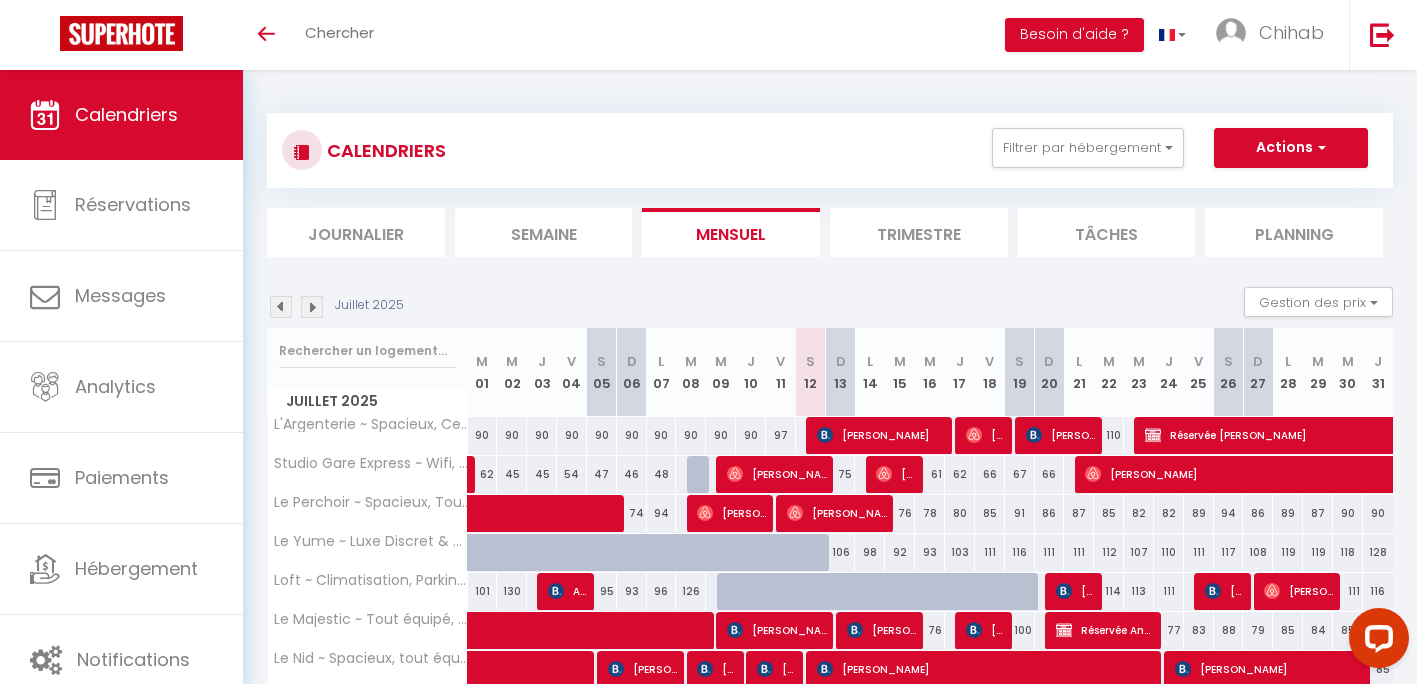 scroll, scrollTop: 0, scrollLeft: 0, axis: both 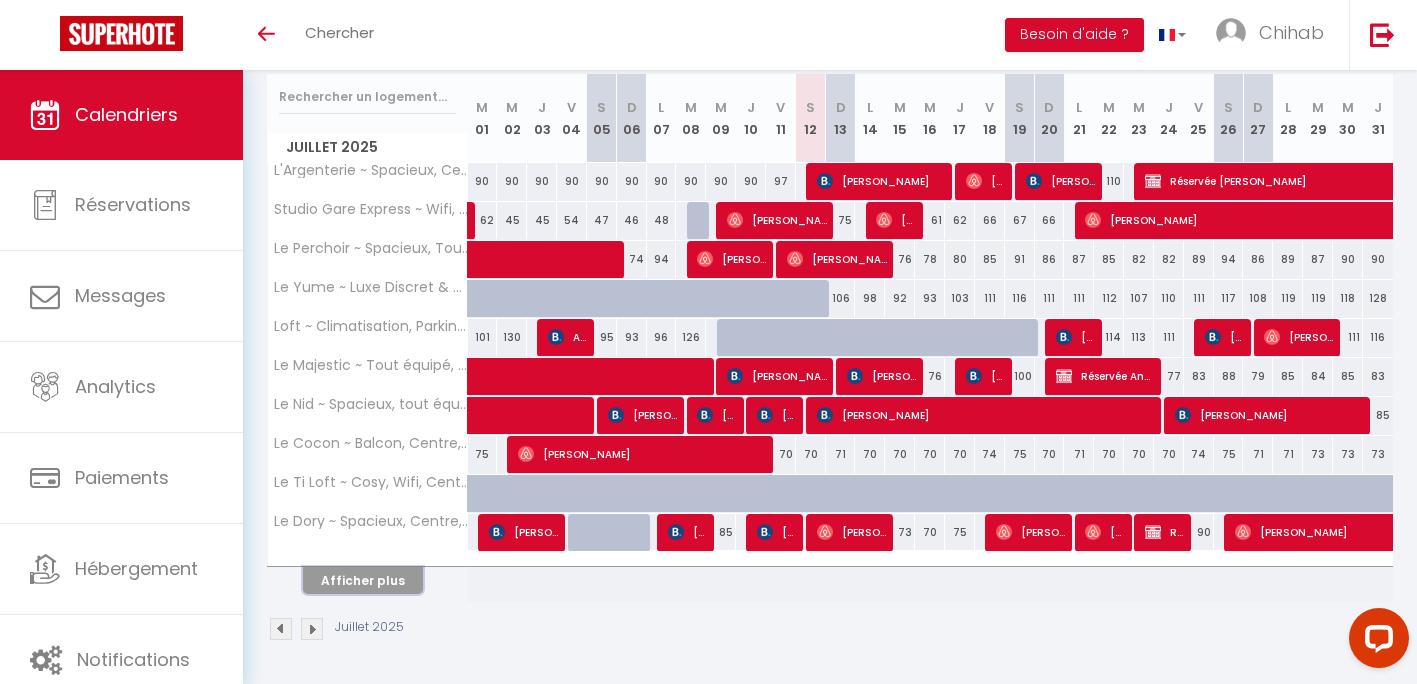 click on "Afficher plus" at bounding box center (363, 580) 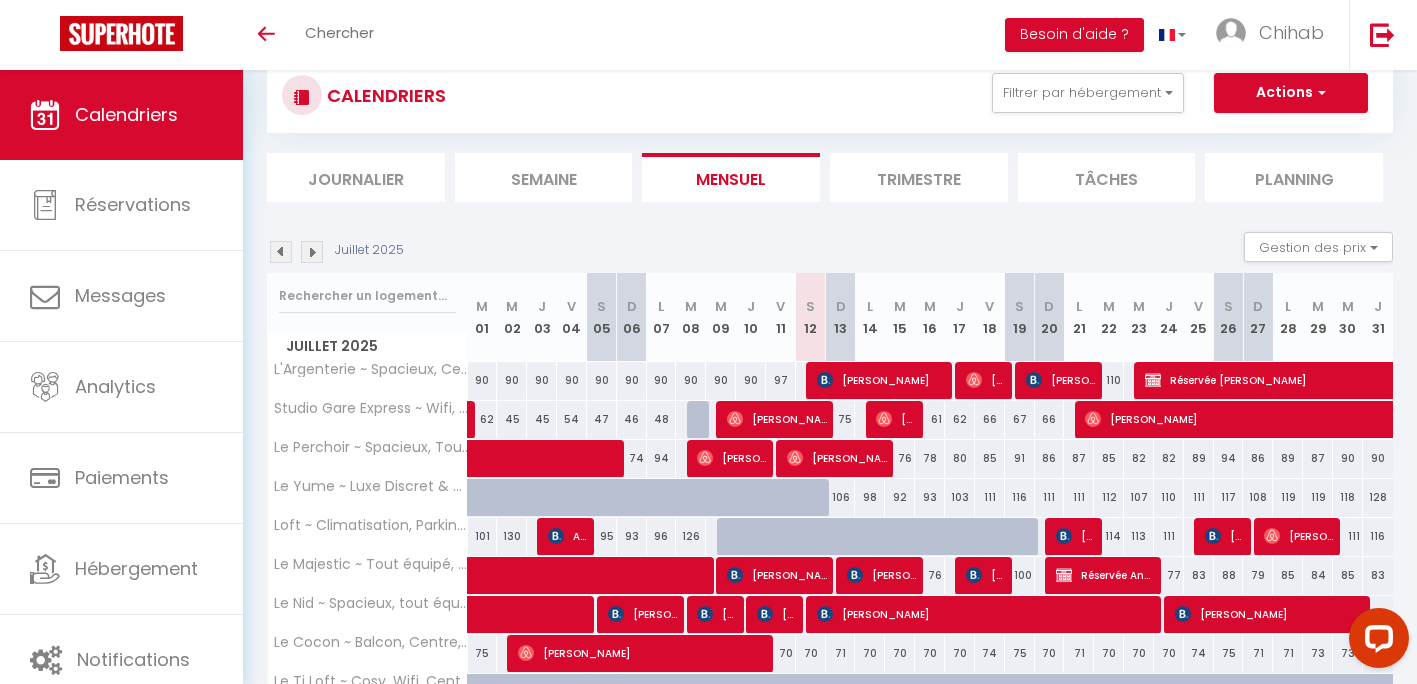 scroll, scrollTop: 100, scrollLeft: 0, axis: vertical 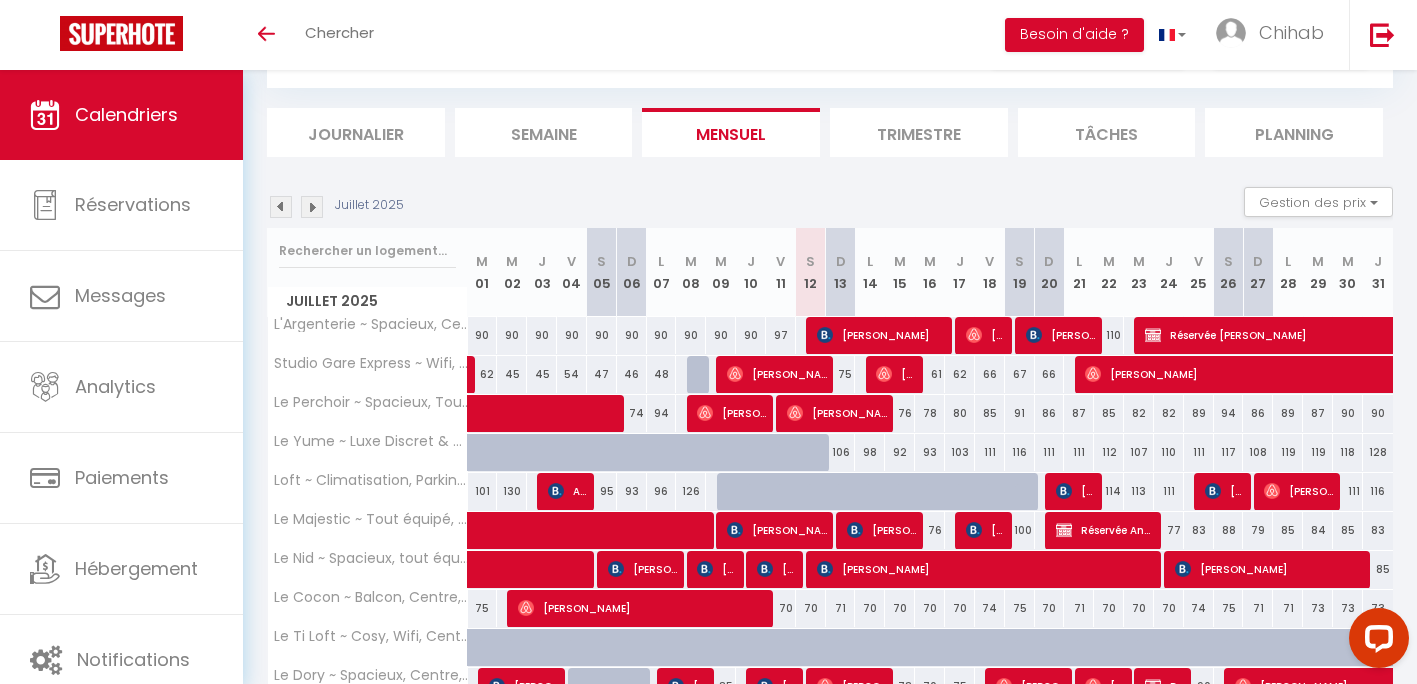 click on "Juillet 2025
Gestion des prix
Nb Nuits minimum   Règles   Disponibilité" at bounding box center (830, 207) 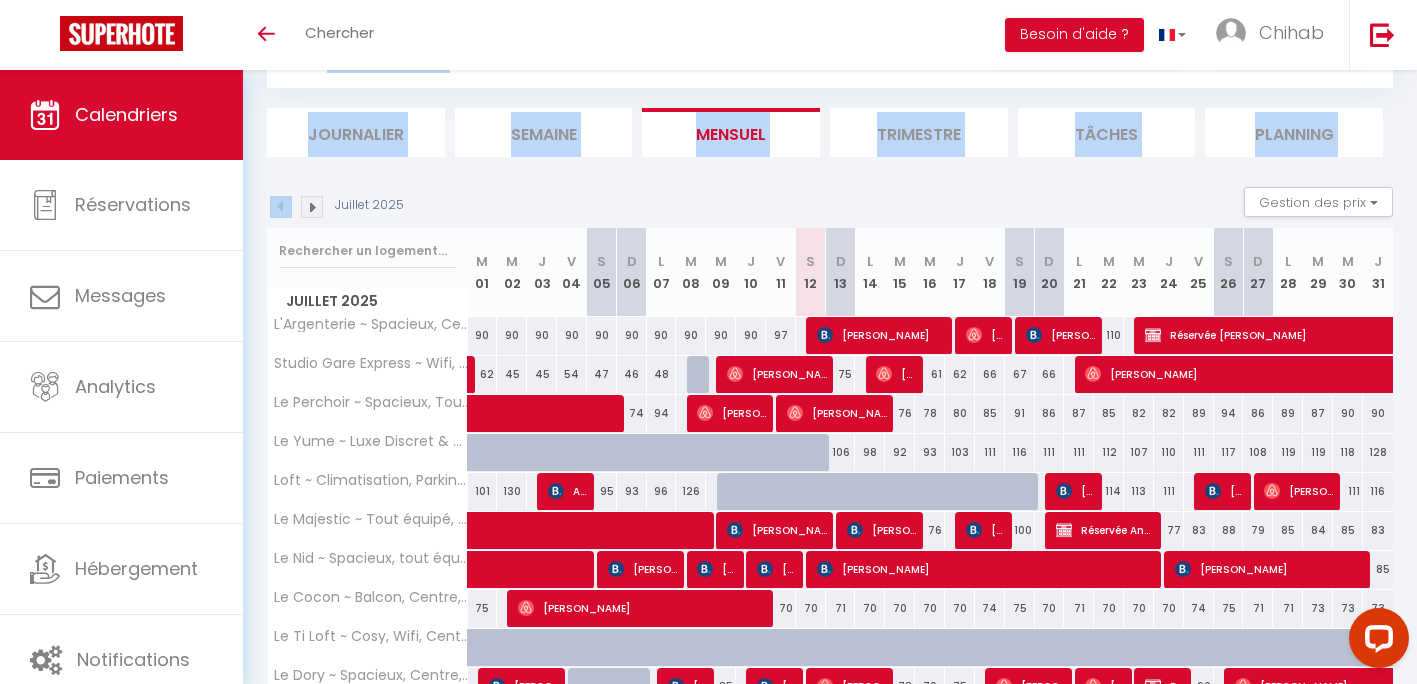 click on "Coaching SuperHote ce soir à 18h00, pour participer:  https://us02web.zoom.us/j/4667554618?pwd=QUhUTnBqenhNTG1HazhBOFJXWjRYUT09   ×     Toggle navigation       Toggle Search     Toggle menubar     Chercher   BUTTON
Besoin d'aide ?
Chihab   Paramètres        Équipe     Résultat de la recherche   Aucun résultat     Calendriers     Réservations     Messages     Analytics      Paiements     Hébergement     Notifications                 Résultat de la recherche   Id   Appart   Voyageur    Checkin   Checkout   Nuits   Pers.   Plateforme   Statut     Résultat de la recherche   Aucun résultat           CALENDRIERS
Filtrer par hébergement
Tous       L'Argenterie ~ Spacieux, Centrale & Climatisation     Loft ~ Climatisation, Parking, Tout équipé     Le Majestic ~ Tout équipé, Parking & Climatisation     Le Nid ~  Spacieux, tout équipé & Climatisation     Le Cocon ~ Balcon, Centre, Wifi, Beaux Arts" at bounding box center (708, 242) 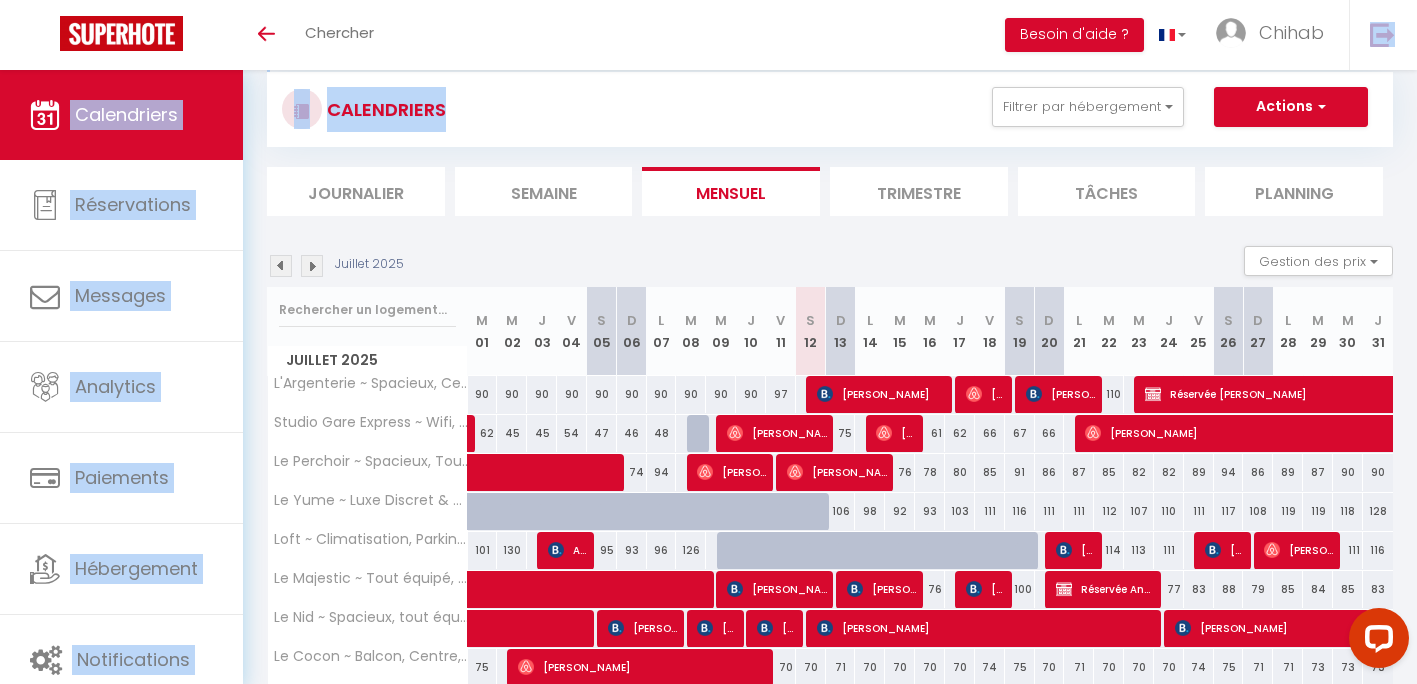 drag, startPoint x: 553, startPoint y: 73, endPoint x: 586, endPoint y: 82, distance: 34.20526 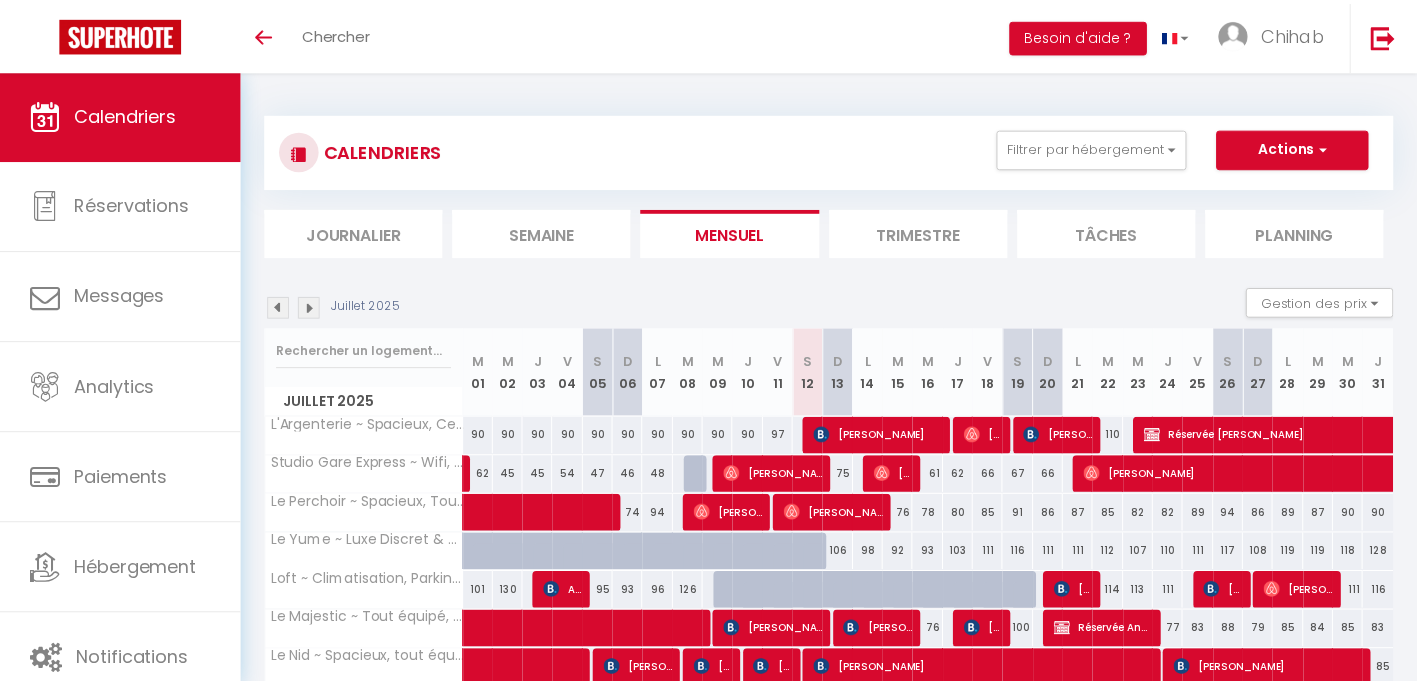 scroll, scrollTop: 0, scrollLeft: 0, axis: both 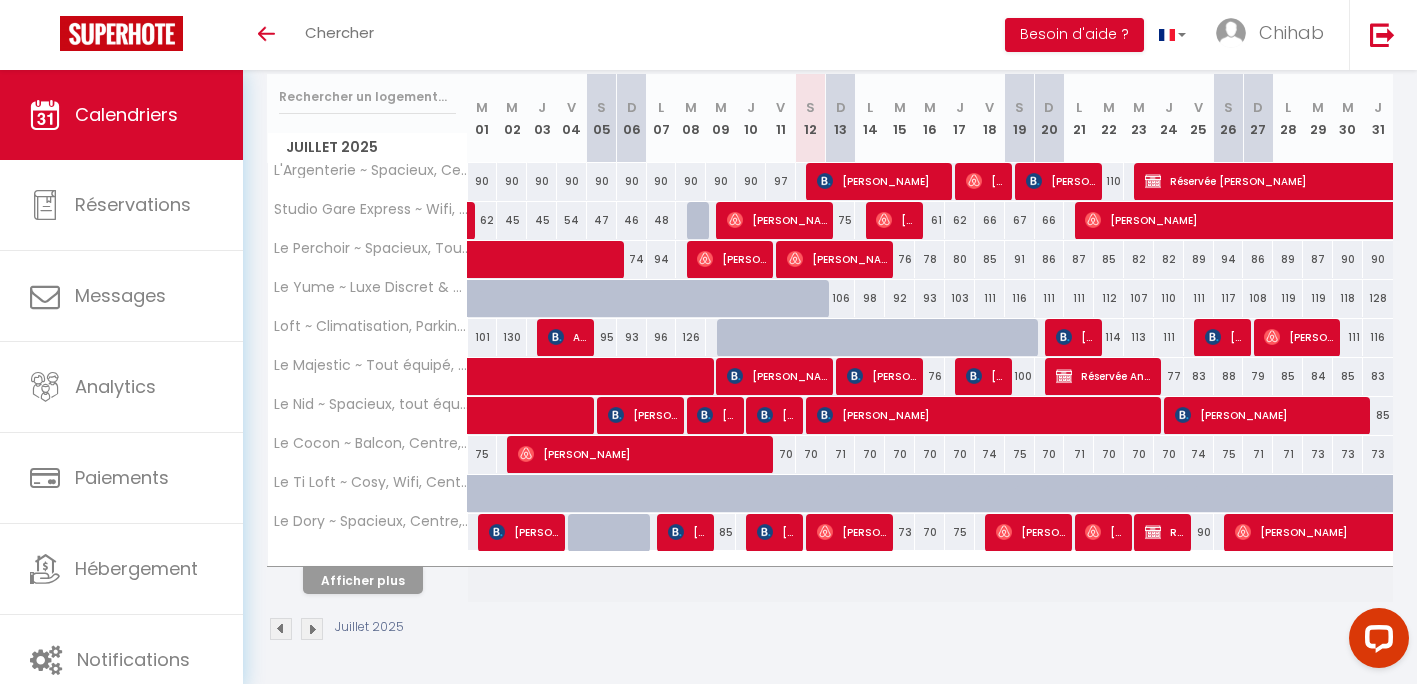 click on "Le Ti Loft ~ Cosy, Wifi, Centre & Tout équipé" at bounding box center (368, 494) 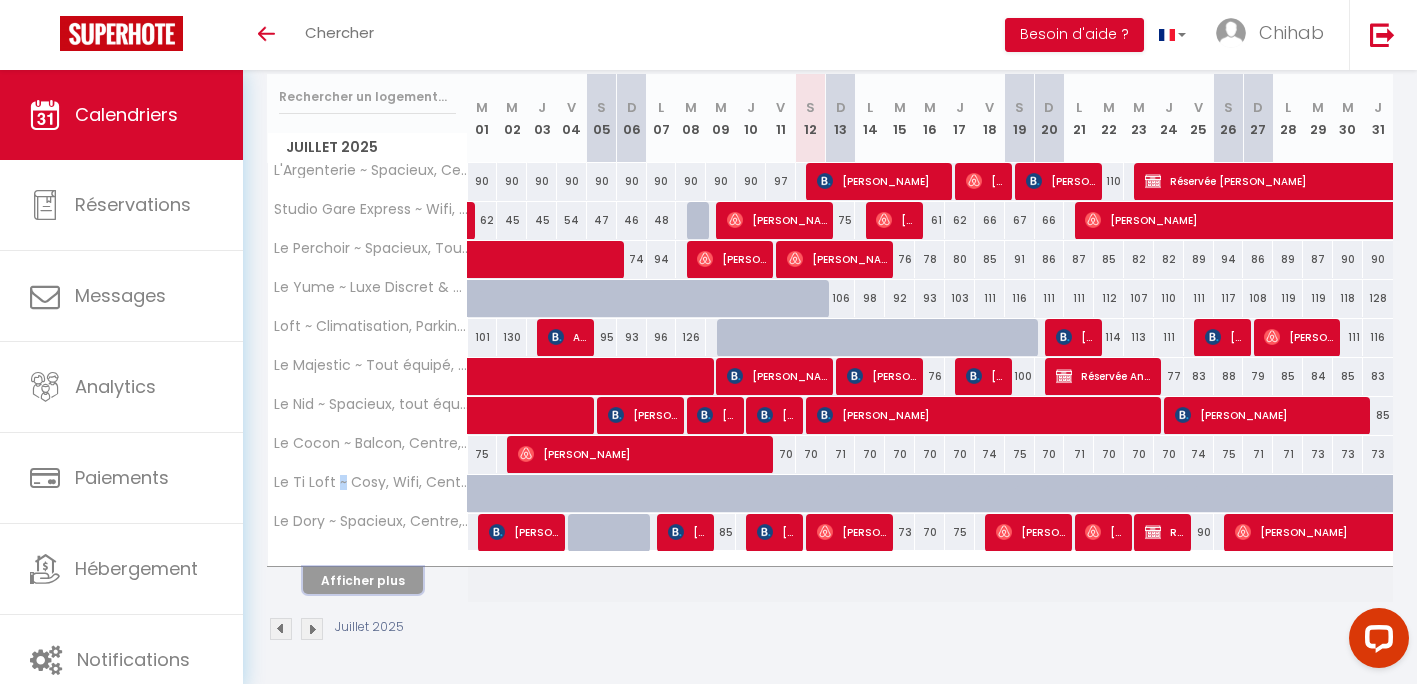 drag, startPoint x: 336, startPoint y: 511, endPoint x: 395, endPoint y: 574, distance: 86.313385 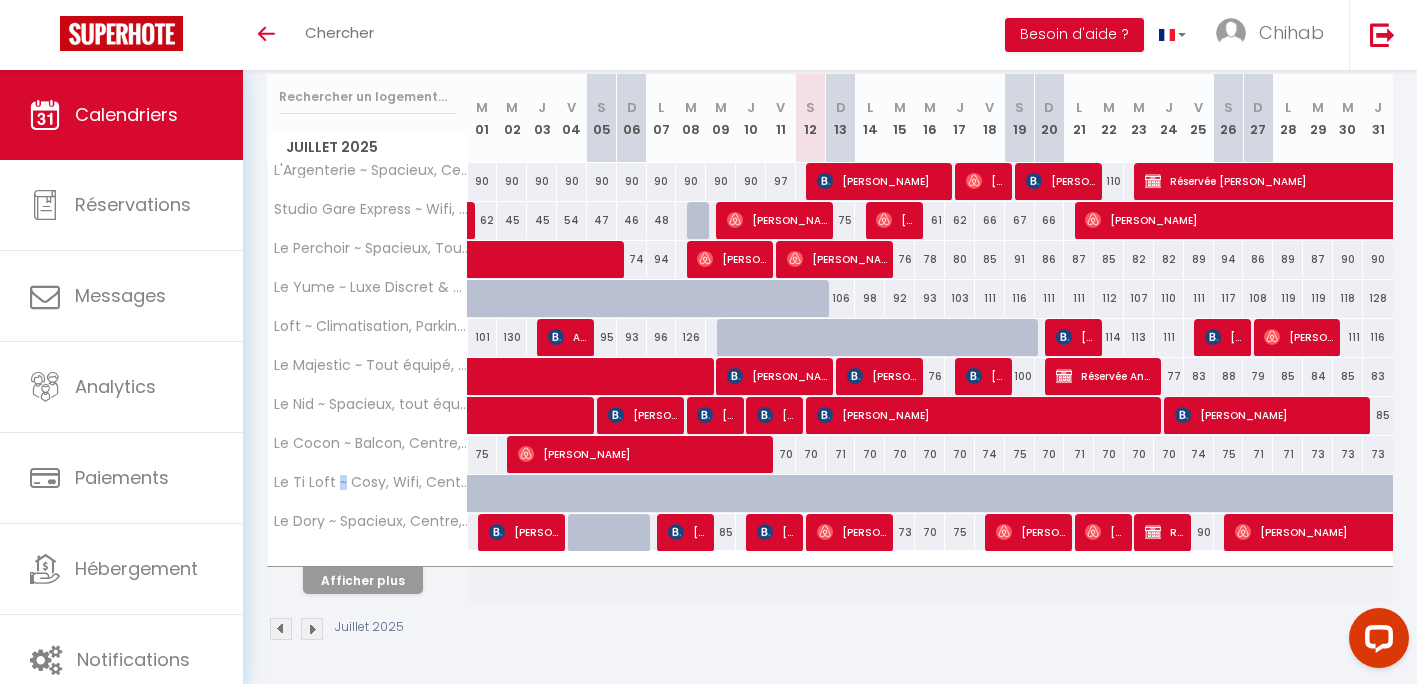 click on "Afficher plus" at bounding box center [368, 577] 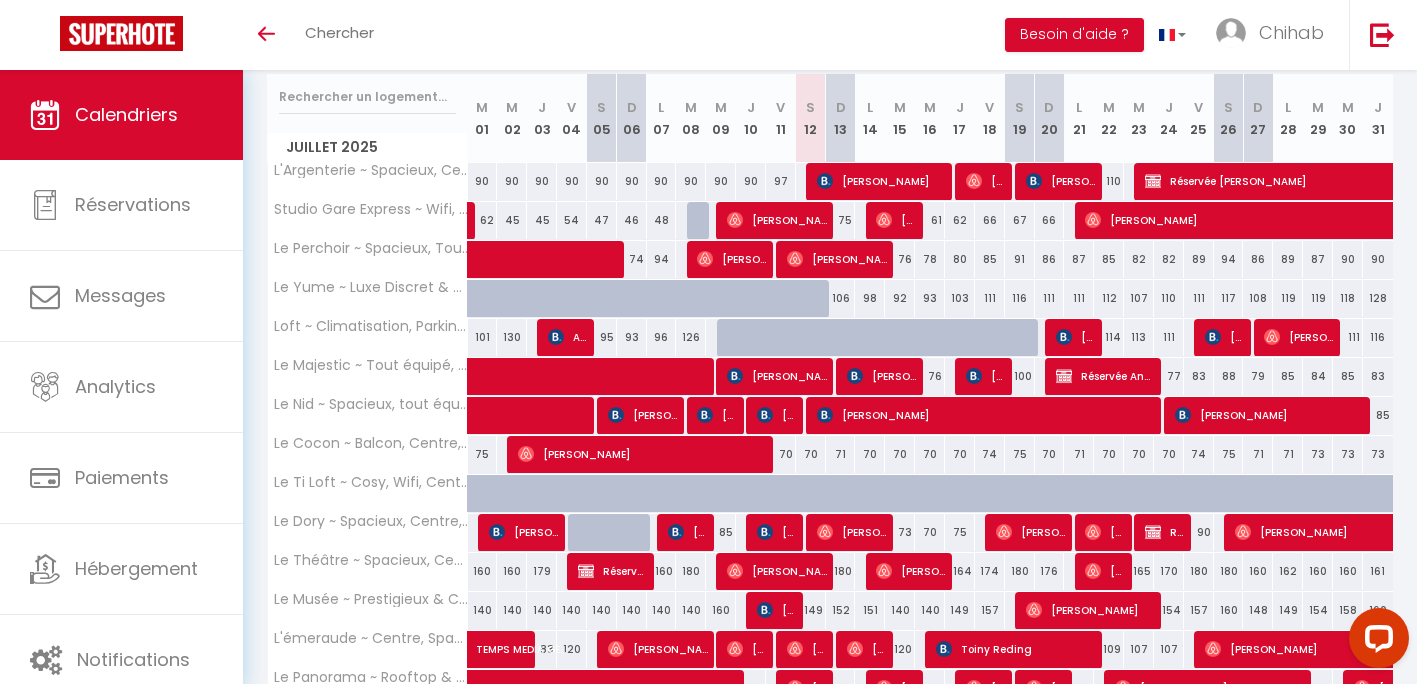 click on "Toggle menubar     Chercher   BUTTON
Besoin d'aide ?
Chihab   Paramètres        Équipe" at bounding box center (773, 35) 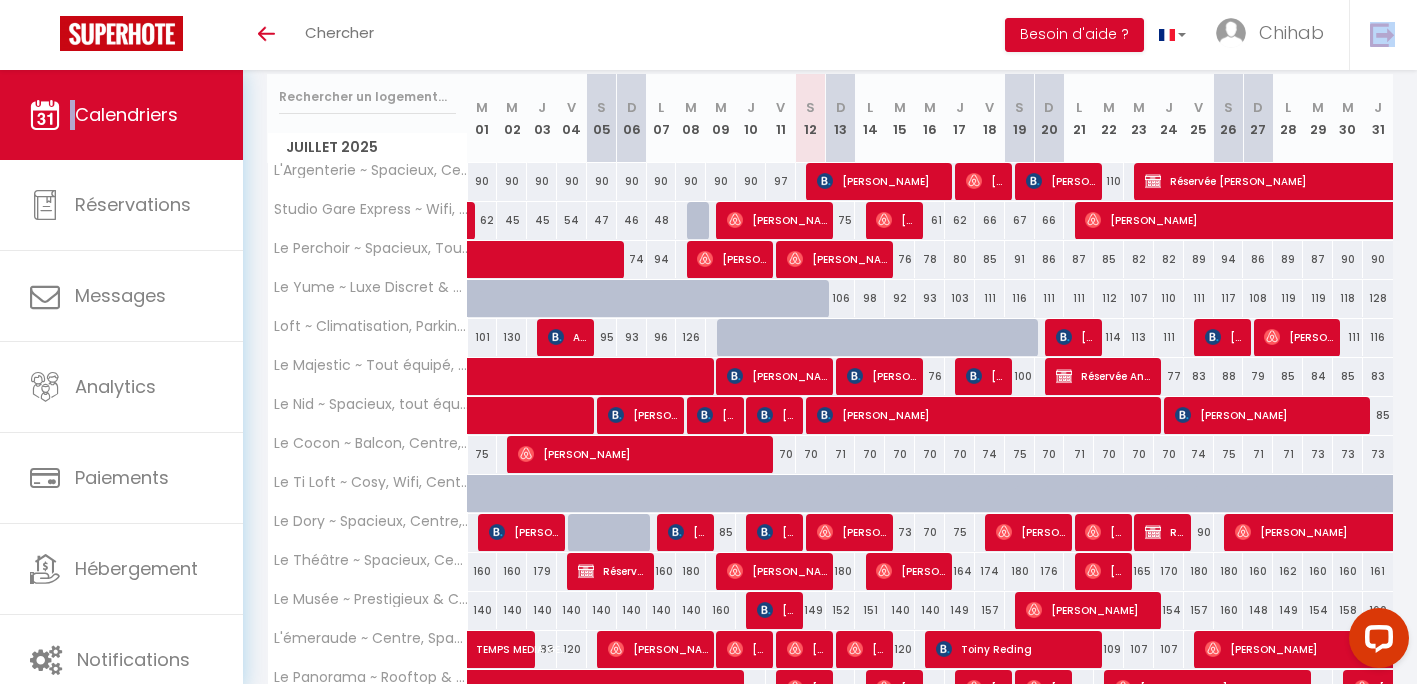 click on "Toggle menubar     Chercher   BUTTON
Besoin d'aide ?
Chihab   Paramètres        Équipe" at bounding box center (773, 35) 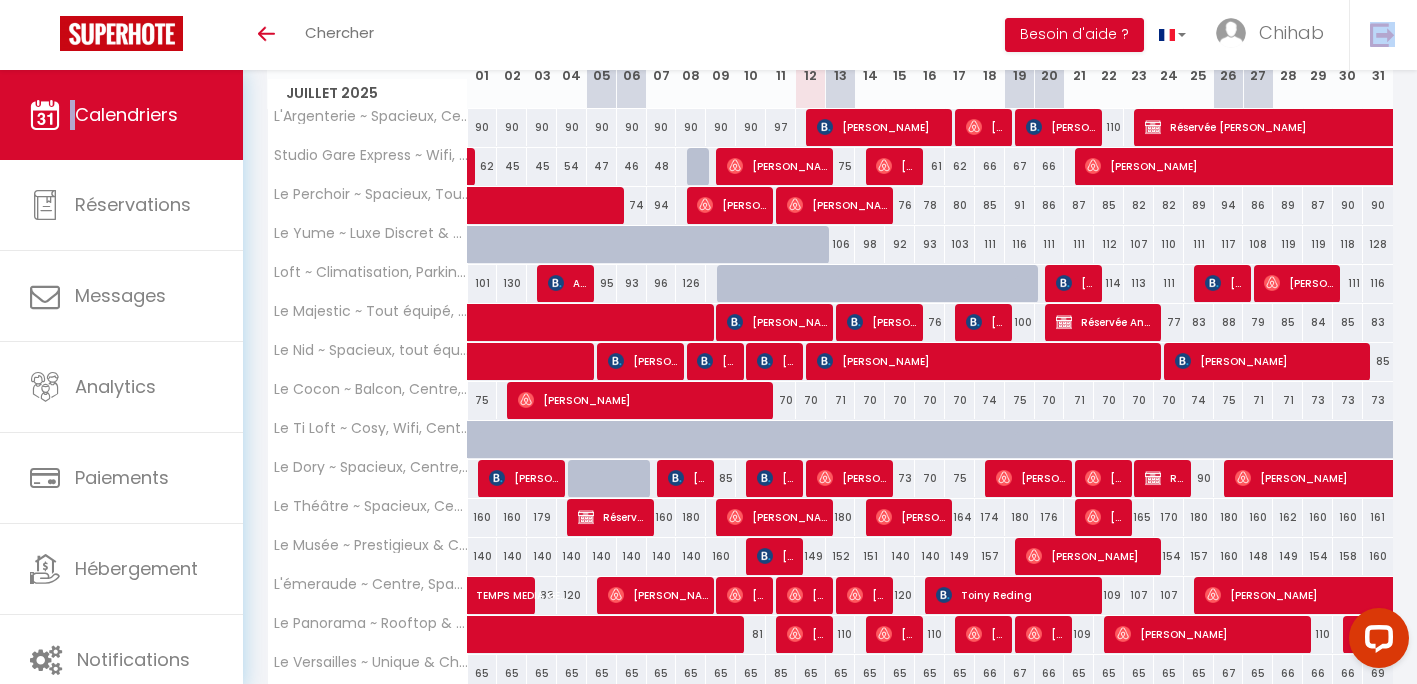 scroll, scrollTop: 354, scrollLeft: 0, axis: vertical 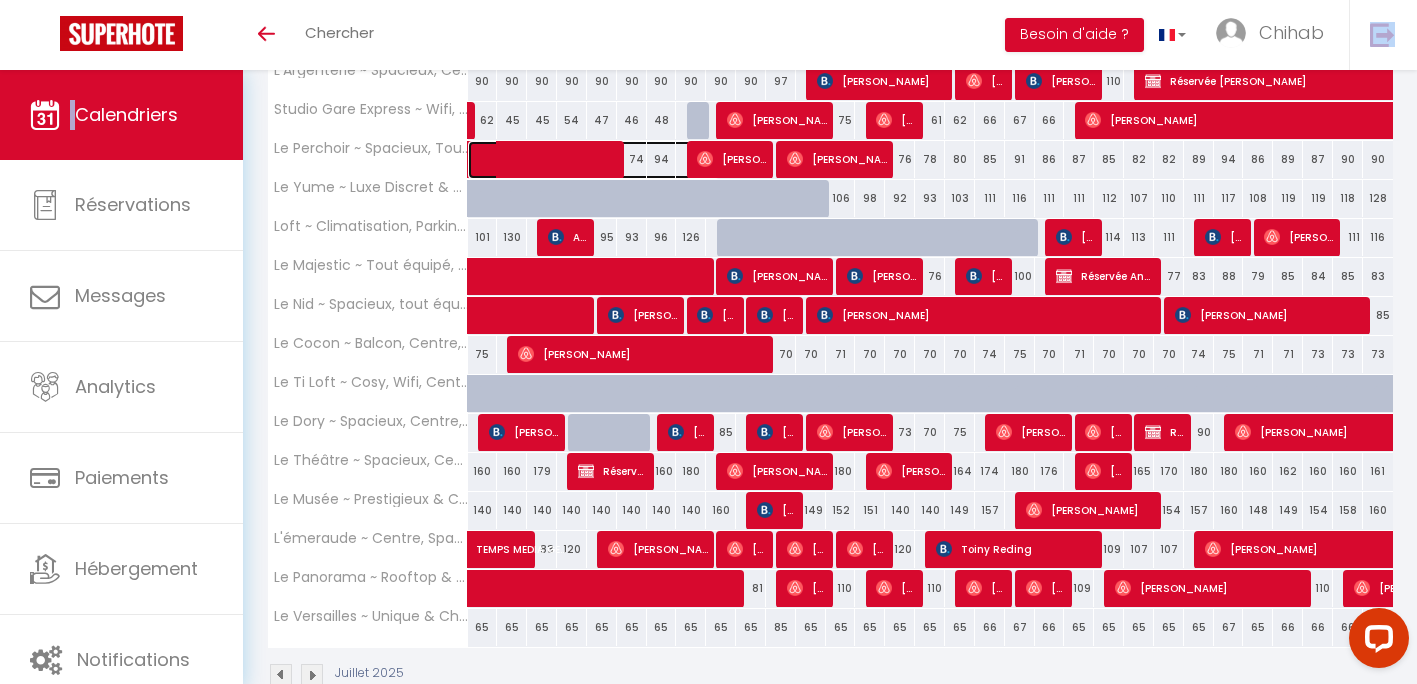 click at bounding box center (604, 160) 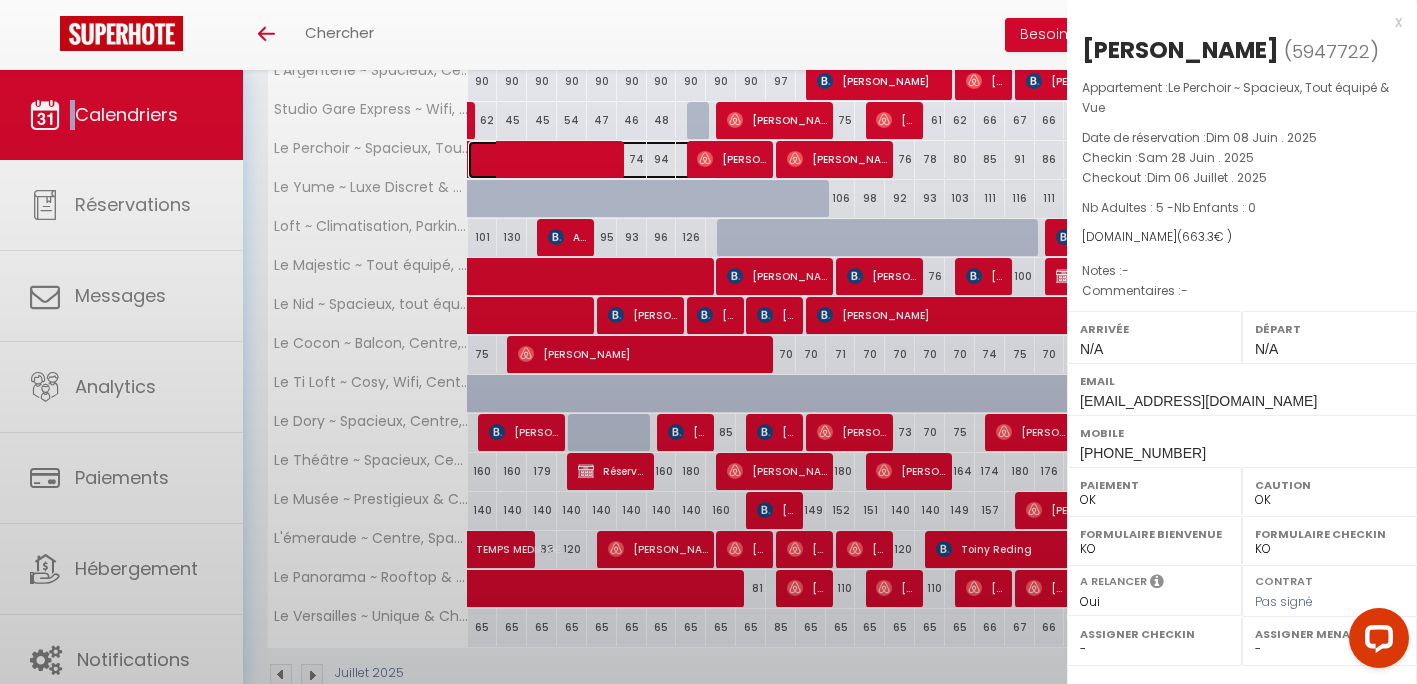 select on "35245" 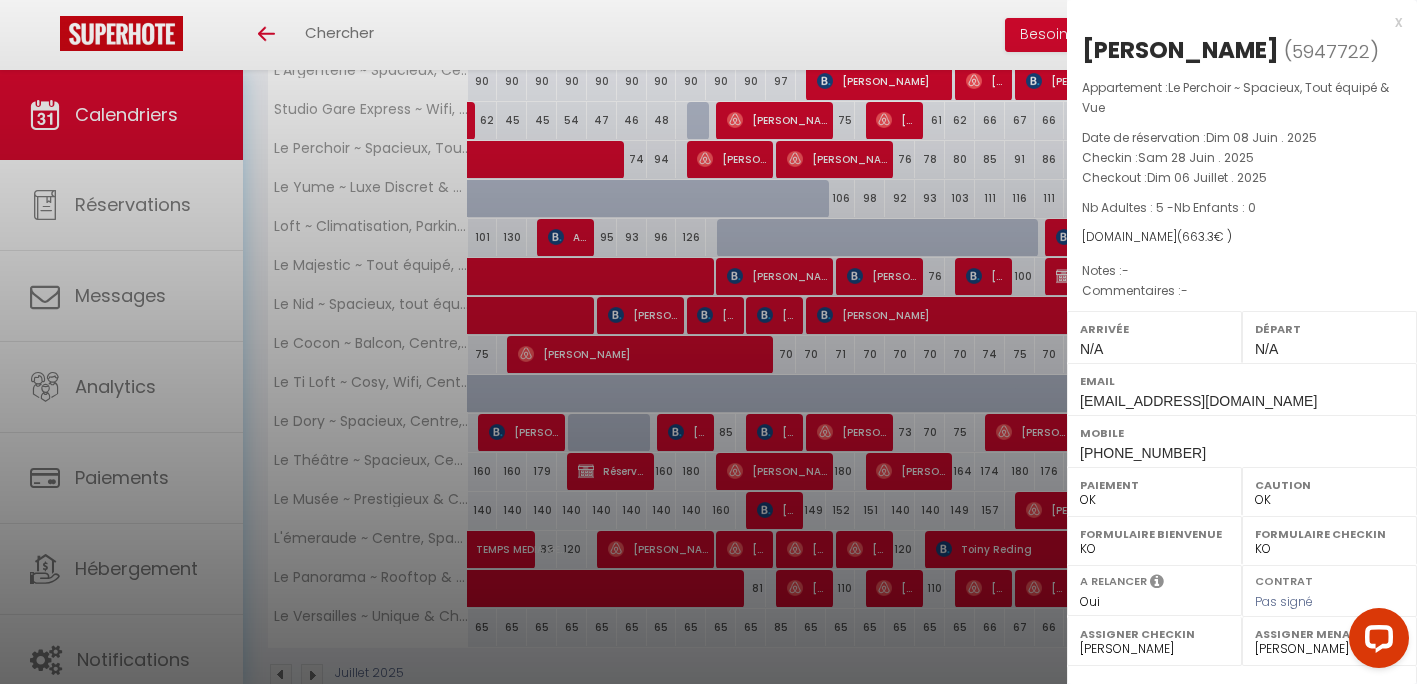 drag, startPoint x: 873, startPoint y: 27, endPoint x: 990, endPoint y: 18, distance: 117.34564 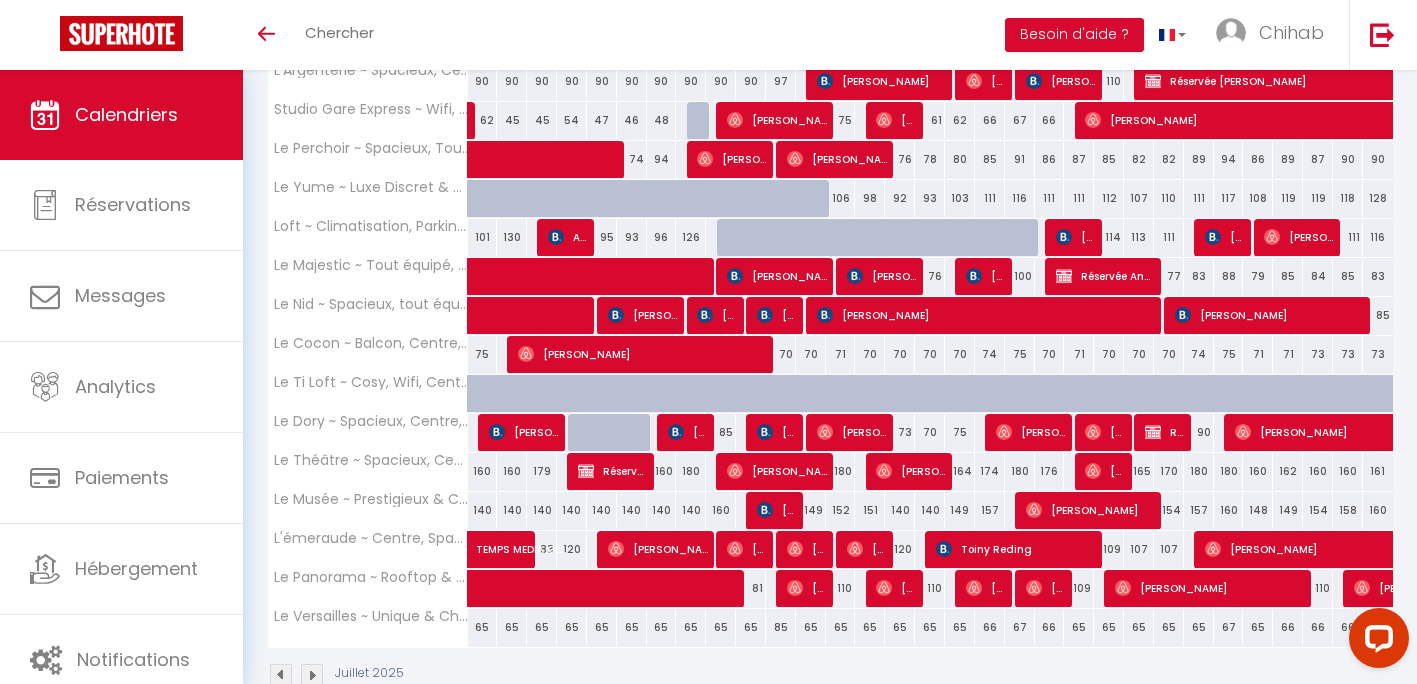 click on "Studio Gare Express ~ Wifi, Cozy, Privé & Confort
62
Noam Issolah
45
45
54
47
46
48
51
53
Jean Jégou" at bounding box center (831, 120) 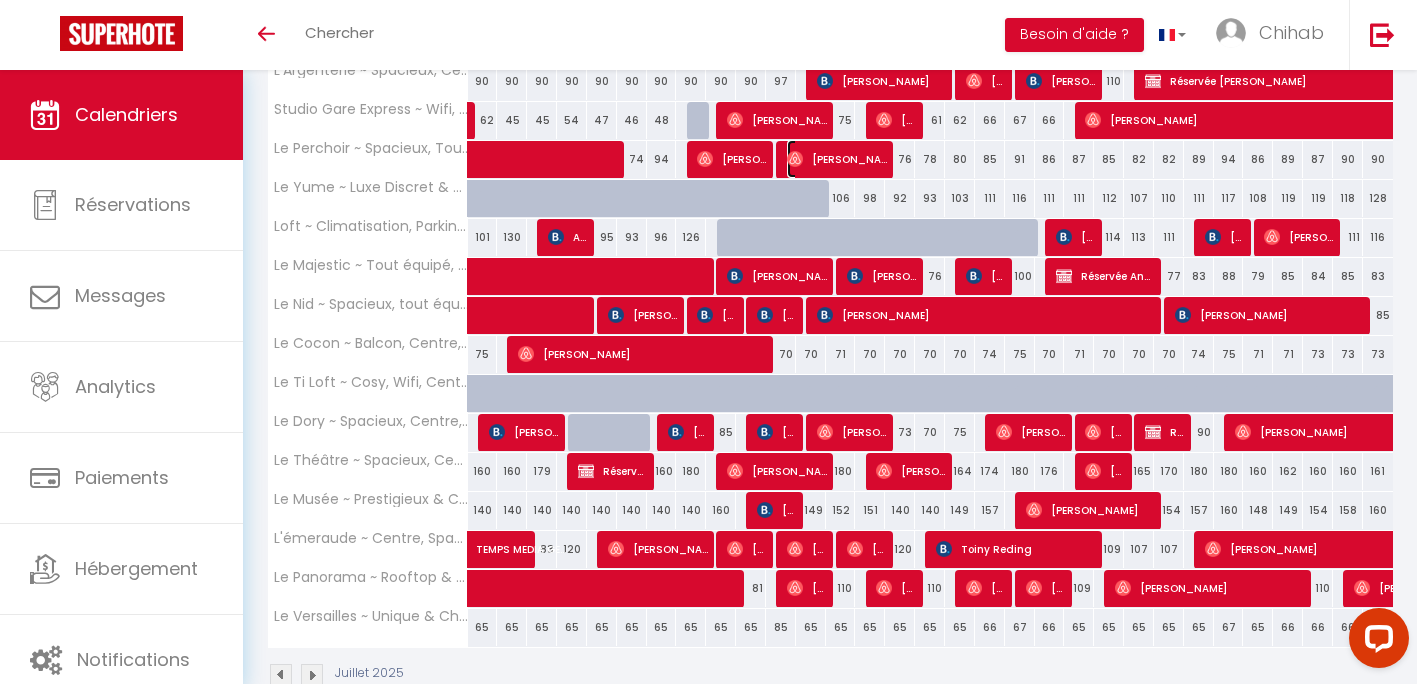 drag, startPoint x: 963, startPoint y: 137, endPoint x: 822, endPoint y: 164, distance: 143.56183 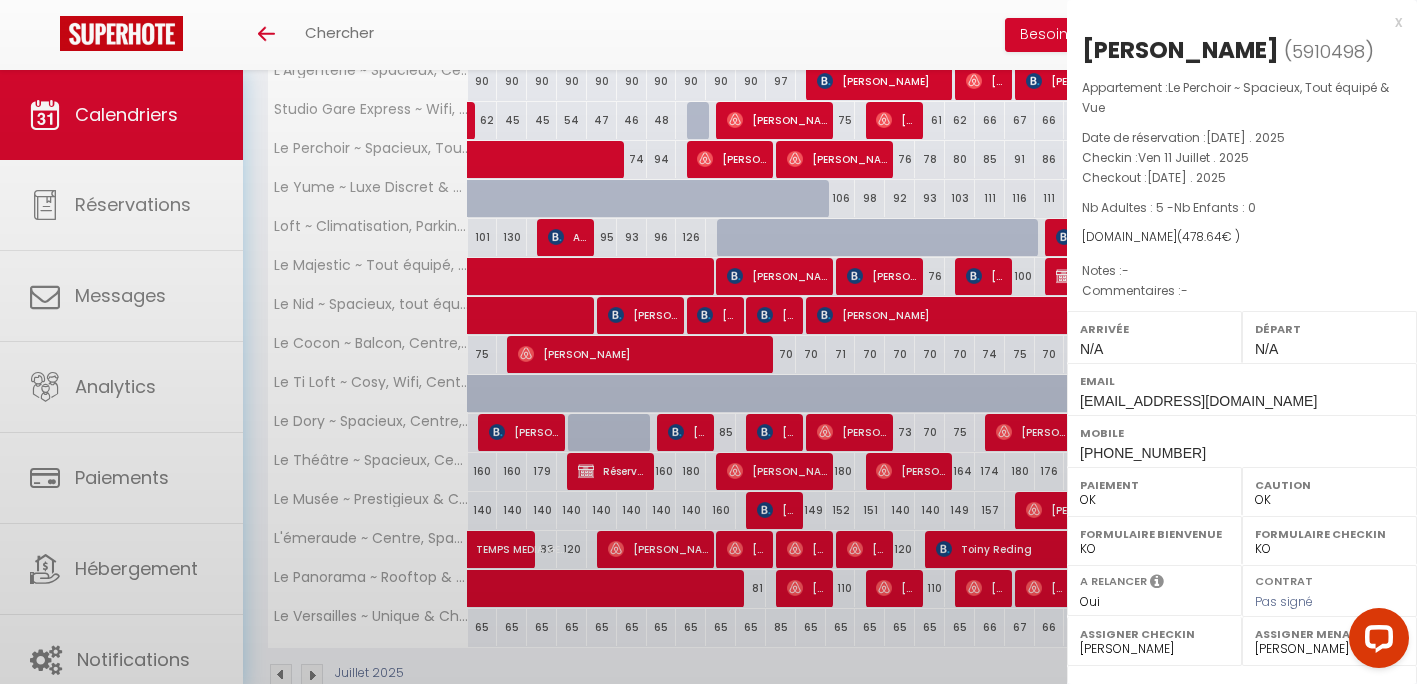 click at bounding box center (708, 342) 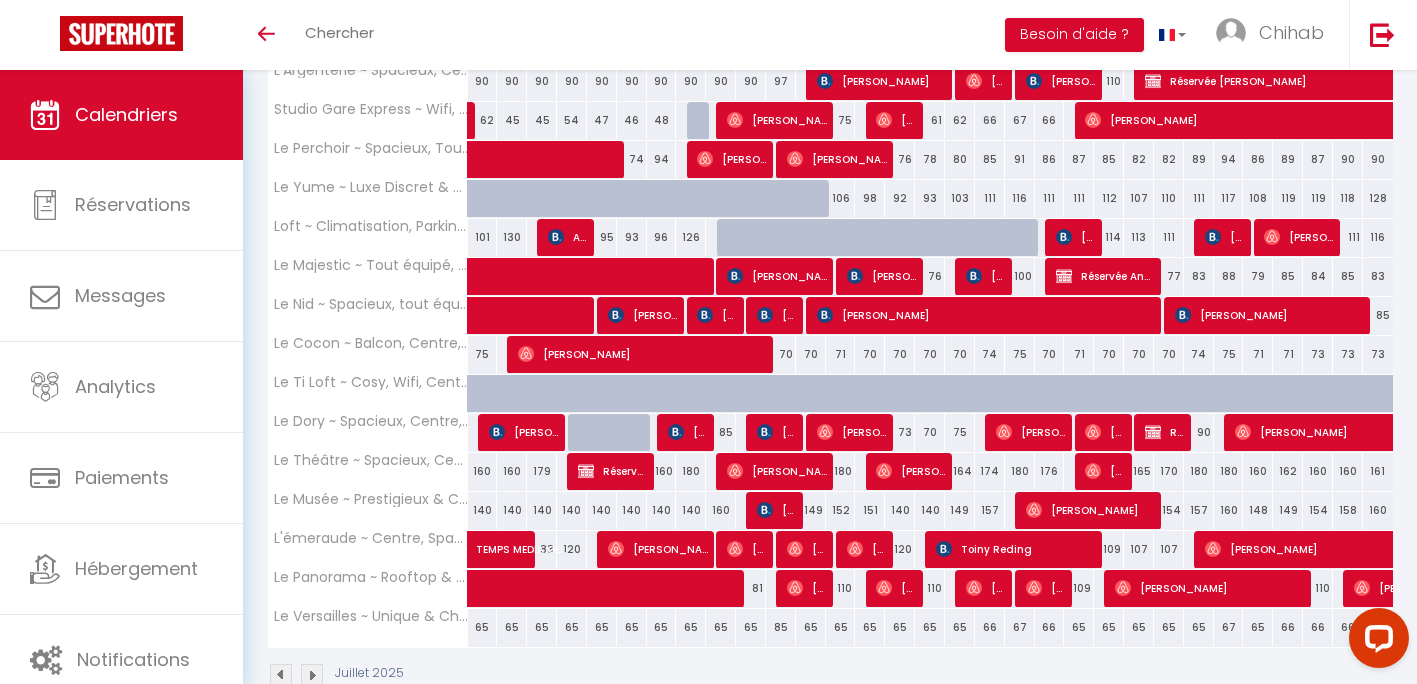 drag, startPoint x: 820, startPoint y: 164, endPoint x: 698, endPoint y: 29, distance: 181.95879 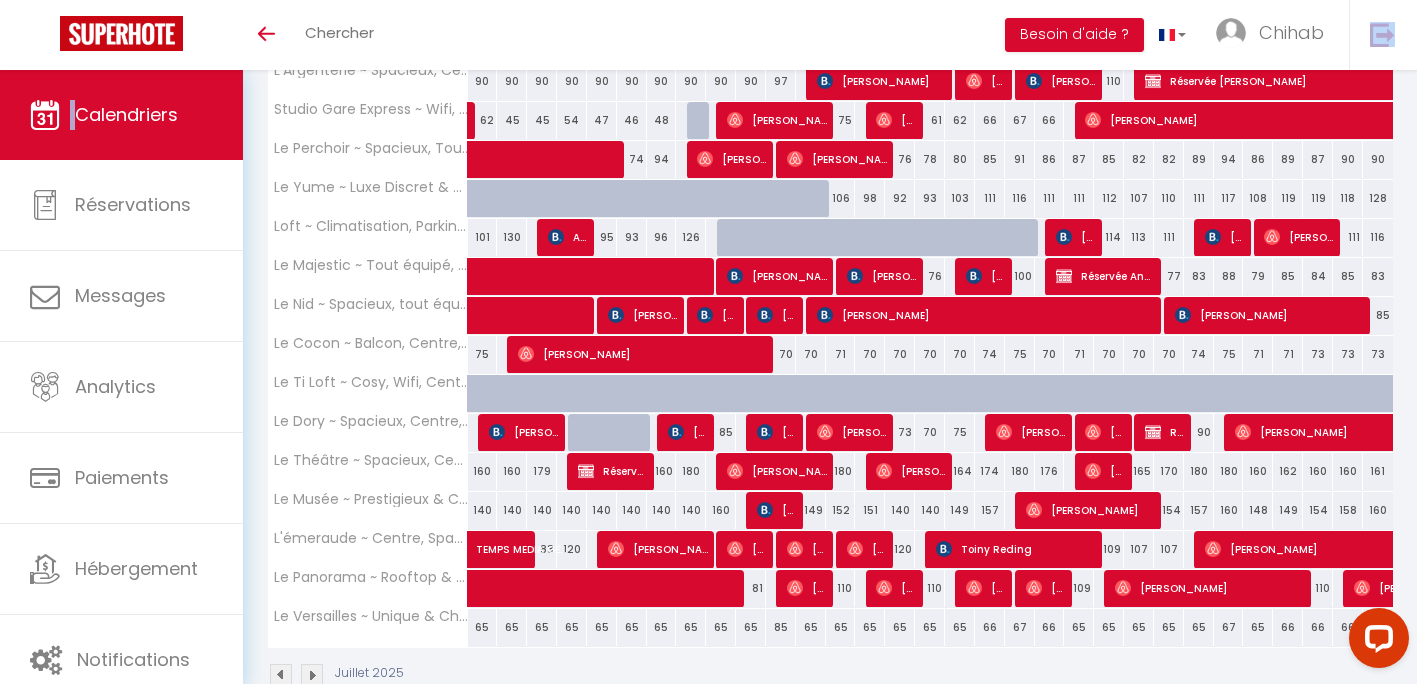 click on "Toggle menubar     Chercher   BUTTON
Besoin d'aide ?
Chihab   Paramètres        Équipe" at bounding box center [773, 35] 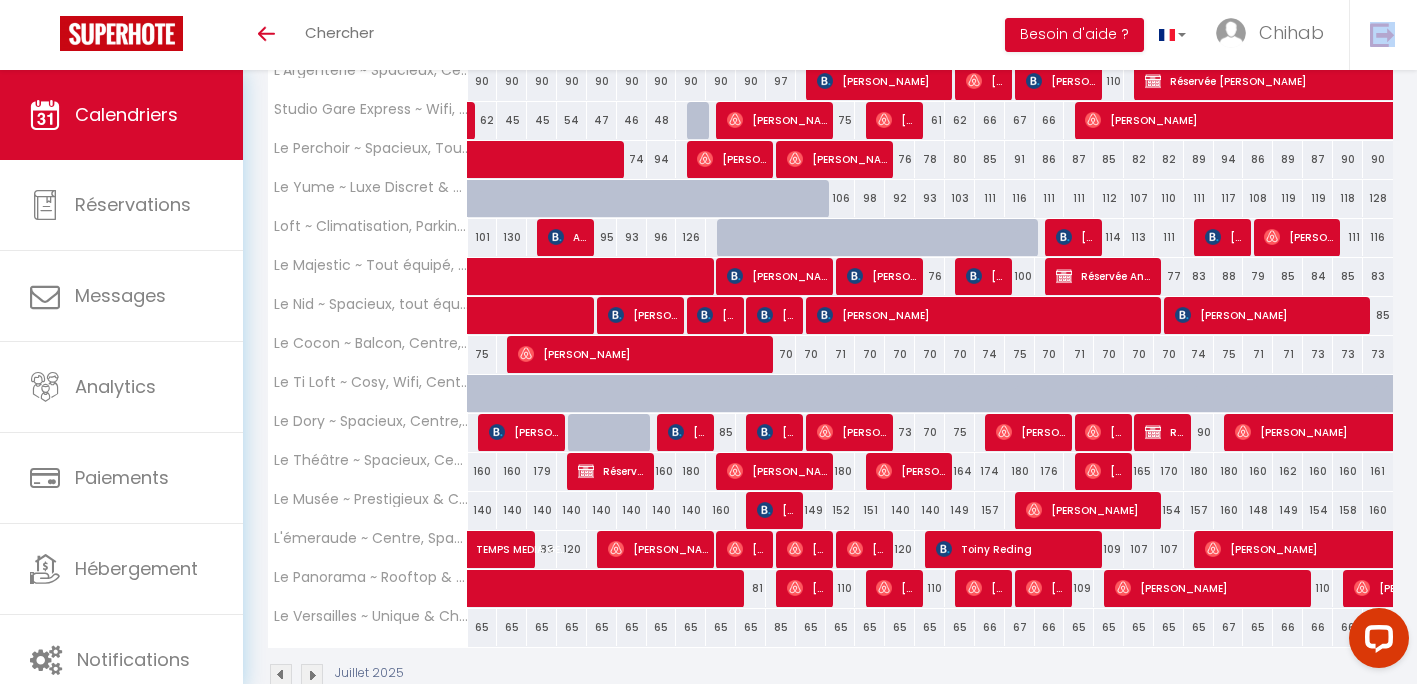 click on "Toggle menubar     Chercher   BUTTON
Besoin d'aide ?
Chihab   Paramètres        Équipe" at bounding box center [773, 35] 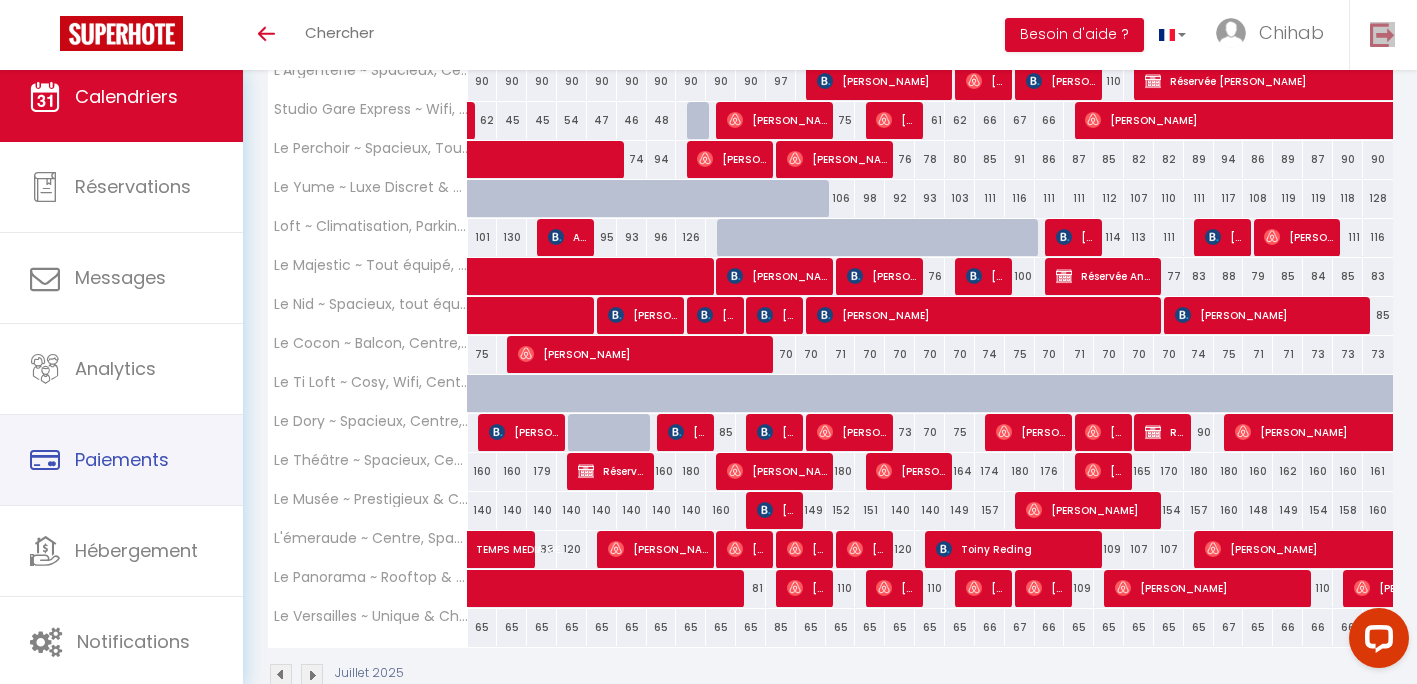 drag, startPoint x: 647, startPoint y: 32, endPoint x: 245, endPoint y: 529, distance: 639.22845 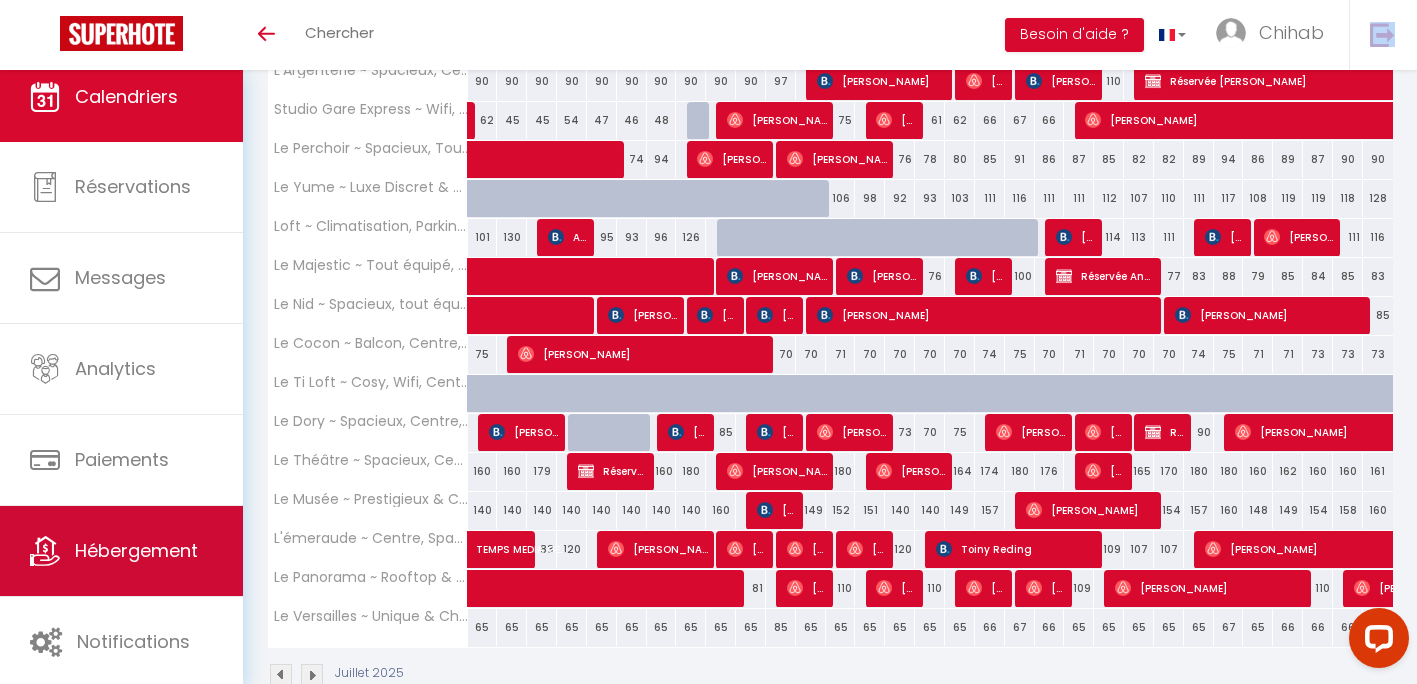 click on "Hébergement" at bounding box center [121, 551] 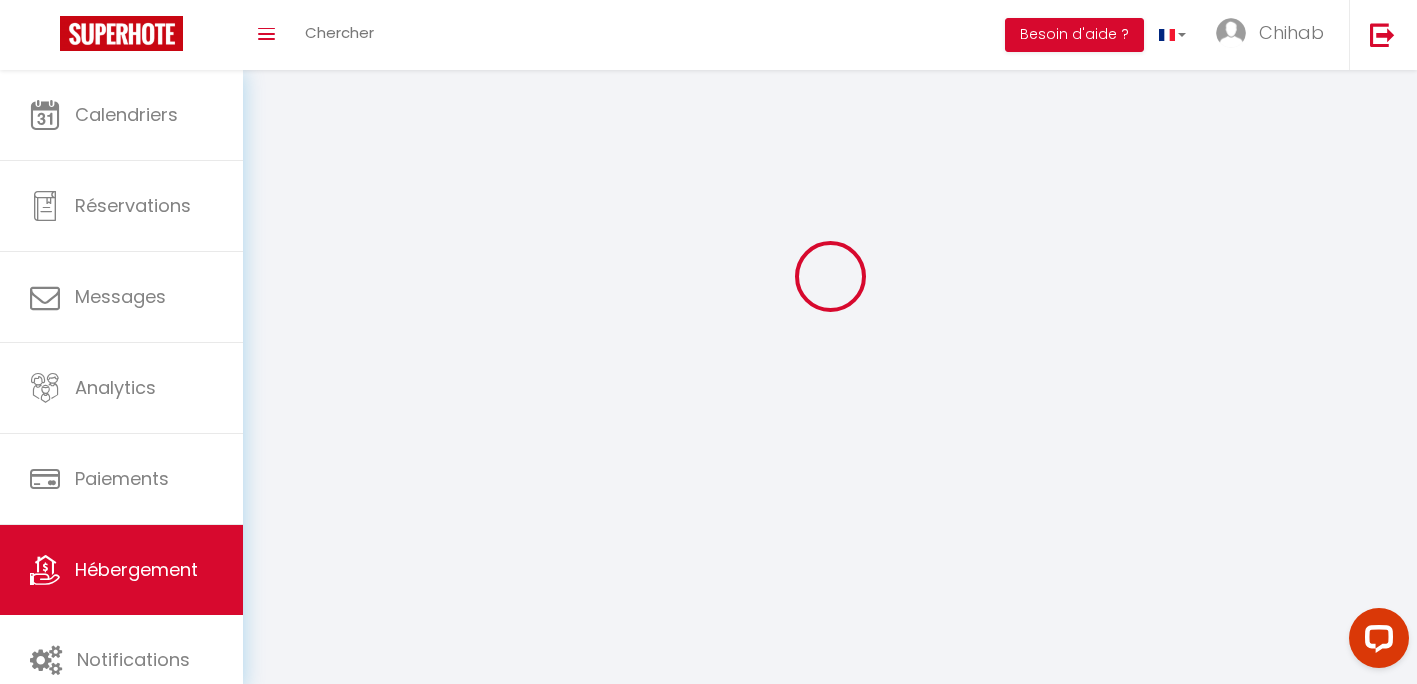scroll, scrollTop: 0, scrollLeft: 0, axis: both 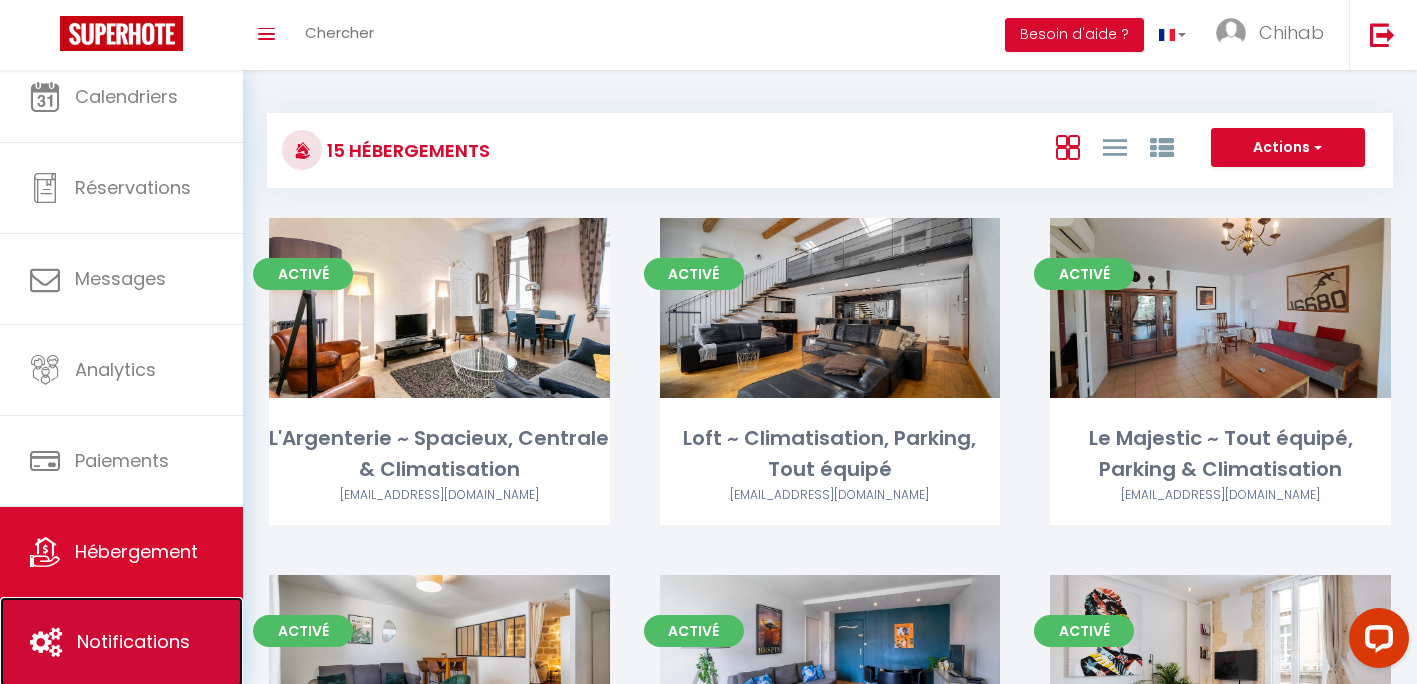 click on "Notifications" at bounding box center [133, 641] 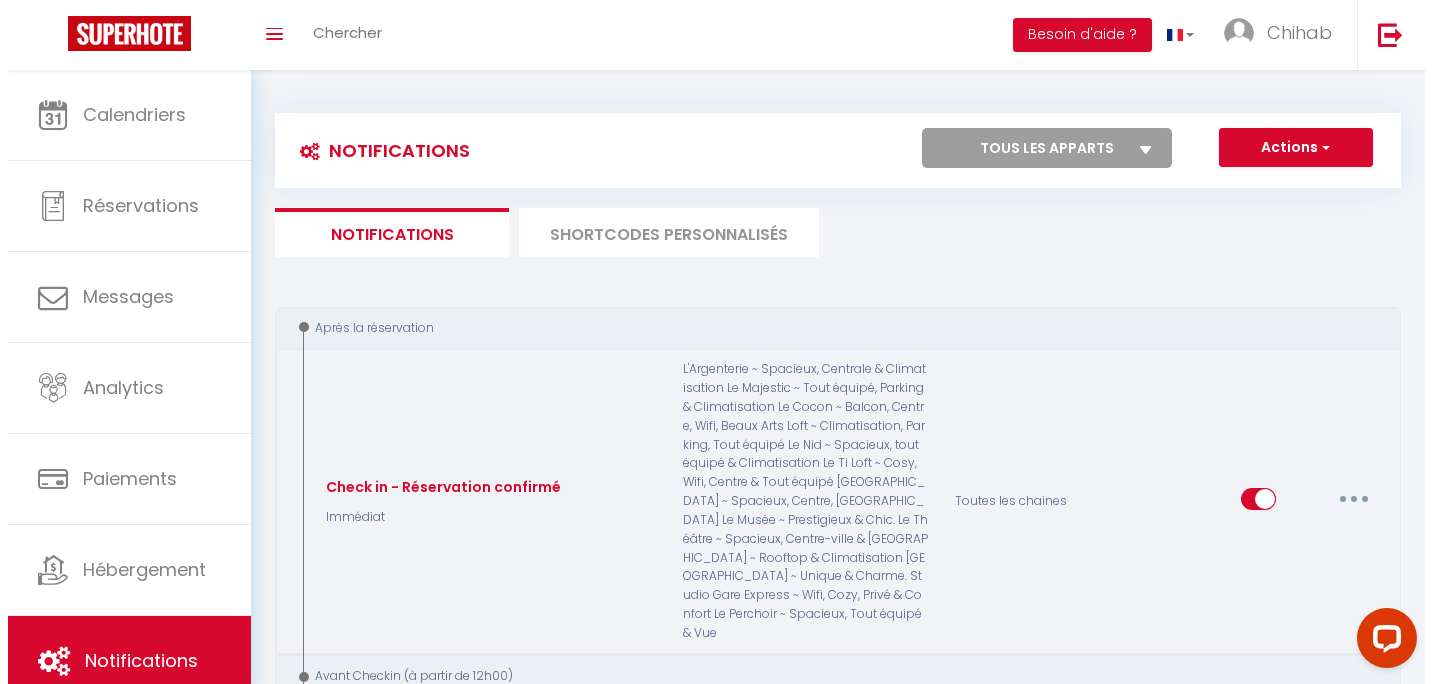 scroll, scrollTop: 200, scrollLeft: 0, axis: vertical 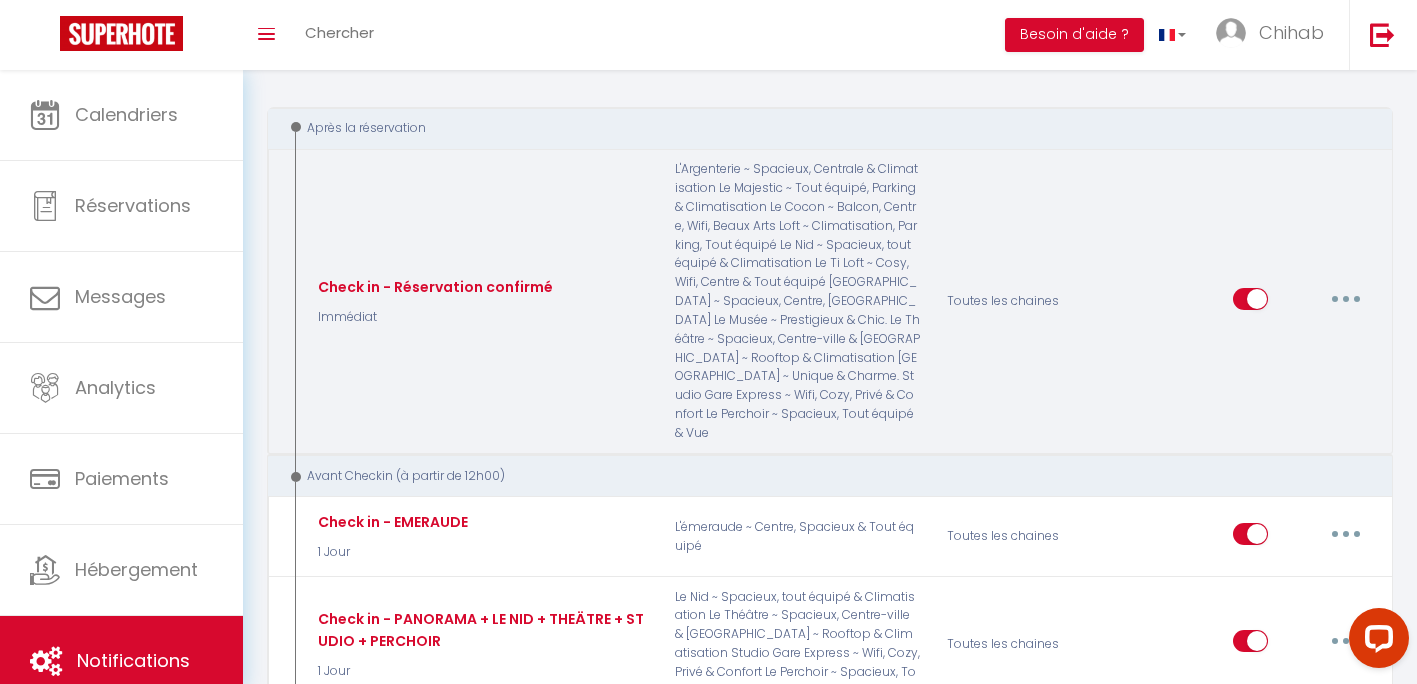 click at bounding box center (1346, 299) 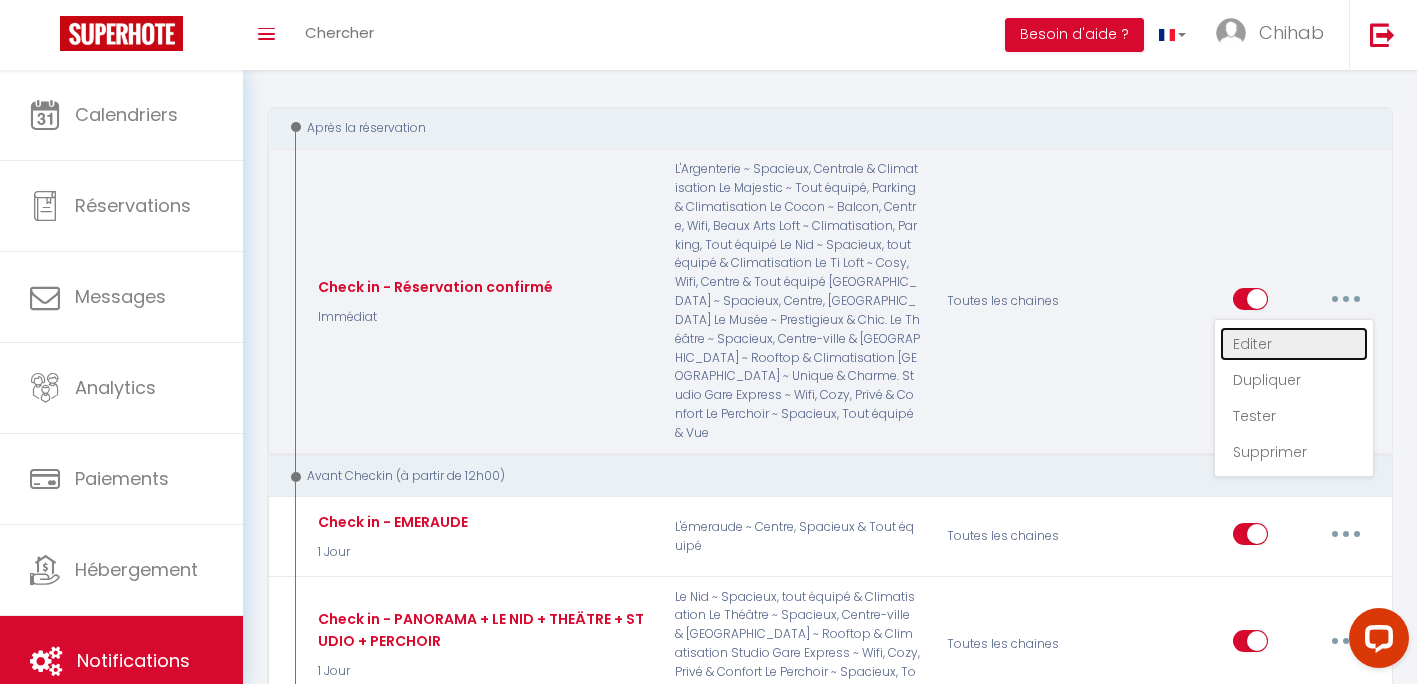 click on "Editer" at bounding box center (1294, 344) 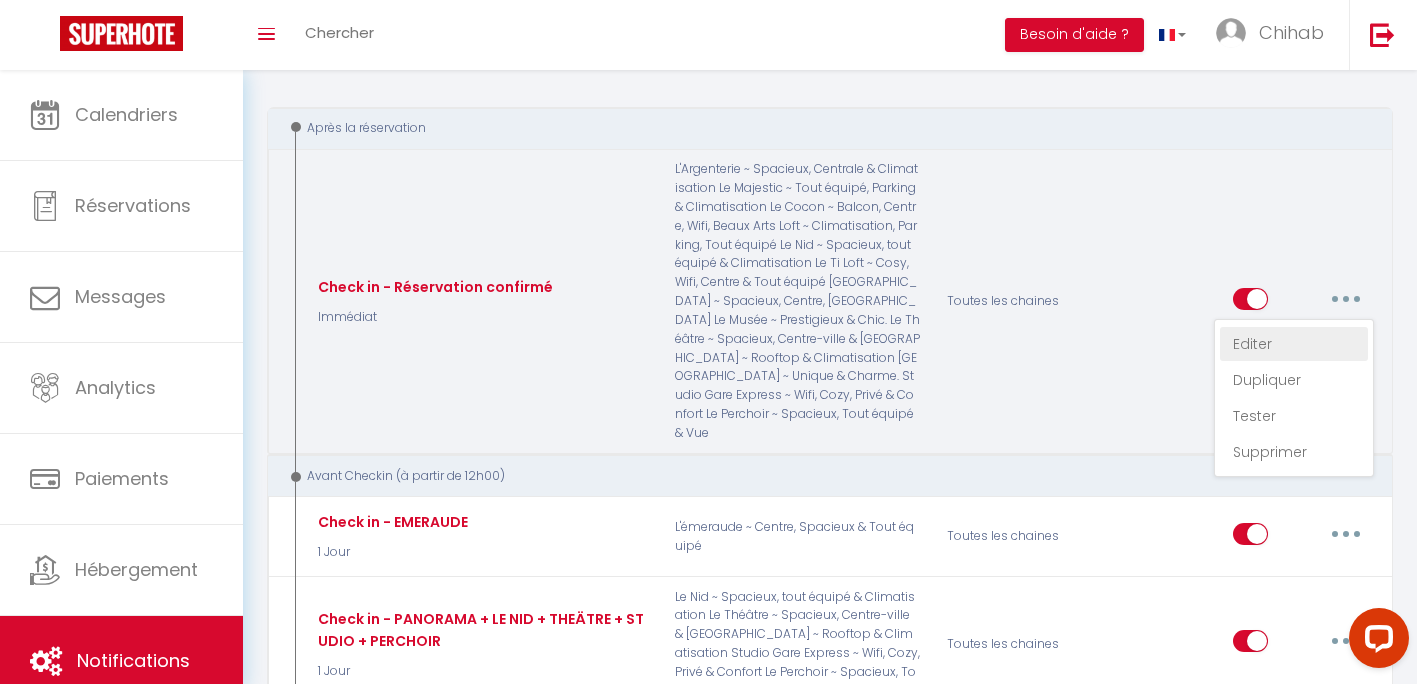 type on "Check in - Réservation confirmé" 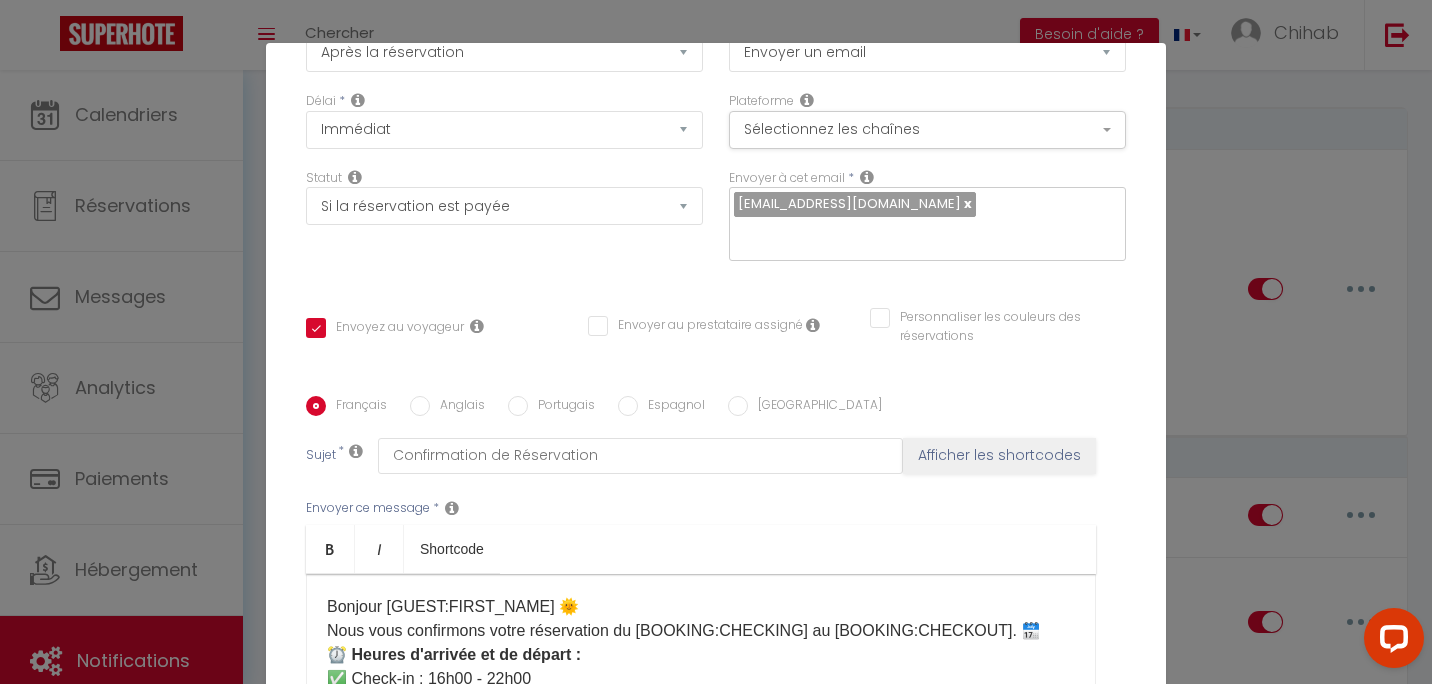 scroll, scrollTop: 409, scrollLeft: 0, axis: vertical 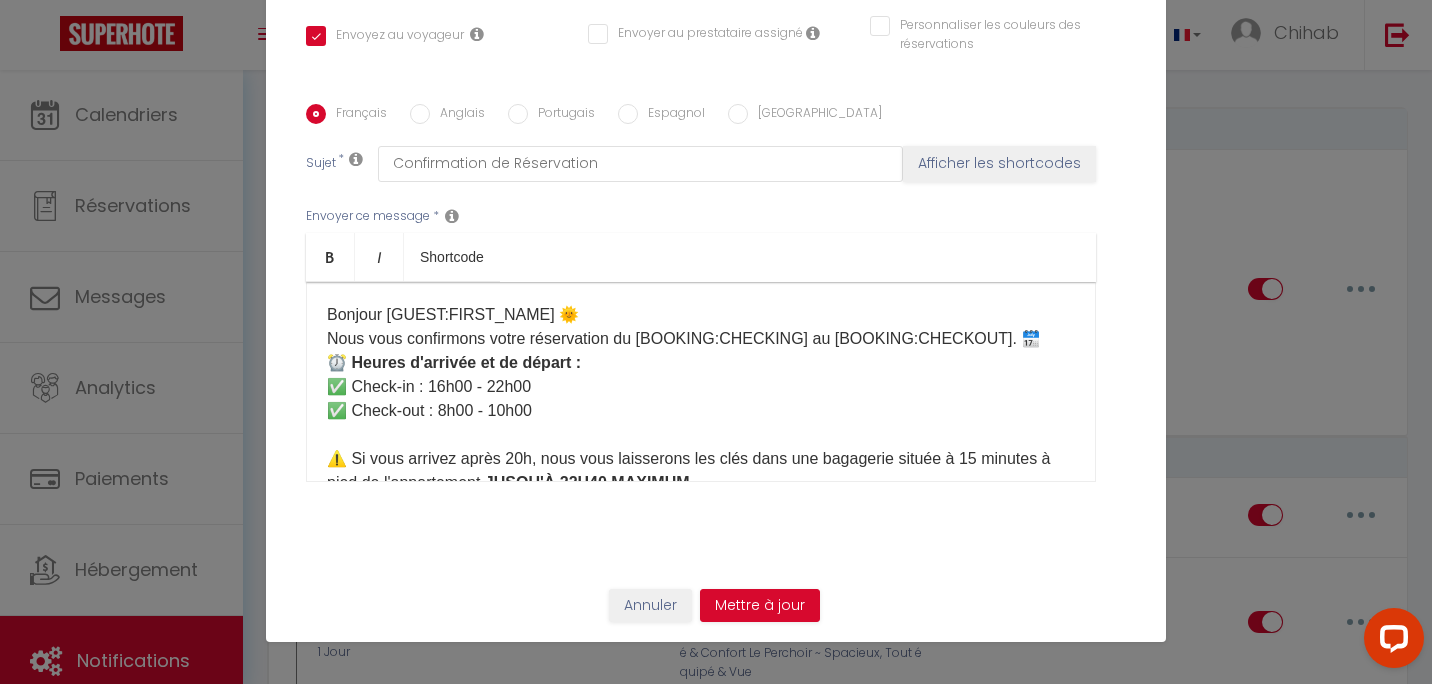 click on "Bonjour [GUEST:FIRST_NAME] 🌞 Nous vous confirmons votre réservation du [BOOKING:CHECKING] au [BOOKING:CHECKOUT]. 🗓️ ⏰ Heures d'arrivée et de départ : ✅ Check-in : 16h00 - 22h00 ✅ Check-out : 8h00 - 10h00 ⚠️ Si vous arrivez après 20h, nous vous laisserons les clés dans une bagagerie située à 15 minutes à pied de l'appartement,  JUSQU'À 22H40 MAXIMUM . Au-delà, la bagagerie ferme ses portes et  il n'y aura pas d'autres solutions , soyez vigilants sur l'heure d'arrivée. 🕑 Si vous souhaitez arriver plus tôt et/ou partir plus tard, c'est possible ! Il suffit de choisir votre option* ici : [Mes Extras] *Sous réserve de disponibilité. Nous nous réservons le droit de refuser l'option choisie et vous serez remboursé. Si nous validons, inutile de nous prévenir, nous l'aurons déjà noté 🙂 📩 Vous recevrez un message 1 jour avant votre arrivée avec toutes les conditions d'accès et des informations sur le logement. ℹ️ Quelques informations utiles pendant votre voyage : ." at bounding box center (701, 723) 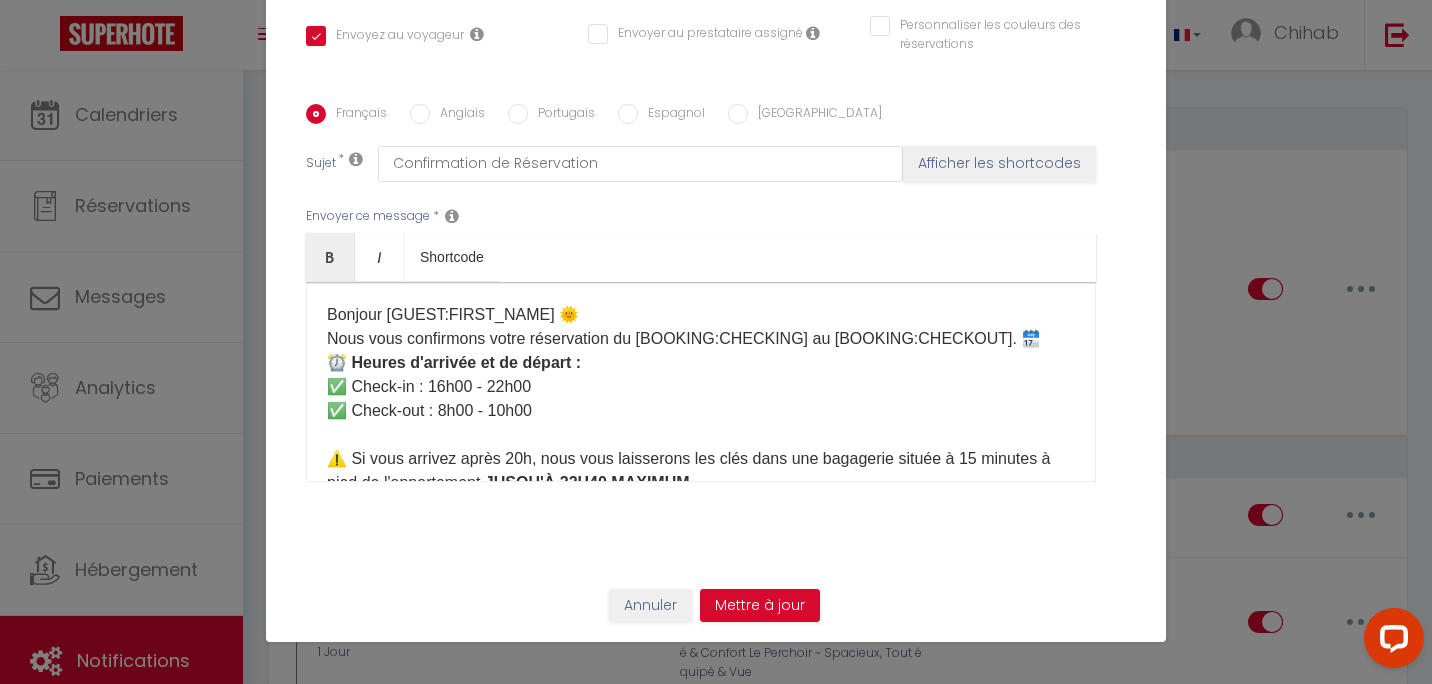 click on "Bonjour [GUEST:FIRST_NAME] 🌞 Nous vous confirmons votre réservation du [BOOKING:CHECKING] au [BOOKING:CHECKOUT]. 🗓️ ⏰ Heures d'arrivée et de départ : ✅ Check-in : 16h00 - 22h00 ✅ Check-out : 8h00 - 10h00 ⚠️ Si vous arrivez après 20h, nous vous laisserons les clés dans une bagagerie située à 15 minutes à pied de l'appartement,  JUSQU'À 22H40 MAXIMUM . Au-delà, la bagagerie ferme ses portes et  il n'y aura pas d'autres solutions , soyez vigilants sur l'heure d'arrivée. 🕑 Si vous souhaitez arriver plus tôt et/ou partir plus tard, c'est possible ! Il suffit de choisir votre option* ici : [Mes Extras] *Sous réserve de disponibilité. Nous nous réservons le droit de refuser l'option choisie et vous serez remboursé. Si nous validons, inutile de nous prévenir, nous l'aurons déjà noté 🙂 📩 Vous recevrez un message 1 jour avant votre arrivée avec toutes les conditions d'accès et des informations sur le logement. ℹ️ Quelques informations utiles pendant votre voyage : ." at bounding box center [701, 723] 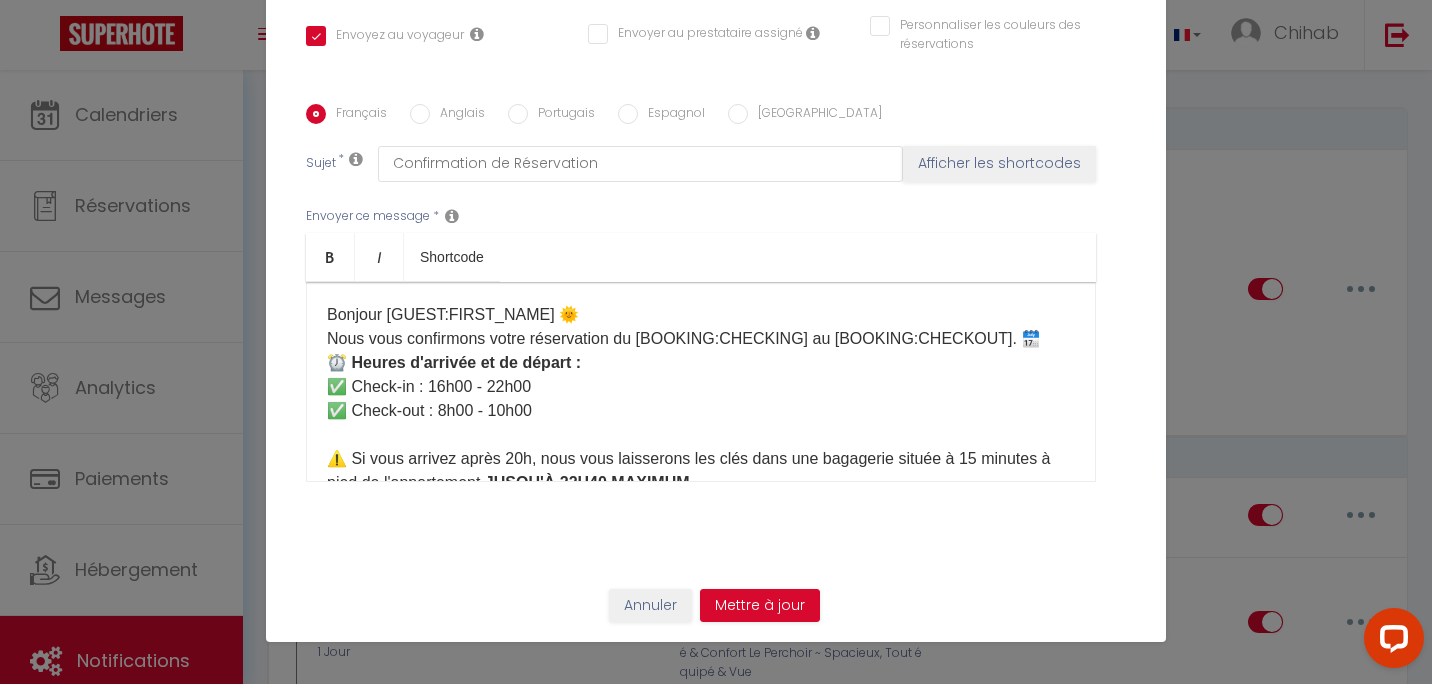 click on "Bonjour [GUEST:FIRST_NAME] 🌞 Nous vous confirmons votre réservation du [BOOKING:CHECKING] au [BOOKING:CHECKOUT]. 🗓️ ⏰ Heures d'arrivée et de départ : ✅ Check-in : 16h00 - 22h00 ✅ Check-out : 8h00 - 10h00 ⚠️ Si vous arrivez après 20h, nous vous laisserons les clés dans une bagagerie située à 15 minutes à pied de l'appartement,  JUSQU'À 22H40 MAXIMUM . Au-delà, la bagagerie ferme ses portes et  il n'y aura pas d'autres solutions , soyez vigilants sur l'heure d'arrivée. 🕑 Si vous souhaitez arriver plus tôt et/ou partir plus tard, c'est possible ! Il suffit de choisir votre option* ici : [Mes Extras] *Sous réserve de disponibilité. Nous nous réservons le droit de refuser l'option choisie et vous serez remboursé. Si nous validons, inutile de nous prévenir, nous l'aurons déjà noté 🙂 📩 Vous recevrez un message 1 jour avant votre arrivée avec toutes les conditions d'accès et des informations sur le logement. ℹ️ Quelques informations utiles pendant votre voyage : ." at bounding box center [701, 723] 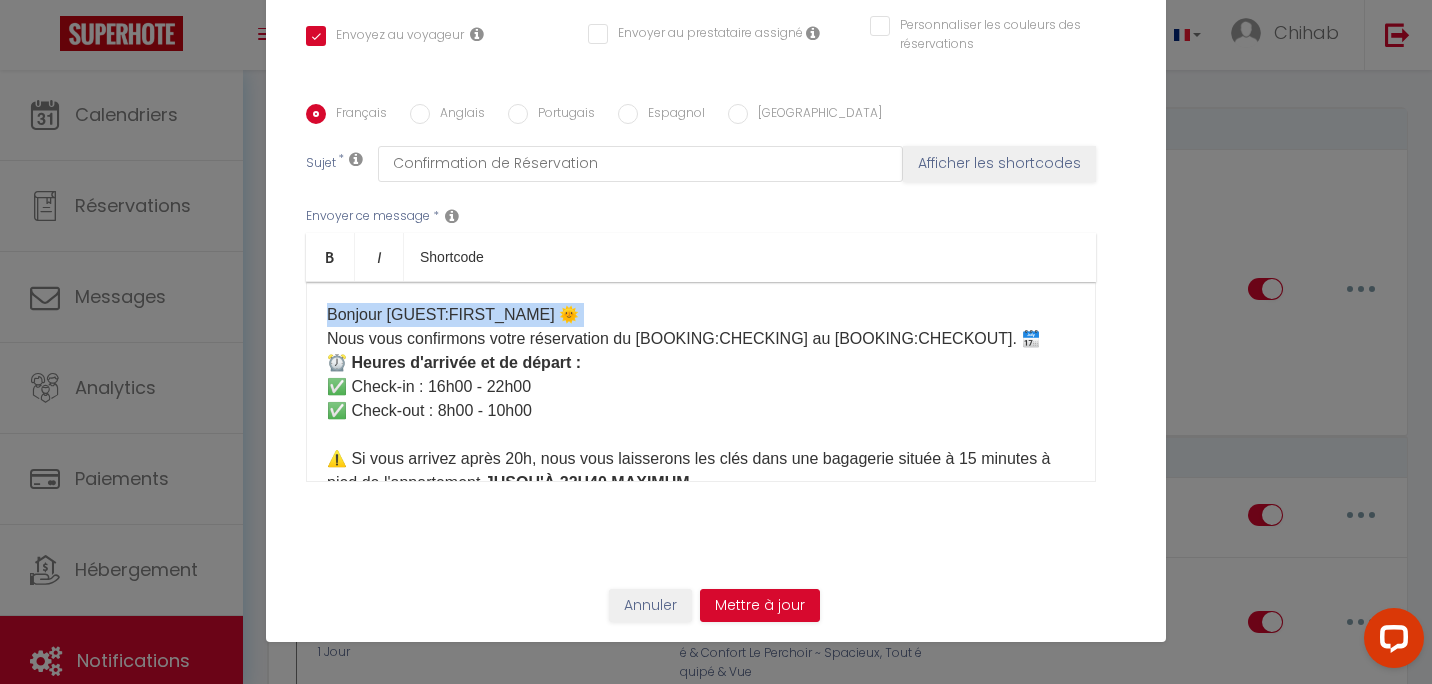 click on "Bonjour [GUEST:FIRST_NAME] 🌞 Nous vous confirmons votre réservation du [BOOKING:CHECKING] au [BOOKING:CHECKOUT]. 🗓️ ⏰ Heures d'arrivée et de départ : ✅ Check-in : 16h00 - 22h00 ✅ Check-out : 8h00 - 10h00 ⚠️ Si vous arrivez après 20h, nous vous laisserons les clés dans une bagagerie située à 15 minutes à pied de l'appartement,  JUSQU'À 22H40 MAXIMUM . Au-delà, la bagagerie ferme ses portes et  il n'y aura pas d'autres solutions , soyez vigilants sur l'heure d'arrivée. 🕑 Si vous souhaitez arriver plus tôt et/ou partir plus tard, c'est possible ! Il suffit de choisir votre option* ici : [Mes Extras] *Sous réserve de disponibilité. Nous nous réservons le droit de refuser l'option choisie et vous serez remboursé. Si nous validons, inutile de nous prévenir, nous l'aurons déjà noté 🙂 📩 Vous recevrez un message 1 jour avant votre arrivée avec toutes les conditions d'accès et des informations sur le logement. ℹ️ Quelques informations utiles pendant votre voyage : ." at bounding box center [701, 723] 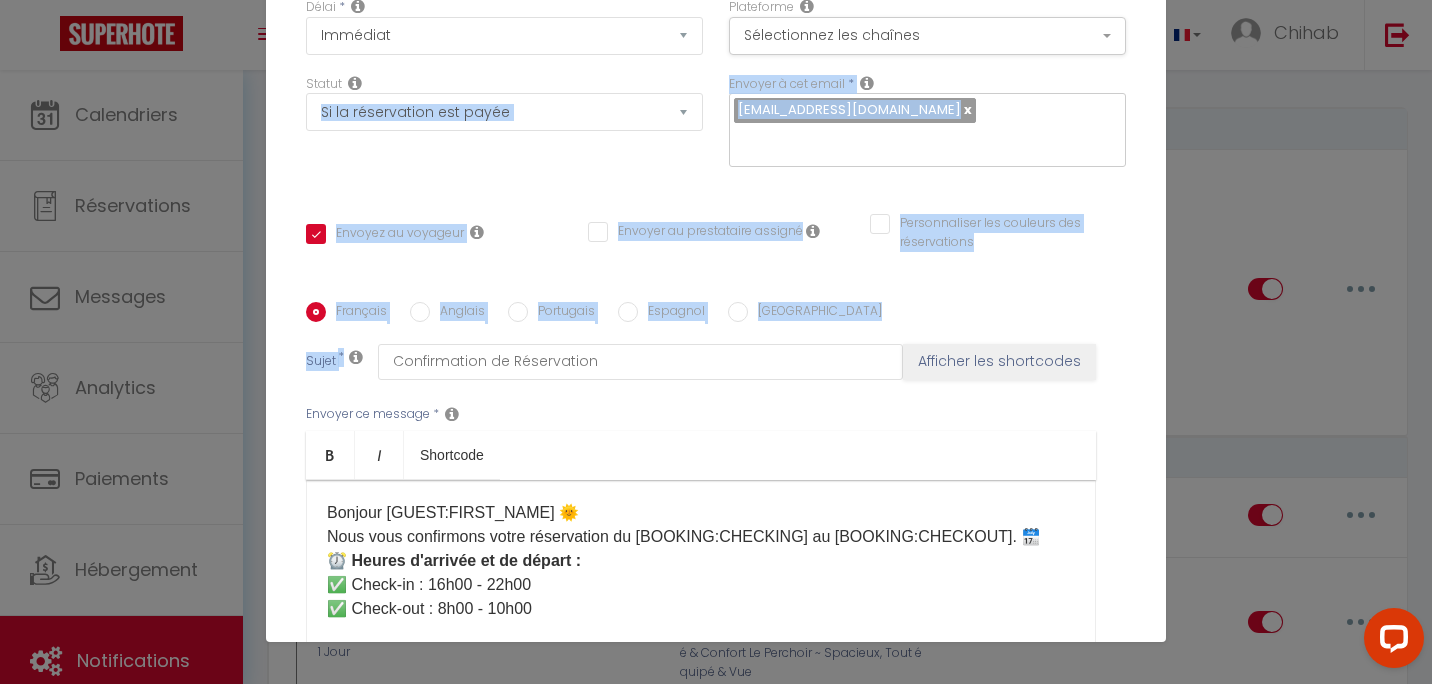 scroll, scrollTop: 0, scrollLeft: 0, axis: both 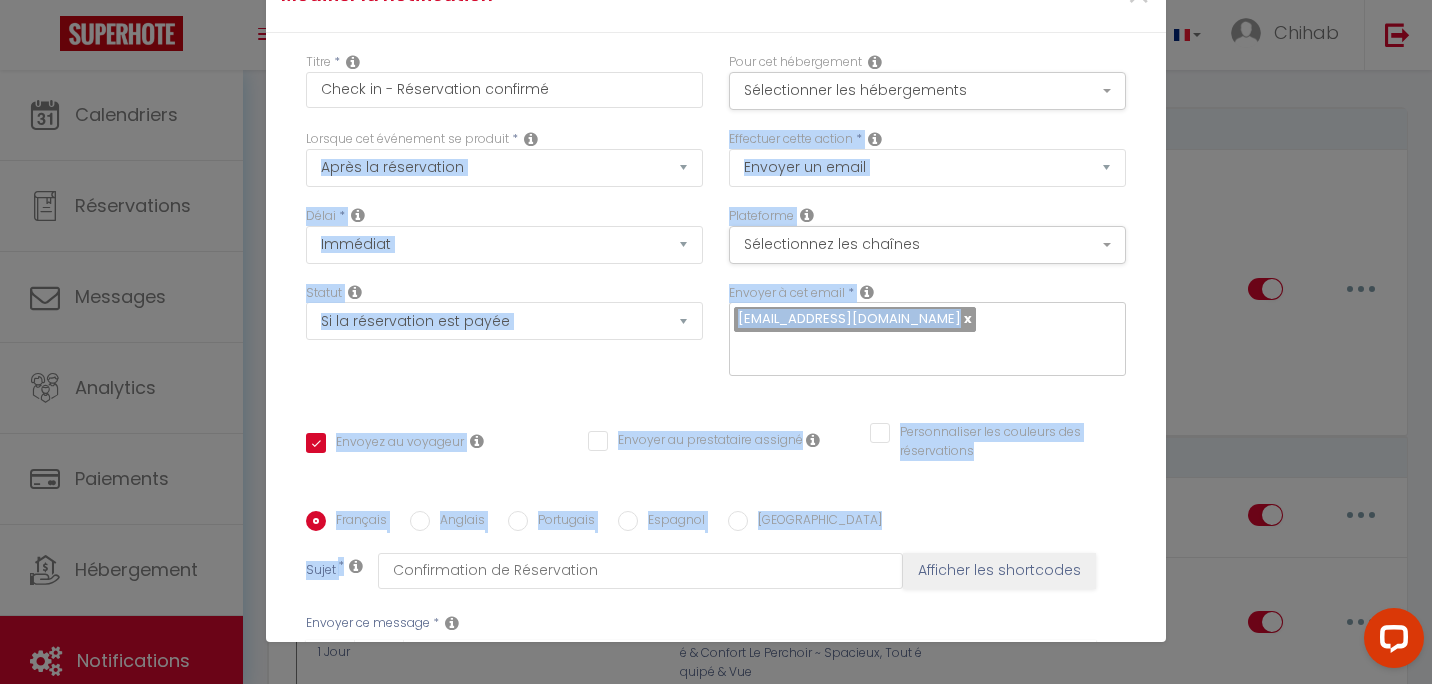drag, startPoint x: 472, startPoint y: 140, endPoint x: 510, endPoint y: 163, distance: 44.418465 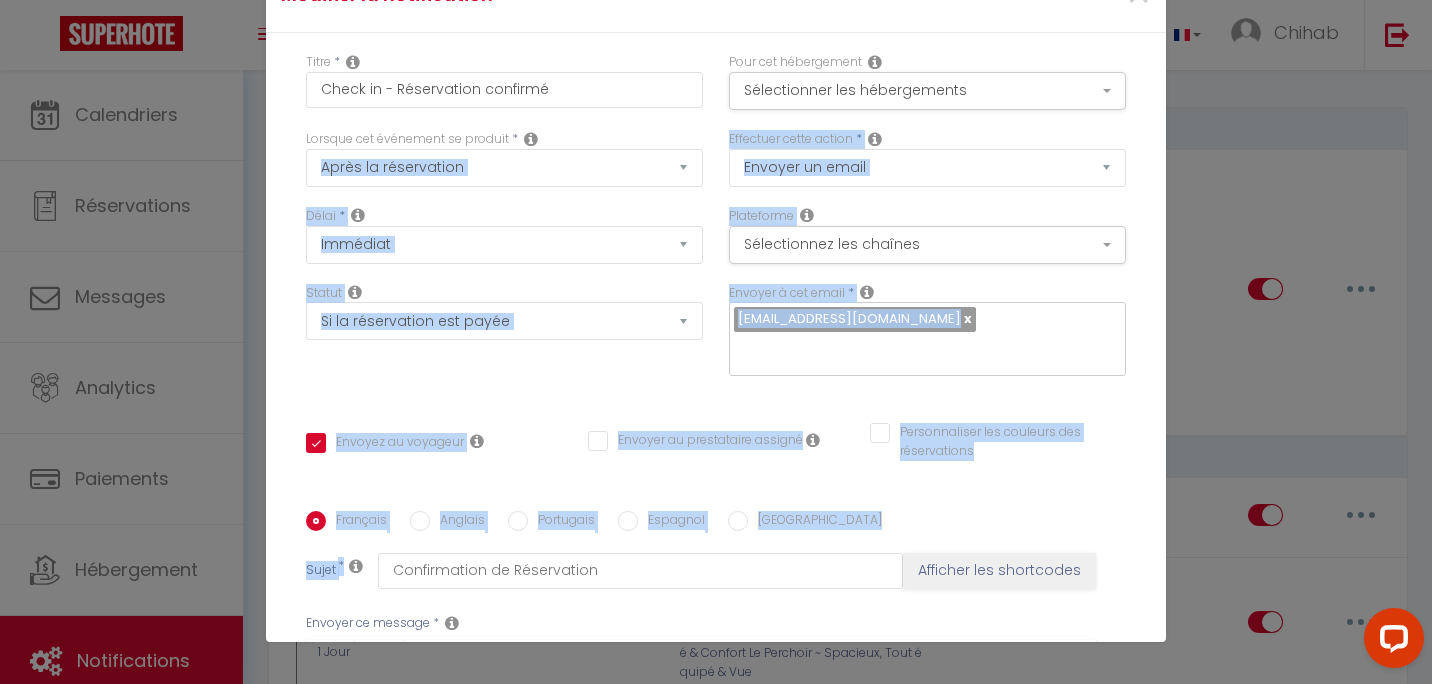 scroll, scrollTop: 0, scrollLeft: 0, axis: both 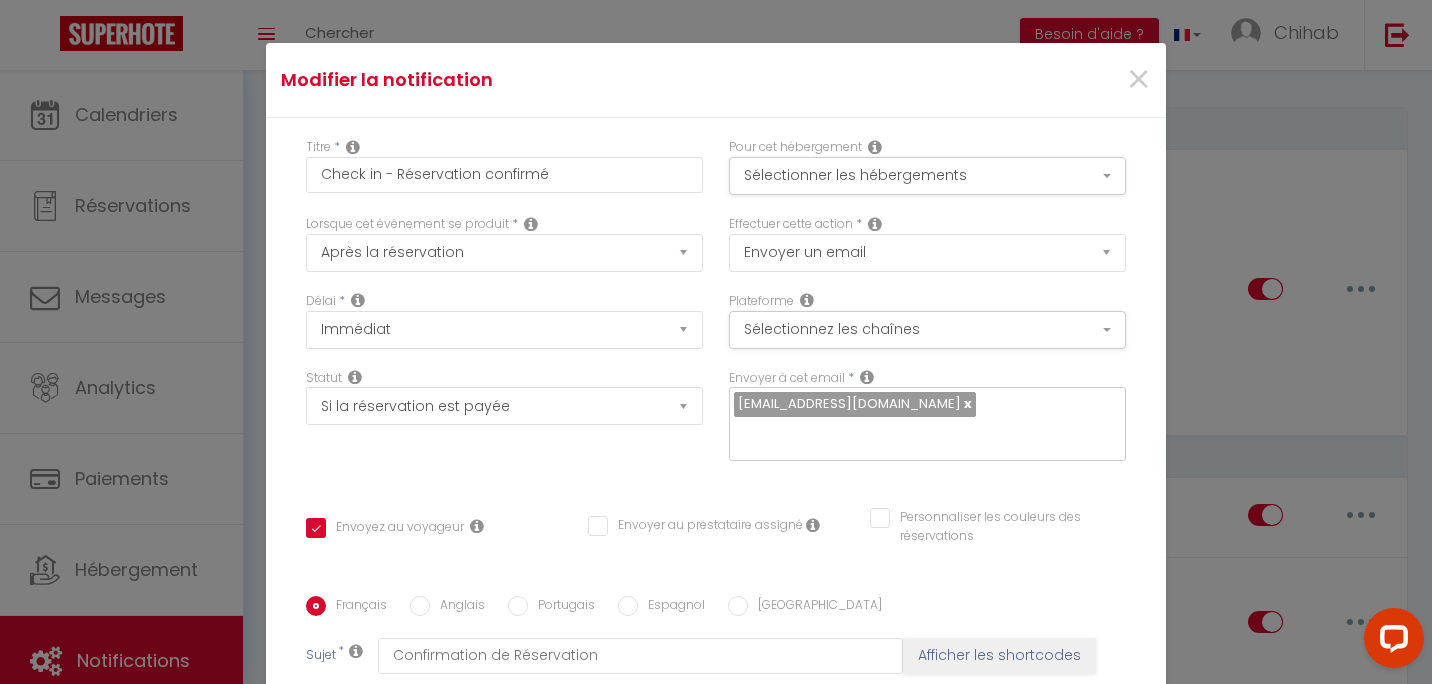 click on "Titre   *     Check in - Réservation confirmé" at bounding box center (504, 165) 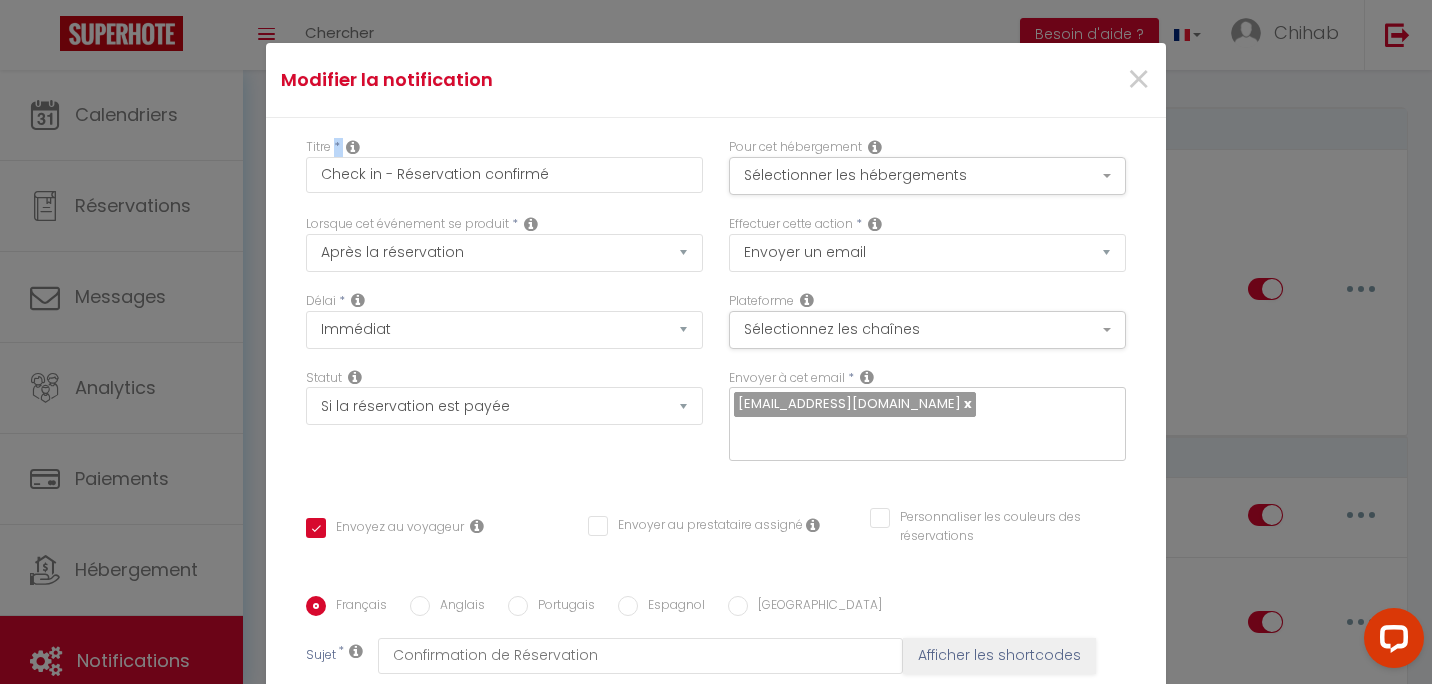 drag, startPoint x: 340, startPoint y: 166, endPoint x: 545, endPoint y: 173, distance: 205.11948 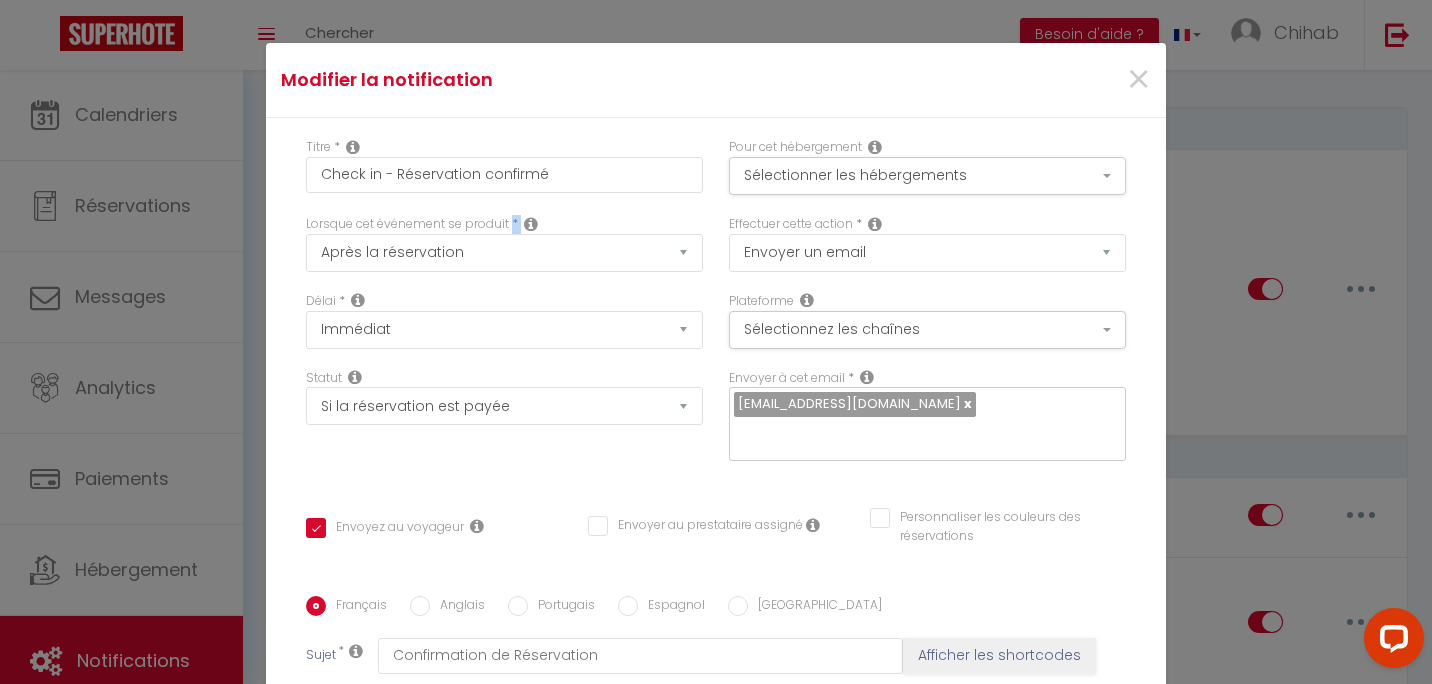 click on "Lorsque cet événement se produit   *      Après la réservation   Avant Checkin (à partir de 12h00)   Après Checkin (à partir de 12h00)   Avant Checkout (à partir de 12h00)   Après Checkout (à partir de 12h00)   Température   Co2   Bruit sonore   Après visualisation lien paiement   Après Paiement Lien KO   Après Caution Lien KO   Après Paiement Automatique KO   Après Caution Automatique KO   Après Visualisation du Contrat   Après Signature du Contrat   Paiement OK   Après soumission formulaire bienvenue   Aprés annulation réservation   Après remboursement automatique   Date spécifique   Après Assignation   Après Désassignation   Après soumission online checkin   Caution OK" at bounding box center (504, 243) 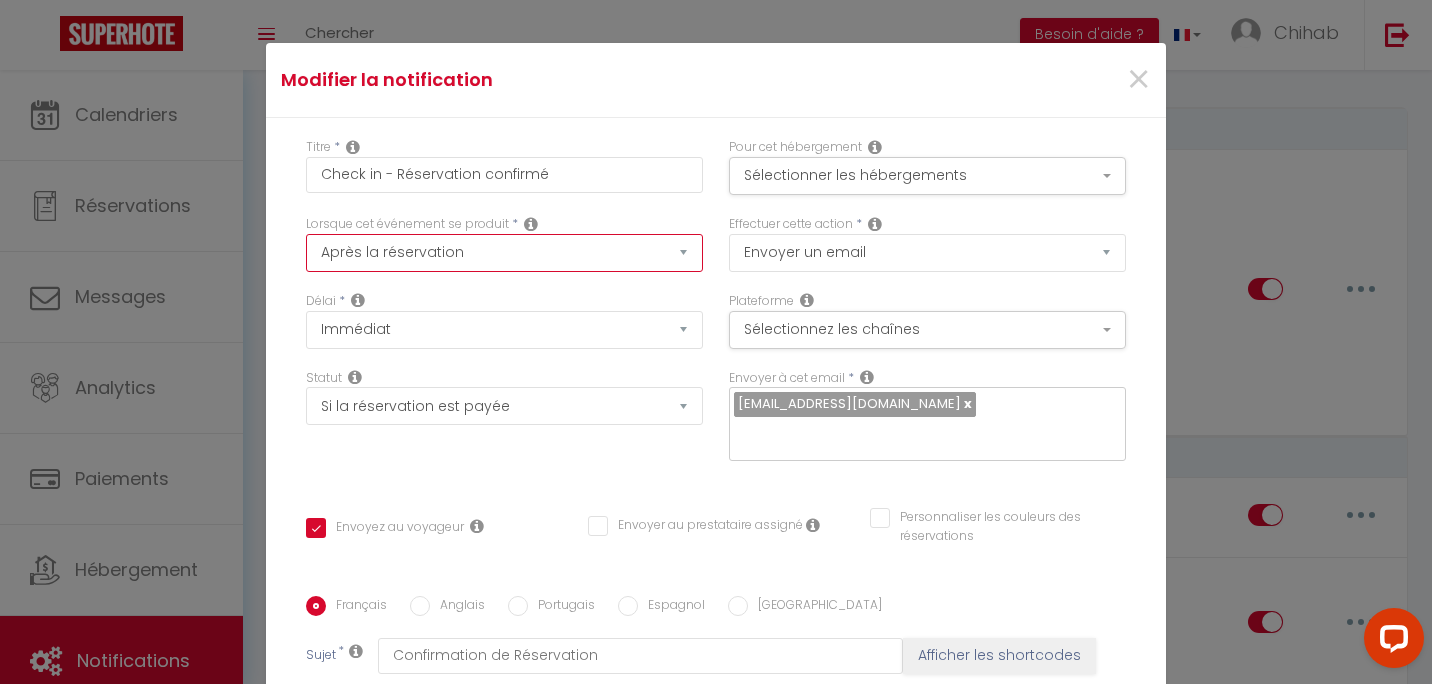 click on "Après la réservation   Avant Checkin (à partir de 12h00)   Après Checkin (à partir de 12h00)   Avant Checkout (à partir de 12h00)   Après Checkout (à partir de 12h00)   Température   Co2   Bruit sonore   Après visualisation lien paiement   Après Paiement Lien KO   Après Caution Lien KO   Après Paiement Automatique KO   Après Caution Automatique KO   Après Visualisation du Contrat   Après Signature du Contrat   Paiement OK   Après soumission formulaire bienvenue   Aprés annulation réservation   Après remboursement automatique   Date spécifique   Après Assignation   Après Désassignation   Après soumission online checkin   Caution OK" at bounding box center (504, 253) 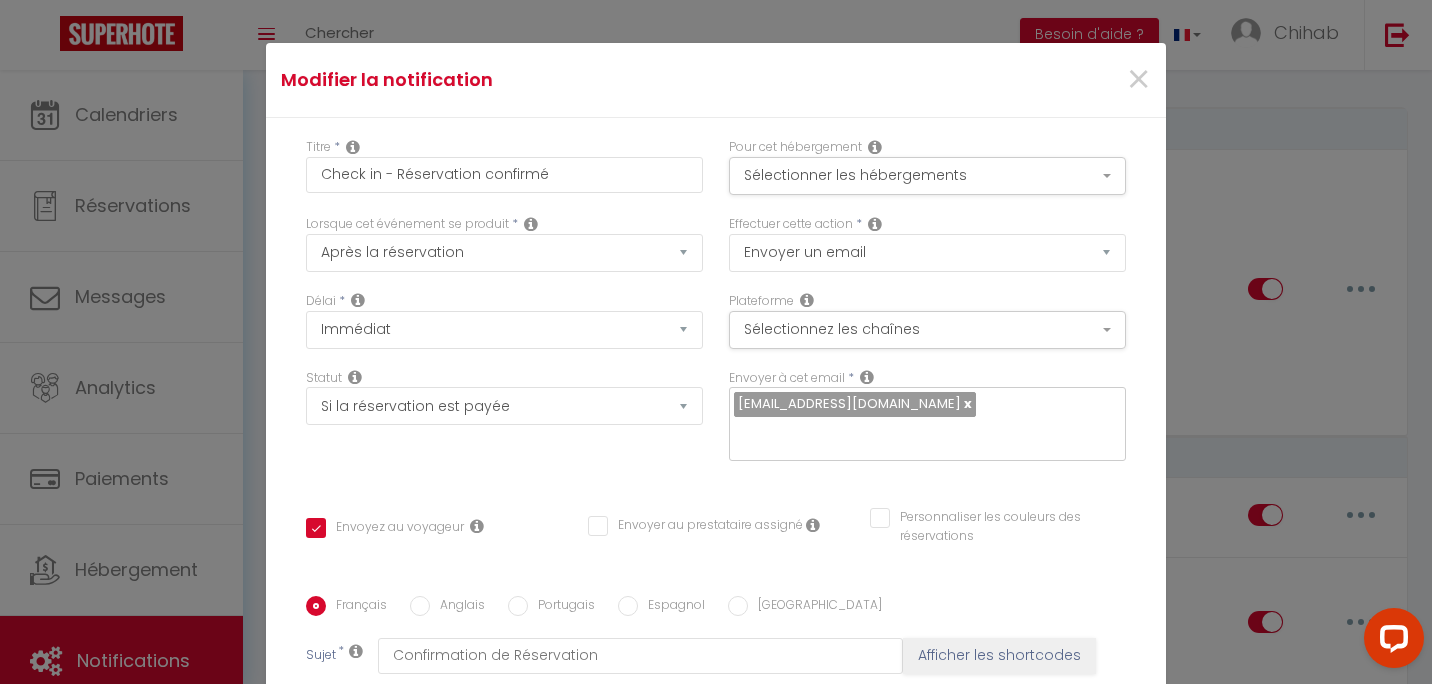 click on "Lorsque cet événement se produit   *      Après la réservation   Avant Checkin (à partir de 12h00)   Après Checkin (à partir de 12h00)   Avant Checkout (à partir de 12h00)   Après Checkout (à partir de 12h00)   Température   Co2   Bruit sonore   Après visualisation lien paiement   Après Paiement Lien KO   Après Caution Lien KO   Après Paiement Automatique KO   Après Caution Automatique KO   Après Visualisation du Contrat   Après Signature du Contrat   Paiement OK   Après soumission formulaire bienvenue   Aprés annulation réservation   Après remboursement automatique   Date spécifique   Après Assignation   Après Désassignation   Après soumission online checkin   Caution OK" at bounding box center (504, 253) 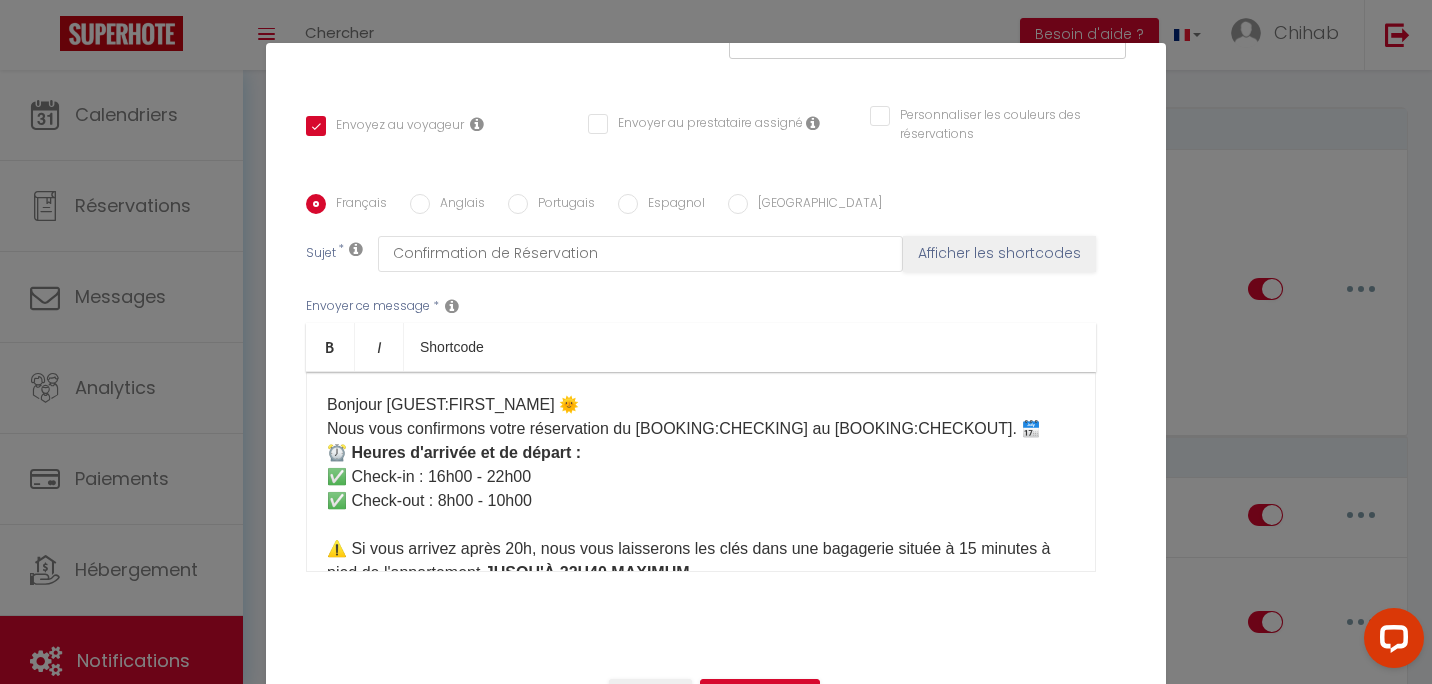 scroll, scrollTop: 409, scrollLeft: 0, axis: vertical 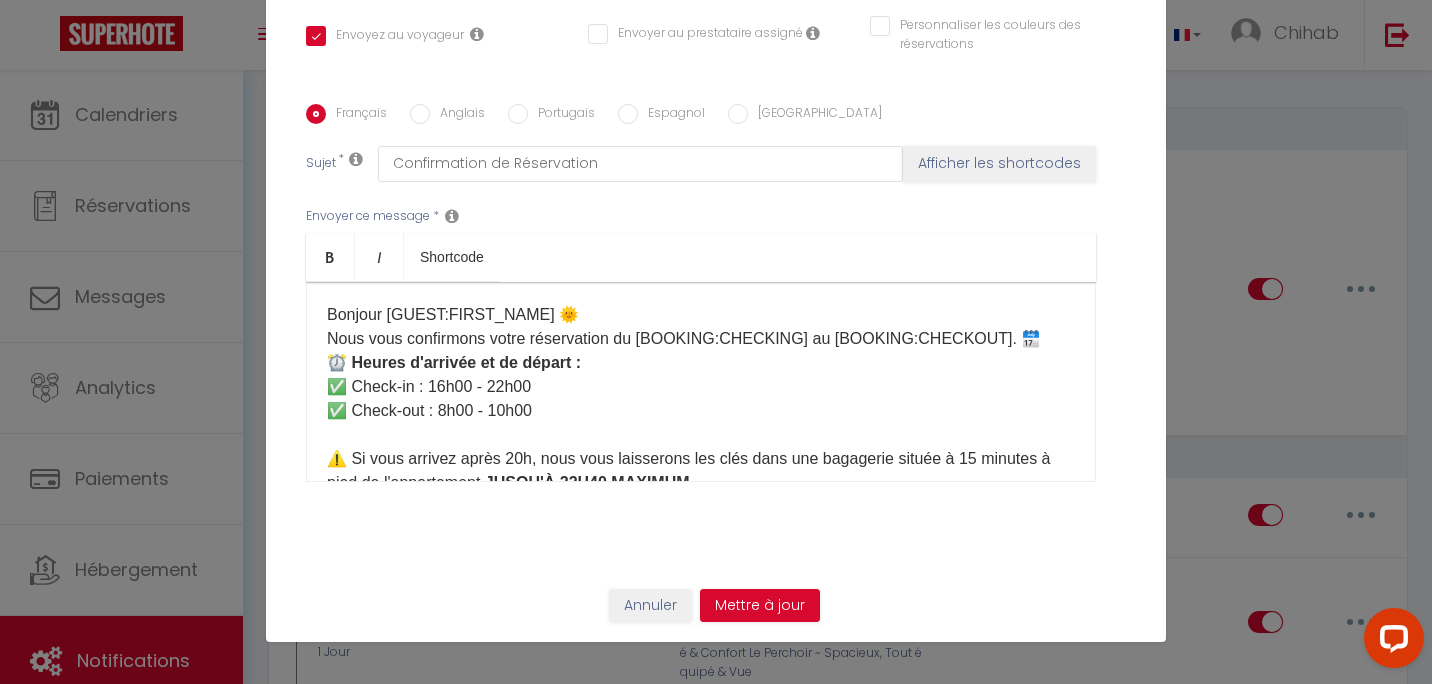 click on "Bonjour [GUEST:FIRST_NAME] 🌞 Nous vous confirmons votre réservation du [BOOKING:CHECKING] au [BOOKING:CHECKOUT]. 🗓️ ⏰ Heures d'arrivée et de départ : ✅ Check-in : 16h00 - 22h00 ✅ Check-out : 8h00 - 10h00 ⚠️ Si vous arrivez après 20h, nous vous laisserons les clés dans une bagagerie située à 15 minutes à pied de l'appartement,  JUSQU'À 22H40 MAXIMUM . Au-delà, la bagagerie ferme ses portes et  il n'y aura pas d'autres solutions , soyez vigilants sur l'heure d'arrivée. 🕑 Si vous souhaitez arriver plus tôt et/ou partir plus tard, c'est possible ! Il suffit de choisir votre option* ici : [Mes Extras] *Sous réserve de disponibilité. Nous nous réservons le droit de refuser l'option choisie et vous serez remboursé. Si nous validons, inutile de nous prévenir, nous l'aurons déjà noté 🙂 📩 Vous recevrez un message 1 jour avant votre arrivée avec toutes les conditions d'accès et des informations sur le logement. ℹ️ Quelques informations utiles pendant votre voyage : ." at bounding box center (701, 723) 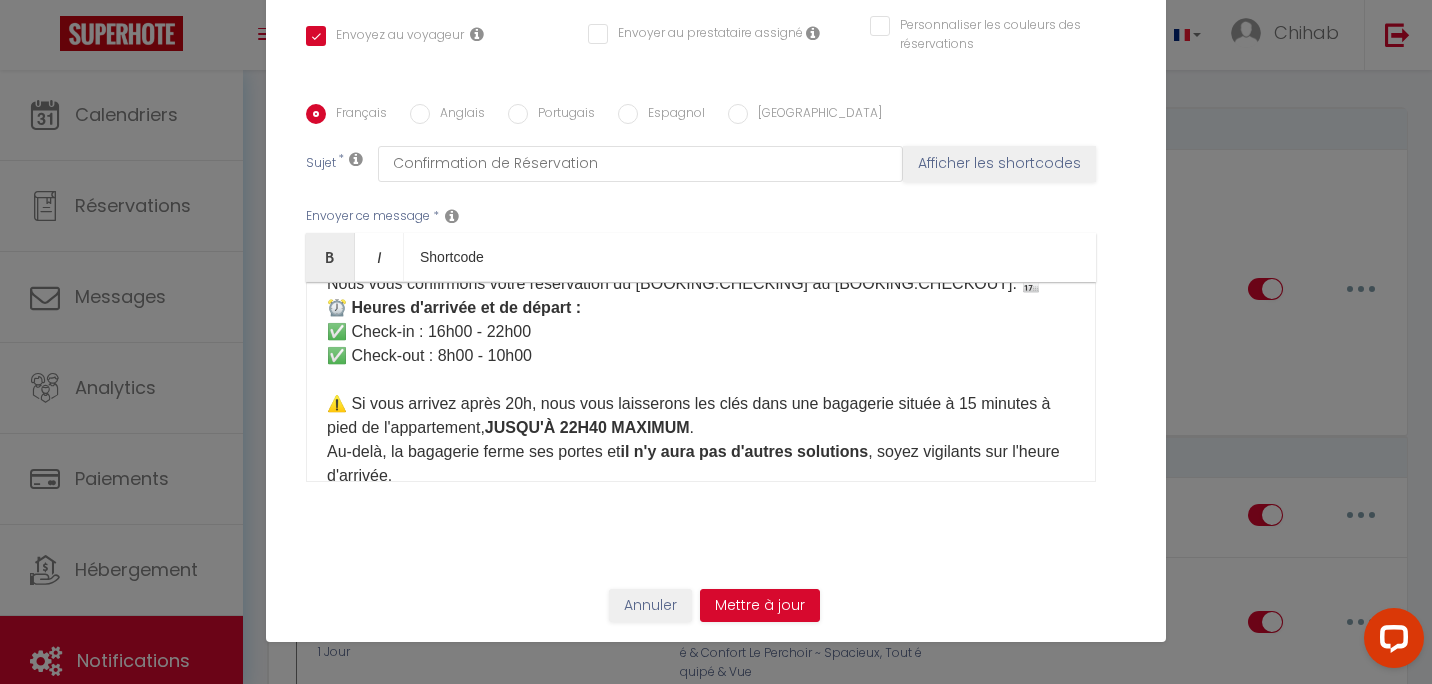 scroll, scrollTop: 100, scrollLeft: 0, axis: vertical 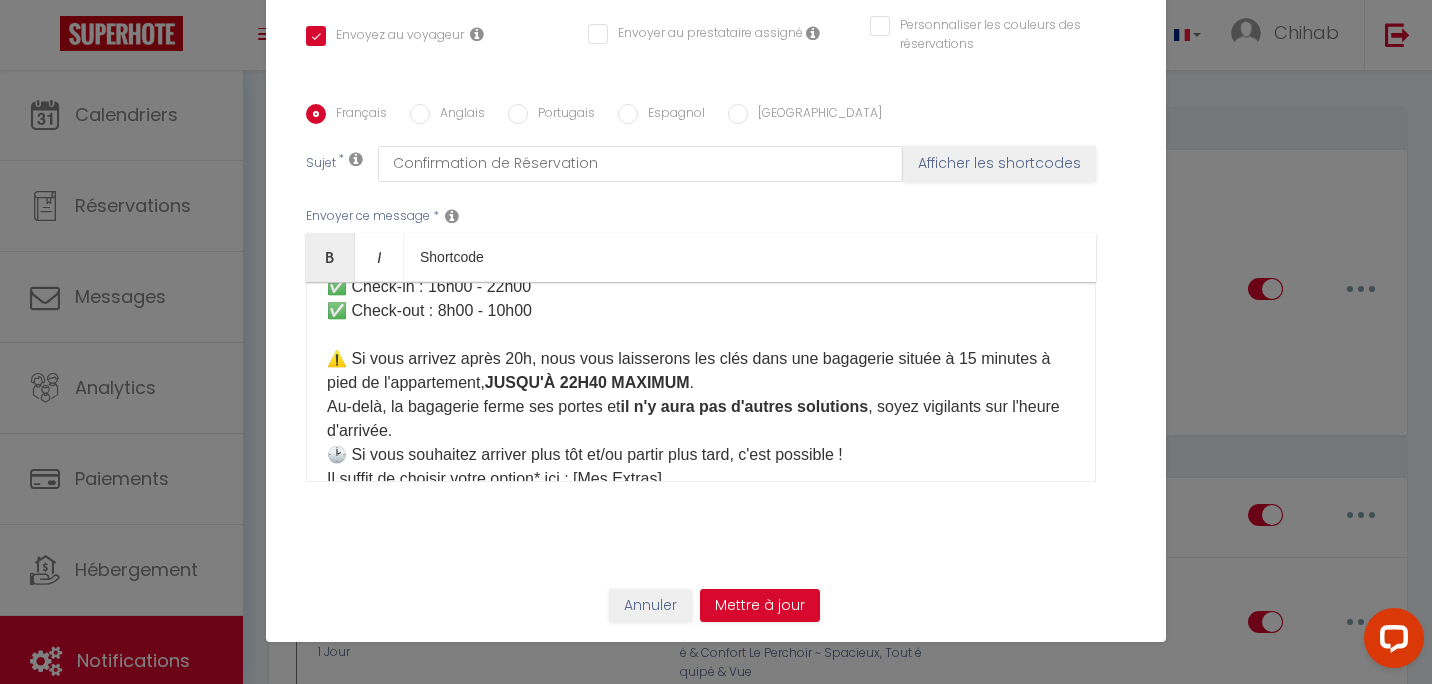 click on "Bonjour [GUEST:FIRST_NAME] 🌞 Nous vous confirmons votre réservation du [BOOKING:CHECKING] au [BOOKING:CHECKOUT]. 🗓️ ⏰ Heures d'arrivée et de départ : ✅ Check-in : 16h00 - 22h00 ✅ Check-out : 8h00 - 10h00 ⚠️ Si vous arrivez après 20h, nous vous laisserons les clés dans une bagagerie située à 15 minutes à pied de l'appartement,  JUSQU'À 22H40 MAXIMUM . Au-delà, la bagagerie ferme ses portes et  il n'y aura pas d'autres solutions , soyez vigilants sur l'heure d'arrivée. 🕑 Si vous souhaitez arriver plus tôt et/ou partir plus tard, c'est possible ! Il suffit de choisir votre option* ici : [Mes Extras] *Sous réserve de disponibilité. Nous nous réservons le droit de refuser l'option choisie et vous serez remboursé. Si nous validons, inutile de nous prévenir, nous l'aurons déjà noté 🙂 📩 Vous recevrez un message 1 jour avant votre arrivée avec toutes les conditions d'accès et des informations sur le logement. ℹ️ Quelques informations utiles pendant votre voyage : ." at bounding box center (701, 623) 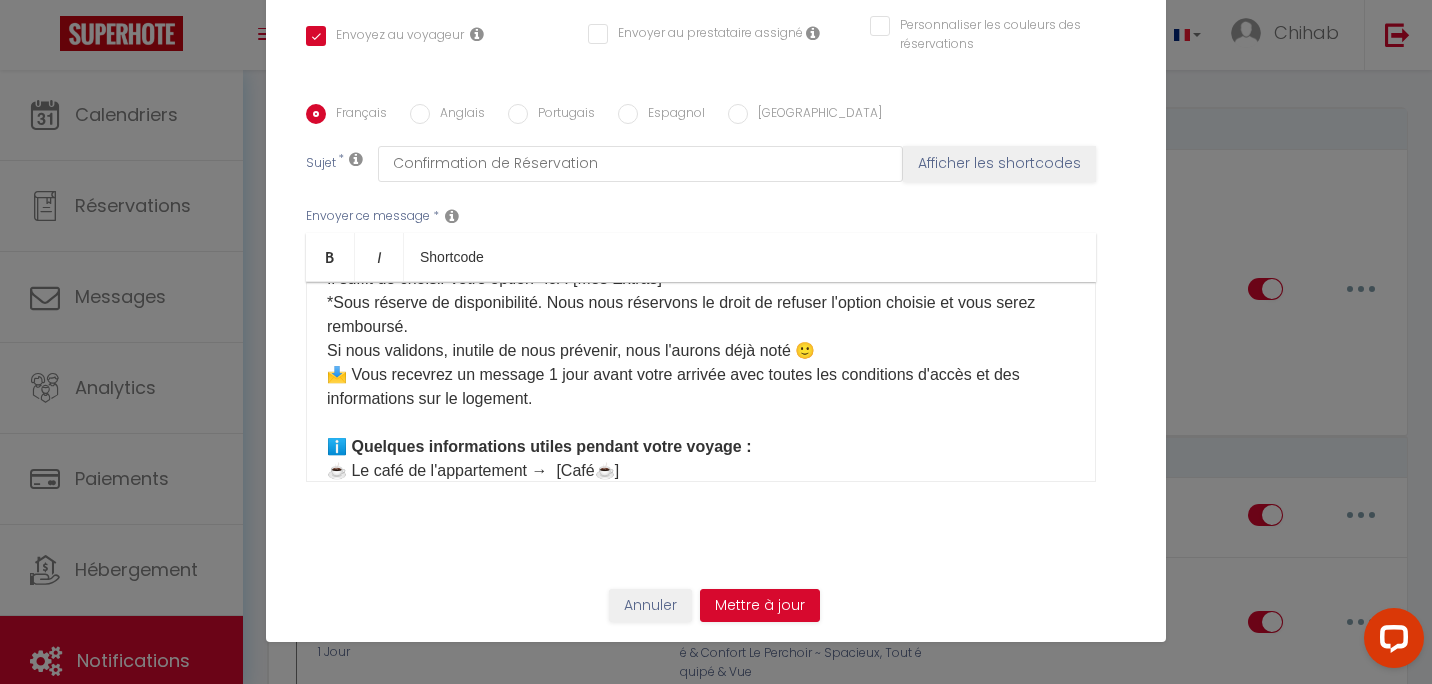 scroll, scrollTop: 200, scrollLeft: 0, axis: vertical 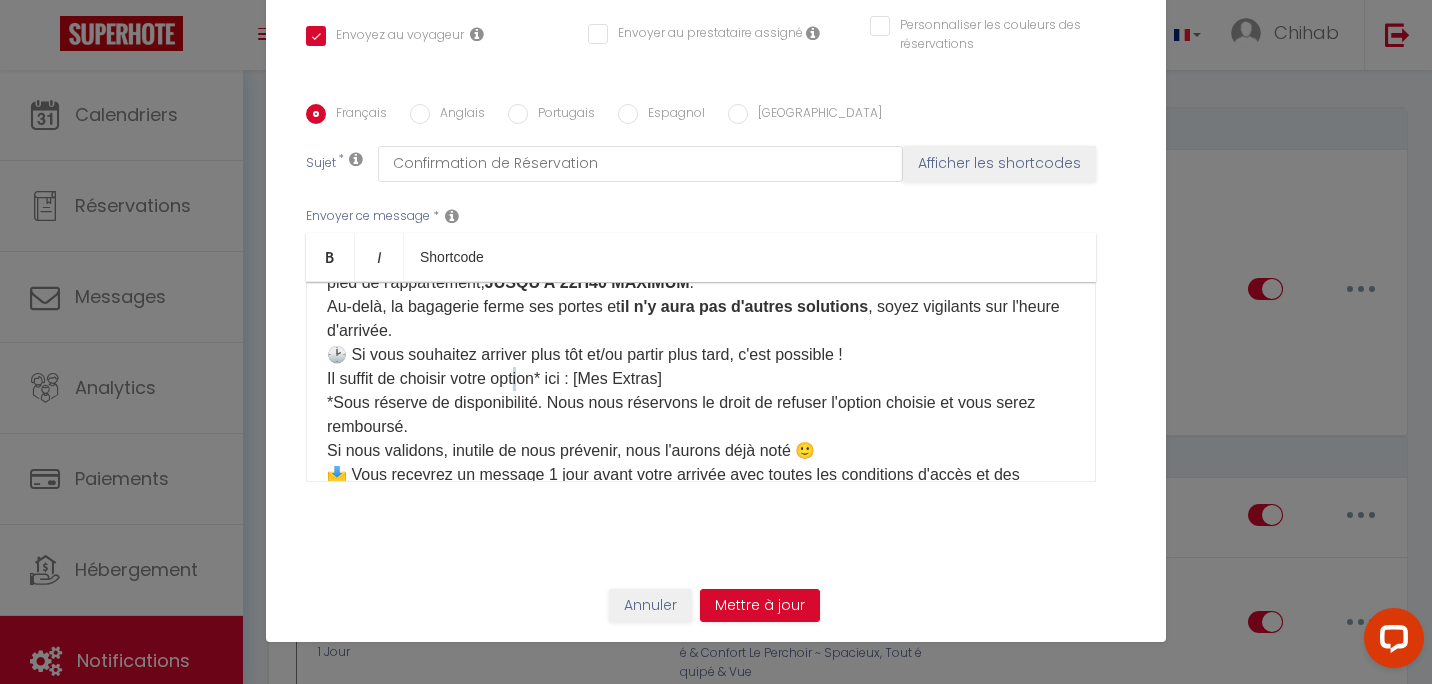 click on "Bonjour [GUEST:FIRST_NAME] 🌞 Nous vous confirmons votre réservation du [BOOKING:CHECKING] au [BOOKING:CHECKOUT]. 🗓️ ⏰ Heures d'arrivée et de départ : ✅ Check-in : 16h00 - 22h00 ✅ Check-out : 8h00 - 10h00 ⚠️ Si vous arrivez après 20h, nous vous laisserons les clés dans une bagagerie située à 15 minutes à pied de l'appartement,  JUSQU'À 22H40 MAXIMUM . Au-delà, la bagagerie ferme ses portes et  il n'y aura pas d'autres solutions , soyez vigilants sur l'heure d'arrivée. 🕑 Si vous souhaitez arriver plus tôt et/ou partir plus tard, c'est possible ! Il suffit de choisir votre option* ici : [Mes Extras] *Sous réserve de disponibilité. Nous nous réservons le droit de refuser l'option choisie et vous serez remboursé. Si nous validons, inutile de nous prévenir, nous l'aurons déjà noté 🙂 📩 Vous recevrez un message 1 jour avant votre arrivée avec toutes les conditions d'accès et des informations sur le logement. ℹ️ Quelques informations utiles pendant votre voyage : ." at bounding box center (701, 523) 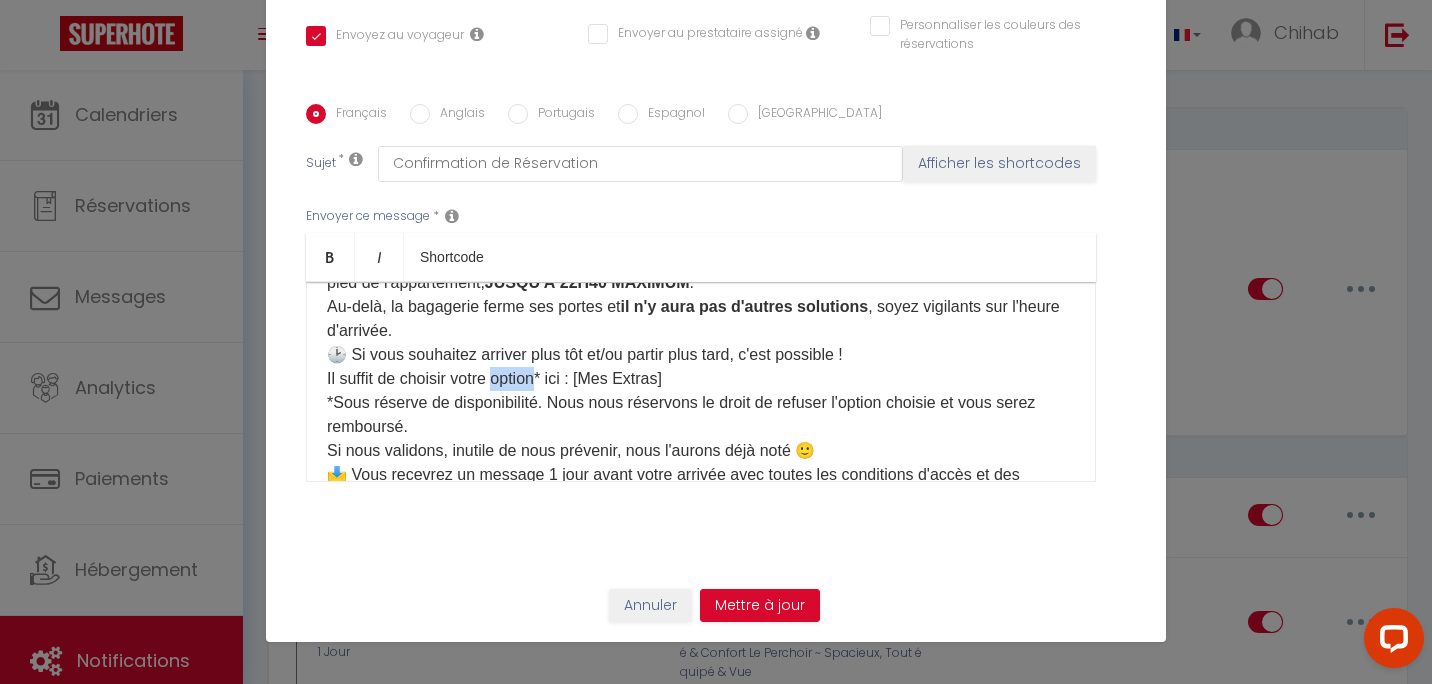 click on "Bonjour [GUEST:FIRST_NAME] 🌞 Nous vous confirmons votre réservation du [BOOKING:CHECKING] au [BOOKING:CHECKOUT]. 🗓️ ⏰ Heures d'arrivée et de départ : ✅ Check-in : 16h00 - 22h00 ✅ Check-out : 8h00 - 10h00 ⚠️ Si vous arrivez après 20h, nous vous laisserons les clés dans une bagagerie située à 15 minutes à pied de l'appartement,  JUSQU'À 22H40 MAXIMUM . Au-delà, la bagagerie ferme ses portes et  il n'y aura pas d'autres solutions , soyez vigilants sur l'heure d'arrivée. 🕑 Si vous souhaitez arriver plus tôt et/ou partir plus tard, c'est possible ! Il suffit de choisir votre option* ici : [Mes Extras] *Sous réserve de disponibilité. Nous nous réservons le droit de refuser l'option choisie et vous serez remboursé. Si nous validons, inutile de nous prévenir, nous l'aurons déjà noté 🙂 📩 Vous recevrez un message 1 jour avant votre arrivée avec toutes les conditions d'accès et des informations sur le logement. ℹ️ Quelques informations utiles pendant votre voyage : ." at bounding box center (701, 523) 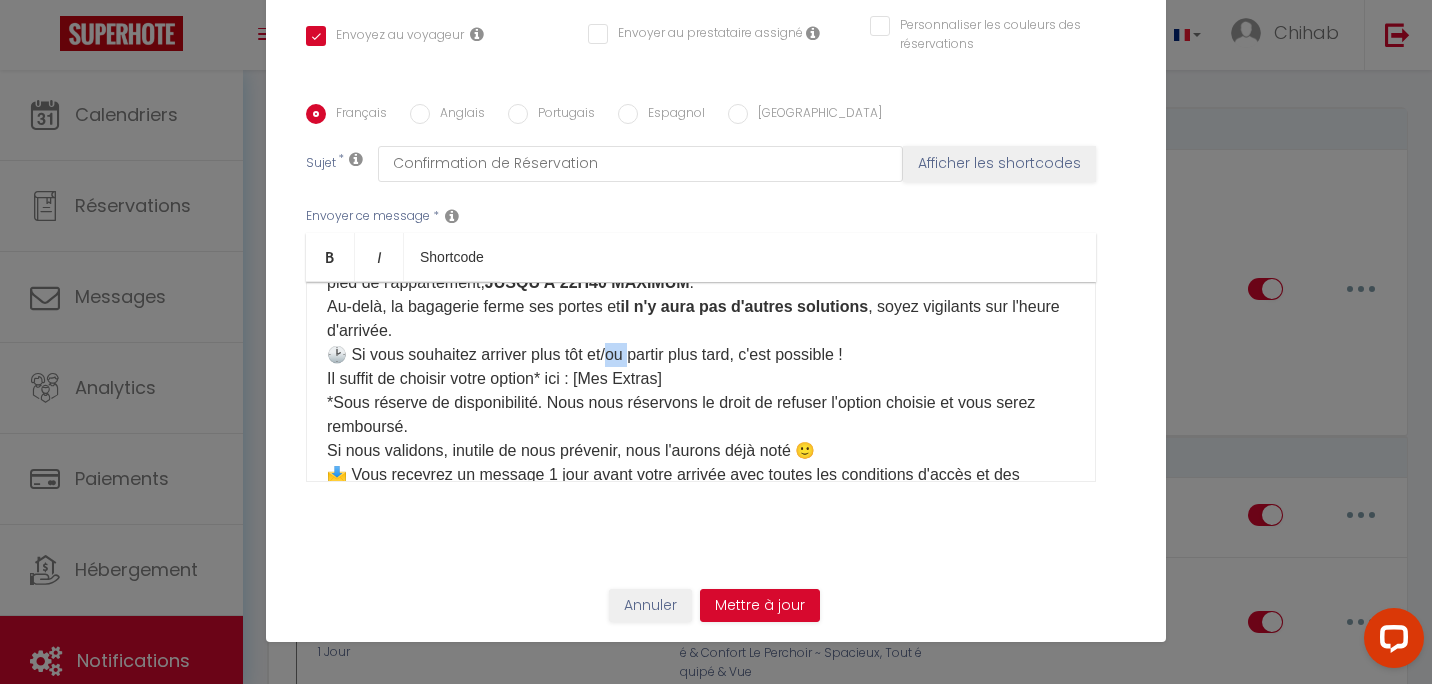 click on "Bonjour [GUEST:FIRST_NAME] 🌞 Nous vous confirmons votre réservation du [BOOKING:CHECKING] au [BOOKING:CHECKOUT]. 🗓️ ⏰ Heures d'arrivée et de départ : ✅ Check-in : 16h00 - 22h00 ✅ Check-out : 8h00 - 10h00 ⚠️ Si vous arrivez après 20h, nous vous laisserons les clés dans une bagagerie située à 15 minutes à pied de l'appartement,  JUSQU'À 22H40 MAXIMUM . Au-delà, la bagagerie ferme ses portes et  il n'y aura pas d'autres solutions , soyez vigilants sur l'heure d'arrivée. 🕑 Si vous souhaitez arriver plus tôt et/ou partir plus tard, c'est possible ! Il suffit de choisir votre option* ici : [Mes Extras] *Sous réserve de disponibilité. Nous nous réservons le droit de refuser l'option choisie et vous serez remboursé. Si nous validons, inutile de nous prévenir, nous l'aurons déjà noté 🙂 📩 Vous recevrez un message 1 jour avant votre arrivée avec toutes les conditions d'accès et des informations sur le logement. ℹ️ Quelques informations utiles pendant votre voyage : ." at bounding box center [701, 523] 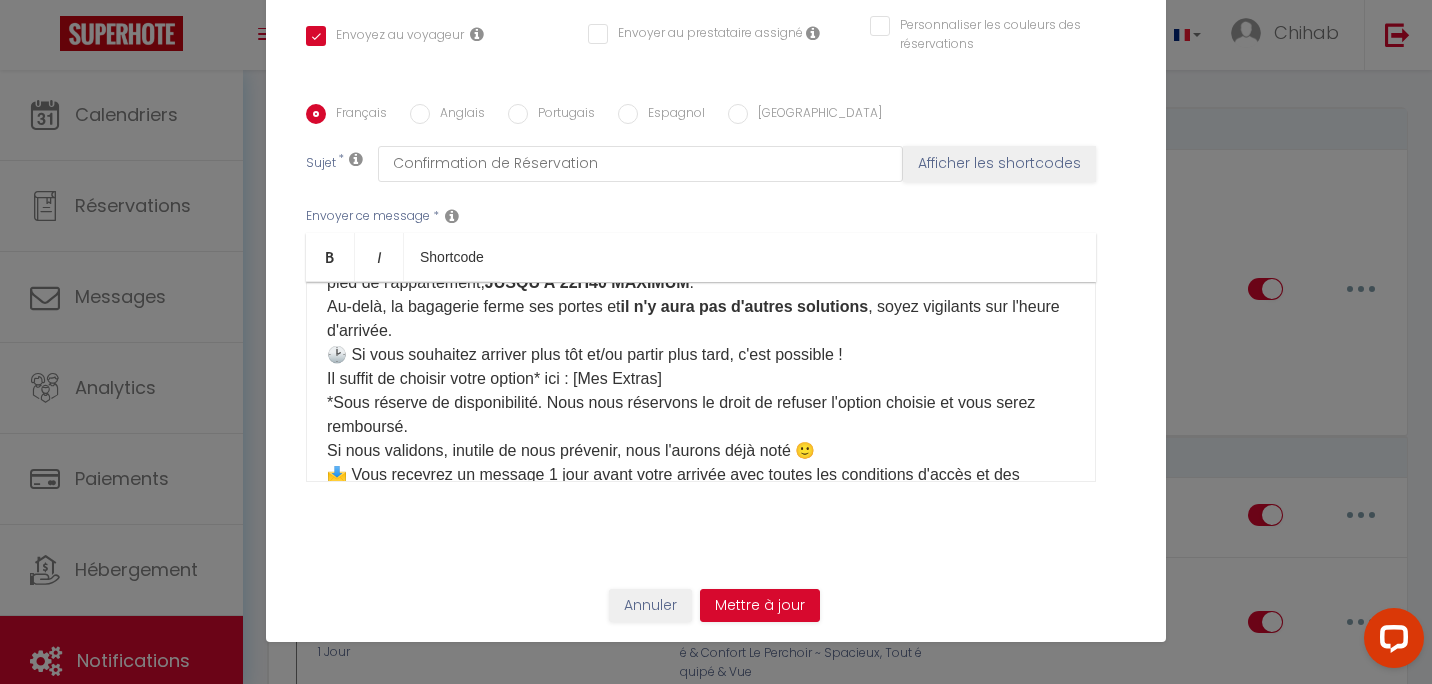 click on "Bonjour [GUEST:FIRST_NAME] 🌞 Nous vous confirmons votre réservation du [BOOKING:CHECKING] au [BOOKING:CHECKOUT]. 🗓️ ⏰ Heures d'arrivée et de départ : ✅ Check-in : 16h00 - 22h00 ✅ Check-out : 8h00 - 10h00 ⚠️ Si vous arrivez après 20h, nous vous laisserons les clés dans une bagagerie située à 15 minutes à pied de l'appartement,  JUSQU'À 22H40 MAXIMUM . Au-delà, la bagagerie ferme ses portes et  il n'y aura pas d'autres solutions , soyez vigilants sur l'heure d'arrivée. 🕑 Si vous souhaitez arriver plus tôt et/ou partir plus tard, c'est possible ! Il suffit de choisir votre option* ici : [Mes Extras] *Sous réserve de disponibilité. Nous nous réservons le droit de refuser l'option choisie et vous serez remboursé. Si nous validons, inutile de nous prévenir, nous l'aurons déjà noté 🙂 📩 Vous recevrez un message 1 jour avant votre arrivée avec toutes les conditions d'accès et des informations sur le logement. ℹ️ Quelques informations utiles pendant votre voyage : ." at bounding box center [701, 523] 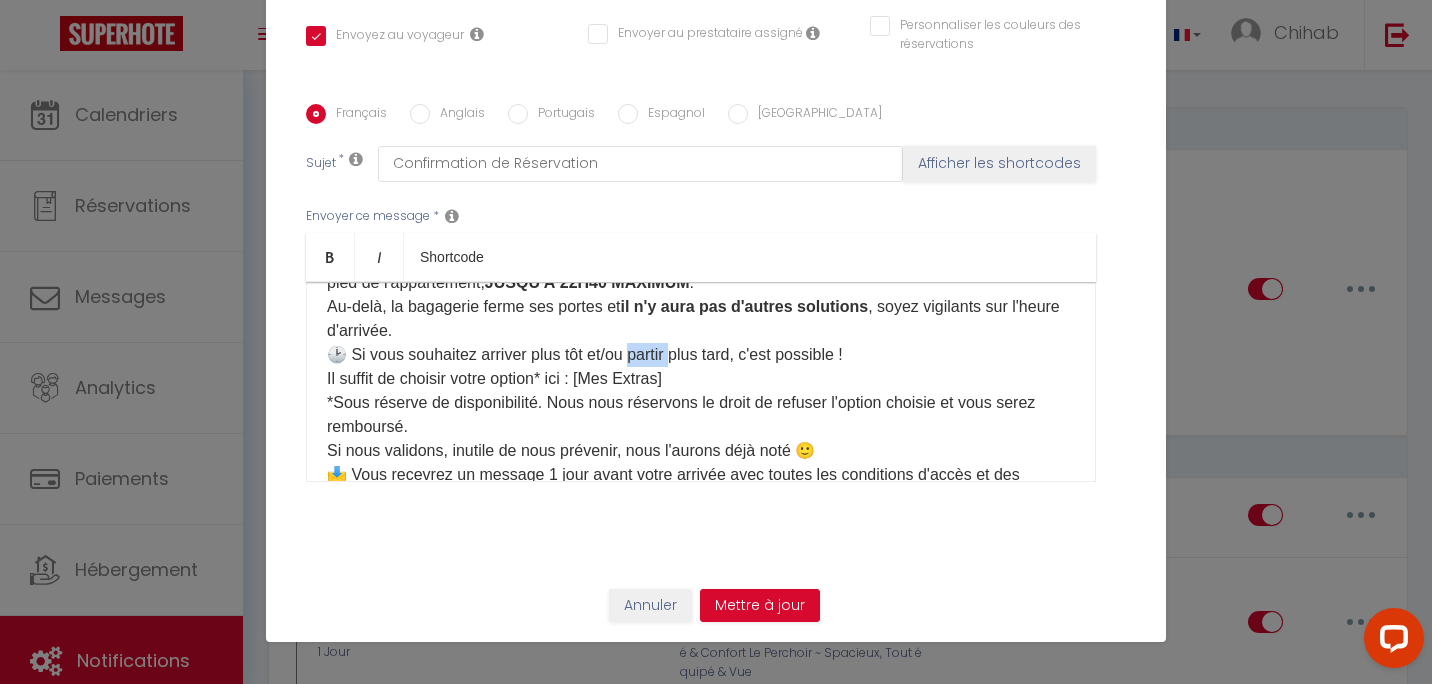 click on "Bonjour [GUEST:FIRST_NAME] 🌞 Nous vous confirmons votre réservation du [BOOKING:CHECKING] au [BOOKING:CHECKOUT]. 🗓️ ⏰ Heures d'arrivée et de départ : ✅ Check-in : 16h00 - 22h00 ✅ Check-out : 8h00 - 10h00 ⚠️ Si vous arrivez après 20h, nous vous laisserons les clés dans une bagagerie située à 15 minutes à pied de l'appartement,  JUSQU'À 22H40 MAXIMUM . Au-delà, la bagagerie ferme ses portes et  il n'y aura pas d'autres solutions , soyez vigilants sur l'heure d'arrivée. 🕑 Si vous souhaitez arriver plus tôt et/ou partir plus tard, c'est possible ! Il suffit de choisir votre option* ici : [Mes Extras] *Sous réserve de disponibilité. Nous nous réservons le droit de refuser l'option choisie et vous serez remboursé. Si nous validons, inutile de nous prévenir, nous l'aurons déjà noté 🙂 📩 Vous recevrez un message 1 jour avant votre arrivée avec toutes les conditions d'accès et des informations sur le logement. ℹ️ Quelques informations utiles pendant votre voyage : ." at bounding box center [701, 523] 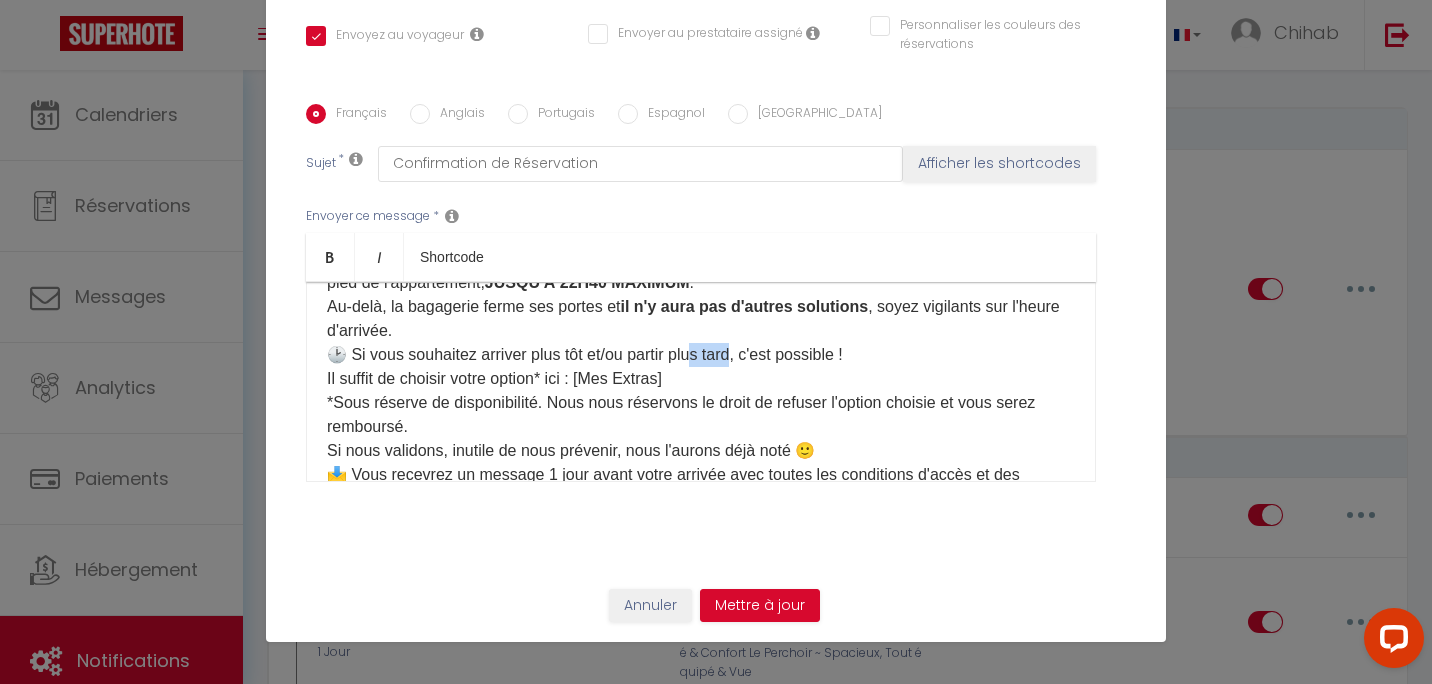 click on "Bonjour [GUEST:FIRST_NAME] 🌞 Nous vous confirmons votre réservation du [BOOKING:CHECKING] au [BOOKING:CHECKOUT]. 🗓️ ⏰ Heures d'arrivée et de départ : ✅ Check-in : 16h00 - 22h00 ✅ Check-out : 8h00 - 10h00 ⚠️ Si vous arrivez après 20h, nous vous laisserons les clés dans une bagagerie située à 15 minutes à pied de l'appartement,  JUSQU'À 22H40 MAXIMUM . Au-delà, la bagagerie ferme ses portes et  il n'y aura pas d'autres solutions , soyez vigilants sur l'heure d'arrivée. 🕑 Si vous souhaitez arriver plus tôt et/ou partir plus tard, c'est possible ! Il suffit de choisir votre option* ici : [Mes Extras] *Sous réserve de disponibilité. Nous nous réservons le droit de refuser l'option choisie et vous serez remboursé. Si nous validons, inutile de nous prévenir, nous l'aurons déjà noté 🙂 📩 Vous recevrez un message 1 jour avant votre arrivée avec toutes les conditions d'accès et des informations sur le logement. ℹ️ Quelques informations utiles pendant votre voyage : ." at bounding box center (701, 523) 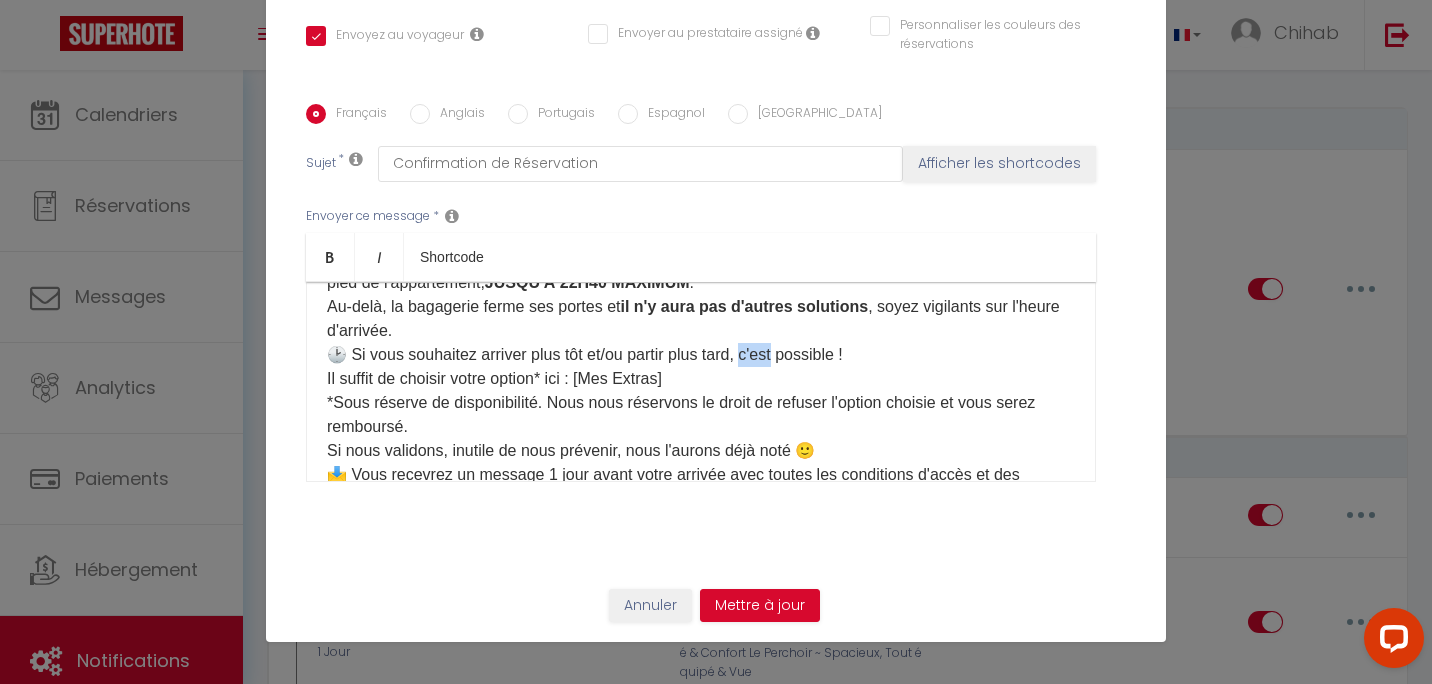 click on "Bonjour [GUEST:FIRST_NAME] 🌞 Nous vous confirmons votre réservation du [BOOKING:CHECKING] au [BOOKING:CHECKOUT]. 🗓️ ⏰ Heures d'arrivée et de départ : ✅ Check-in : 16h00 - 22h00 ✅ Check-out : 8h00 - 10h00 ⚠️ Si vous arrivez après 20h, nous vous laisserons les clés dans une bagagerie située à 15 minutes à pied de l'appartement,  JUSQU'À 22H40 MAXIMUM . Au-delà, la bagagerie ferme ses portes et  il n'y aura pas d'autres solutions , soyez vigilants sur l'heure d'arrivée. 🕑 Si vous souhaitez arriver plus tôt et/ou partir plus tard, c'est possible ! Il suffit de choisir votre option* ici : [Mes Extras] *Sous réserve de disponibilité. Nous nous réservons le droit de refuser l'option choisie et vous serez remboursé. Si nous validons, inutile de nous prévenir, nous l'aurons déjà noté 🙂 📩 Vous recevrez un message 1 jour avant votre arrivée avec toutes les conditions d'accès et des informations sur le logement. ℹ️ Quelques informations utiles pendant votre voyage : ." at bounding box center [701, 523] 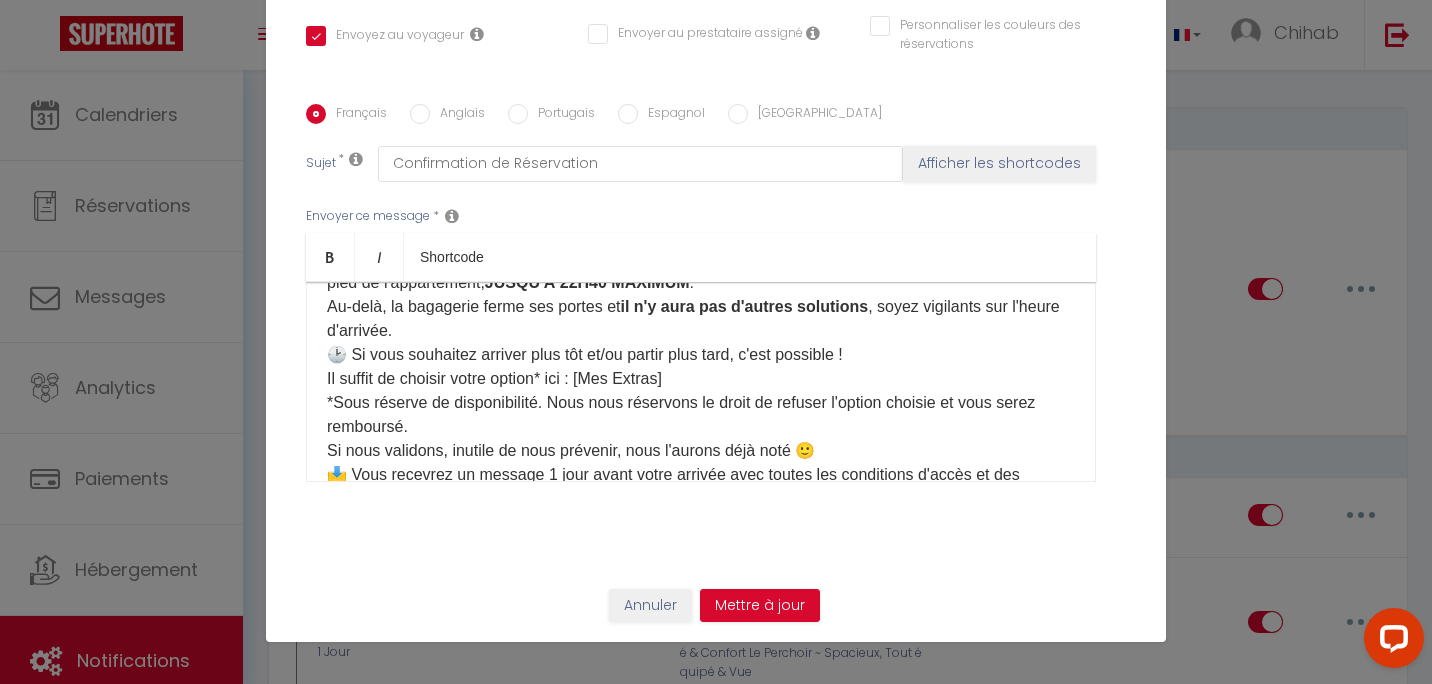 click on "Bonjour [GUEST:FIRST_NAME] 🌞 Nous vous confirmons votre réservation du [BOOKING:CHECKING] au [BOOKING:CHECKOUT]. 🗓️ ⏰ Heures d'arrivée et de départ : ✅ Check-in : 16h00 - 22h00 ✅ Check-out : 8h00 - 10h00 ⚠️ Si vous arrivez après 20h, nous vous laisserons les clés dans une bagagerie située à 15 minutes à pied de l'appartement,  JUSQU'À 22H40 MAXIMUM . Au-delà, la bagagerie ferme ses portes et  il n'y aura pas d'autres solutions , soyez vigilants sur l'heure d'arrivée. 🕑 Si vous souhaitez arriver plus tôt et/ou partir plus tard, c'est possible ! Il suffit de choisir votre option* ici : [Mes Extras] *Sous réserve de disponibilité. Nous nous réservons le droit de refuser l'option choisie et vous serez remboursé. Si nous validons, inutile de nous prévenir, nous l'aurons déjà noté 🙂 📩 Vous recevrez un message 1 jour avant votre arrivée avec toutes les conditions d'accès et des informations sur le logement. ℹ️ Quelques informations utiles pendant votre voyage : ." at bounding box center (701, 523) 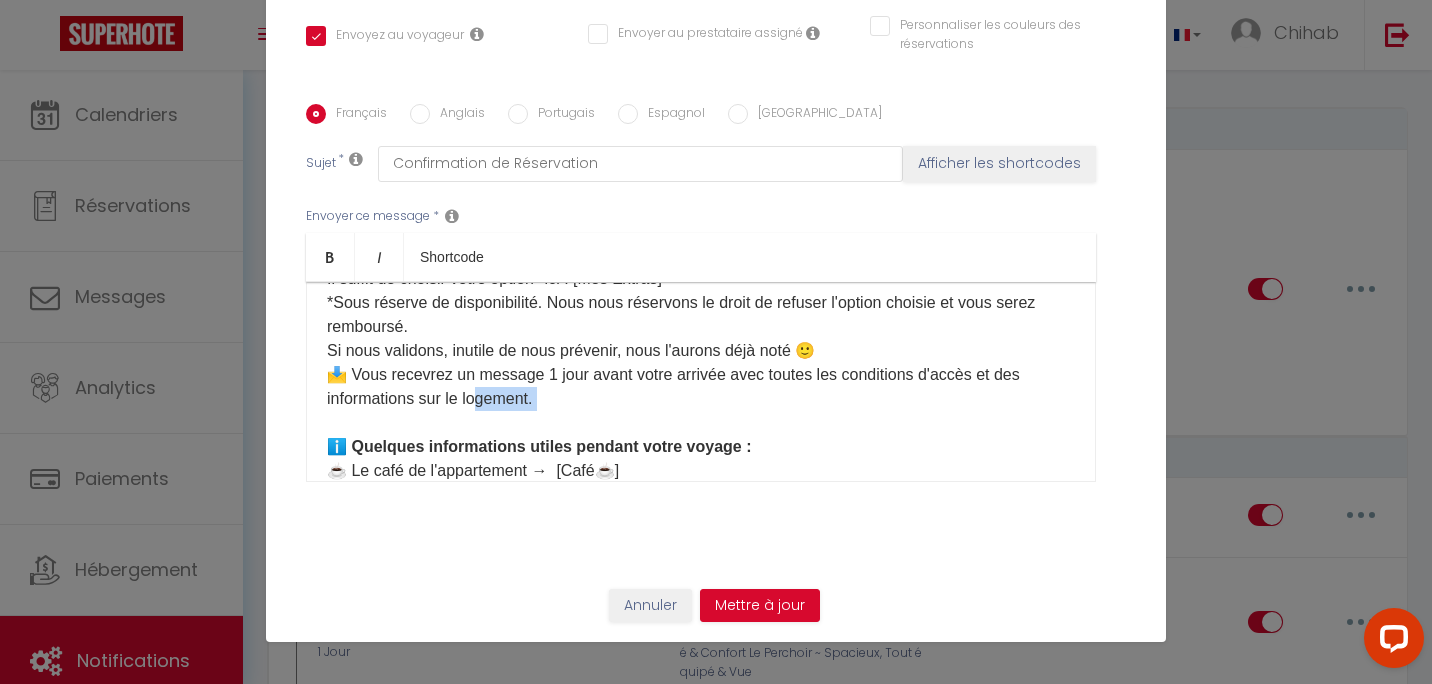 scroll, scrollTop: 300, scrollLeft: 0, axis: vertical 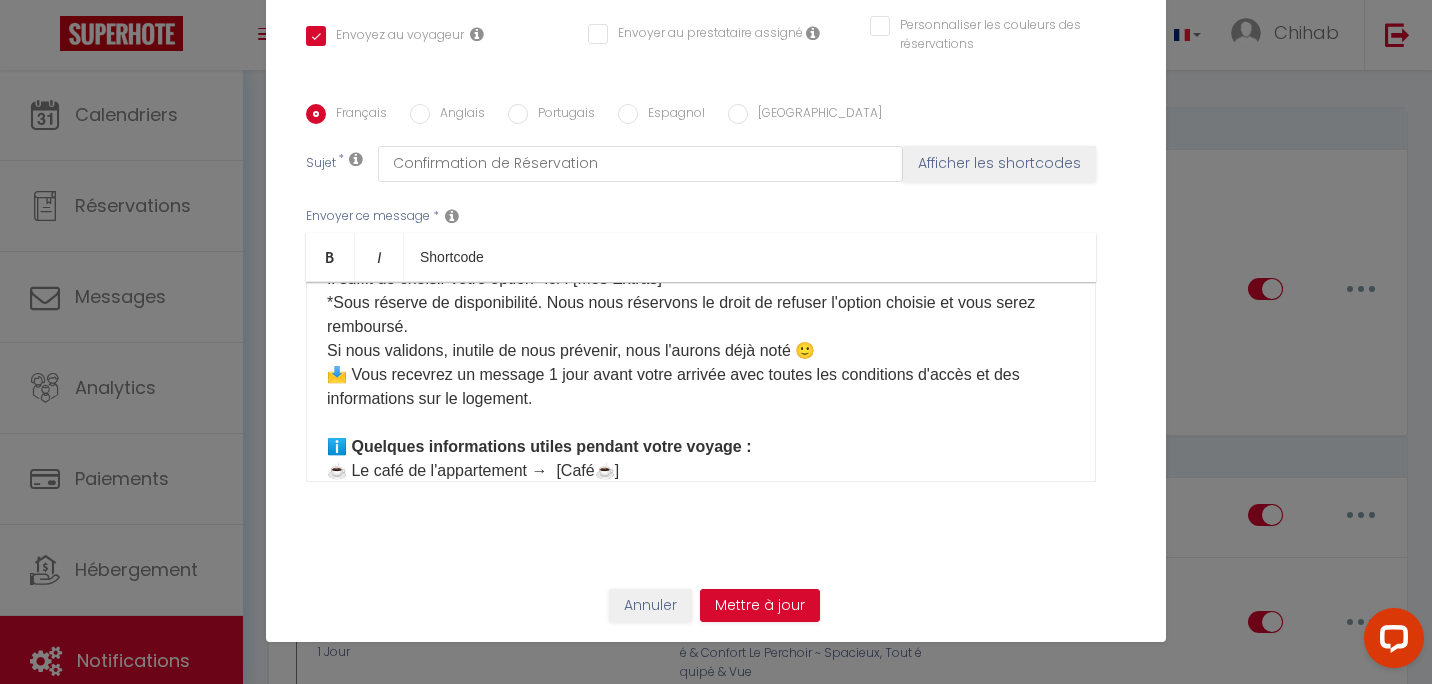 click on "Bonjour [GUEST:FIRST_NAME] 🌞 Nous vous confirmons votre réservation du [BOOKING:CHECKING] au [BOOKING:CHECKOUT]. 🗓️ ⏰ Heures d'arrivée et de départ : ✅ Check-in : 16h00 - 22h00 ✅ Check-out : 8h00 - 10h00 ⚠️ Si vous arrivez après 20h, nous vous laisserons les clés dans une bagagerie située à 15 minutes à pied de l'appartement,  JUSQU'À 22H40 MAXIMUM . Au-delà, la bagagerie ferme ses portes et  il n'y aura pas d'autres solutions , soyez vigilants sur l'heure d'arrivée. 🕑 Si vous souhaitez arriver plus tôt et/ou partir plus tard, c'est possible ! Il suffit de choisir votre option* ici : [Mes Extras] *Sous réserve de disponibilité. Nous nous réservons le droit de refuser l'option choisie et vous serez remboursé. Si nous validons, inutile de nous prévenir, nous l'aurons déjà noté 🙂 📩 Vous recevrez un message 1 jour avant votre arrivée avec toutes les conditions d'accès et des informations sur le logement. ℹ️ Quelques informations utiles pendant votre voyage : ." at bounding box center [701, 423] 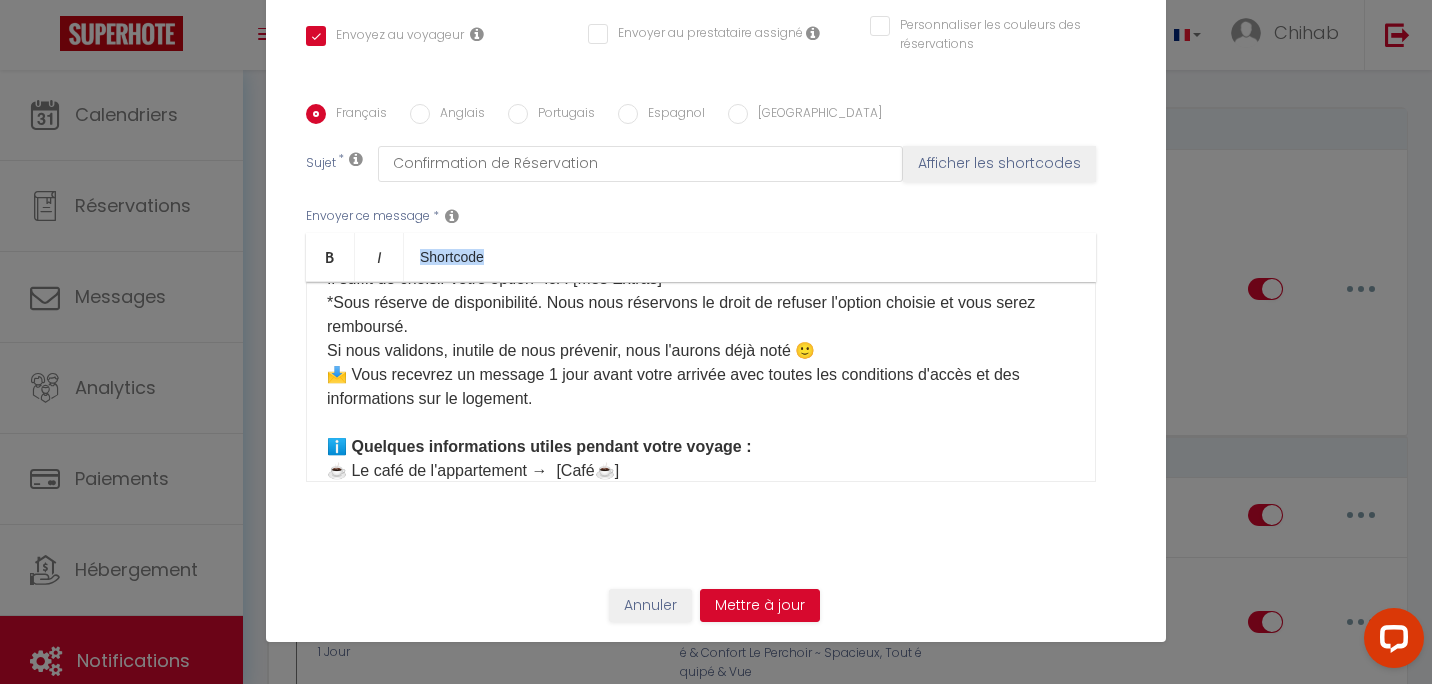 click on "Français     Anglais     Portugais     Espagnol     Italien   Sujet   *     Confirmation de Réservation   Afficher les shortcodes   Envoyer ce message   *     Bold Italic Shortcode Rich text editor Bonjour [GUEST:FIRST_NAME] 🌞 Nous vous confirmons votre réservation du [BOOKING:CHECKING] au [BOOKING:CHECKOUT]. 🗓️ ⏰ Heures d'arrivée et de départ : ✅ Check-in : 16h00 - 22h00 ✅ Check-out : 8h00 - 10h00 ⚠️ Si vous arrivez après 20h, nous vous laisserons les clés dans une bagagerie située à 15 minutes à pied de l'appartement,  JUSQU'À 22H40 MAXIMUM . Au-delà, la bagagerie ferme ses portes et  il n'y aura pas d'autres solutions , soyez vigilants sur l'heure d'arrivée. 🕑 Si vous souhaitez arriver plus tôt et/ou partir plus tard, c'est possible ! Il suffit de choisir votre option* ici : [Mes Extras] *Sous réserve de disponibilité. Nous nous réservons le droit de refuser l'option choisie et vous serez remboursé. ℹ️ Quelques informations utiles pendant votre voyage : M'TICKET" at bounding box center [716, 305] 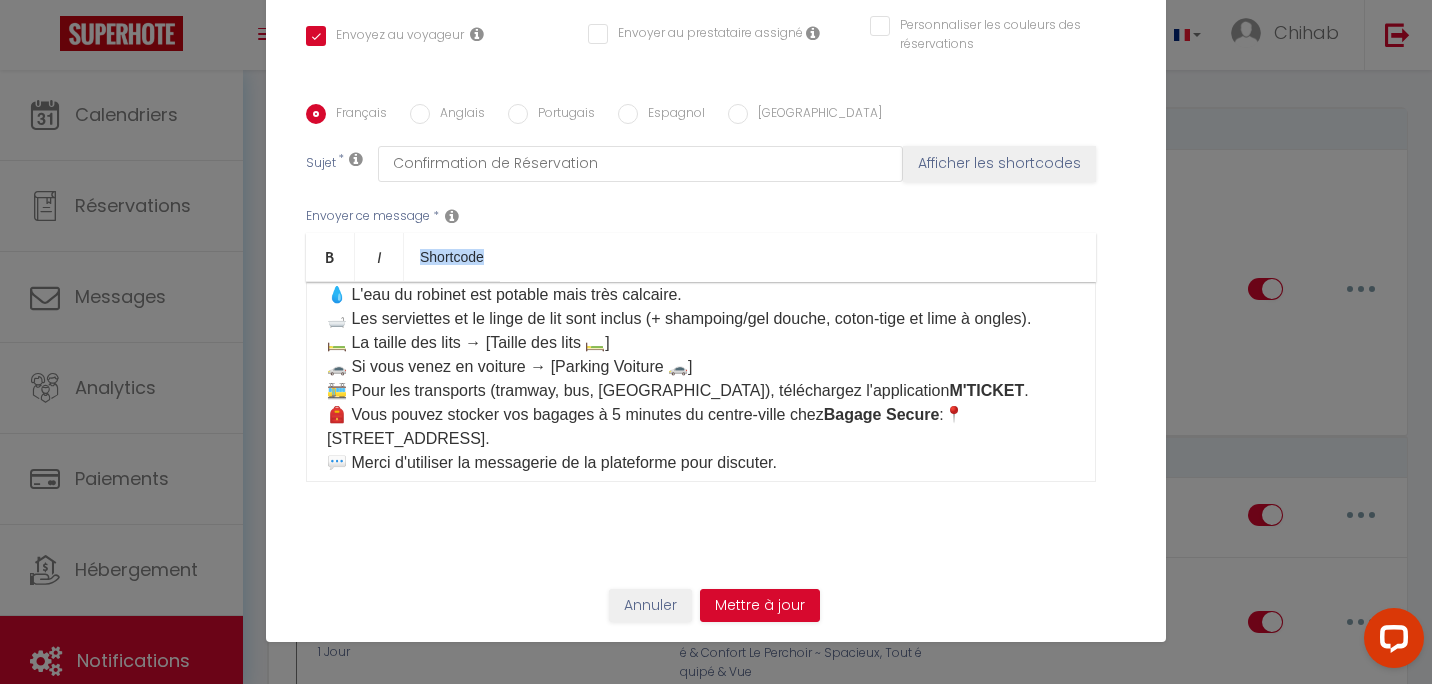 drag, startPoint x: 364, startPoint y: 533, endPoint x: 413, endPoint y: 354, distance: 185.58556 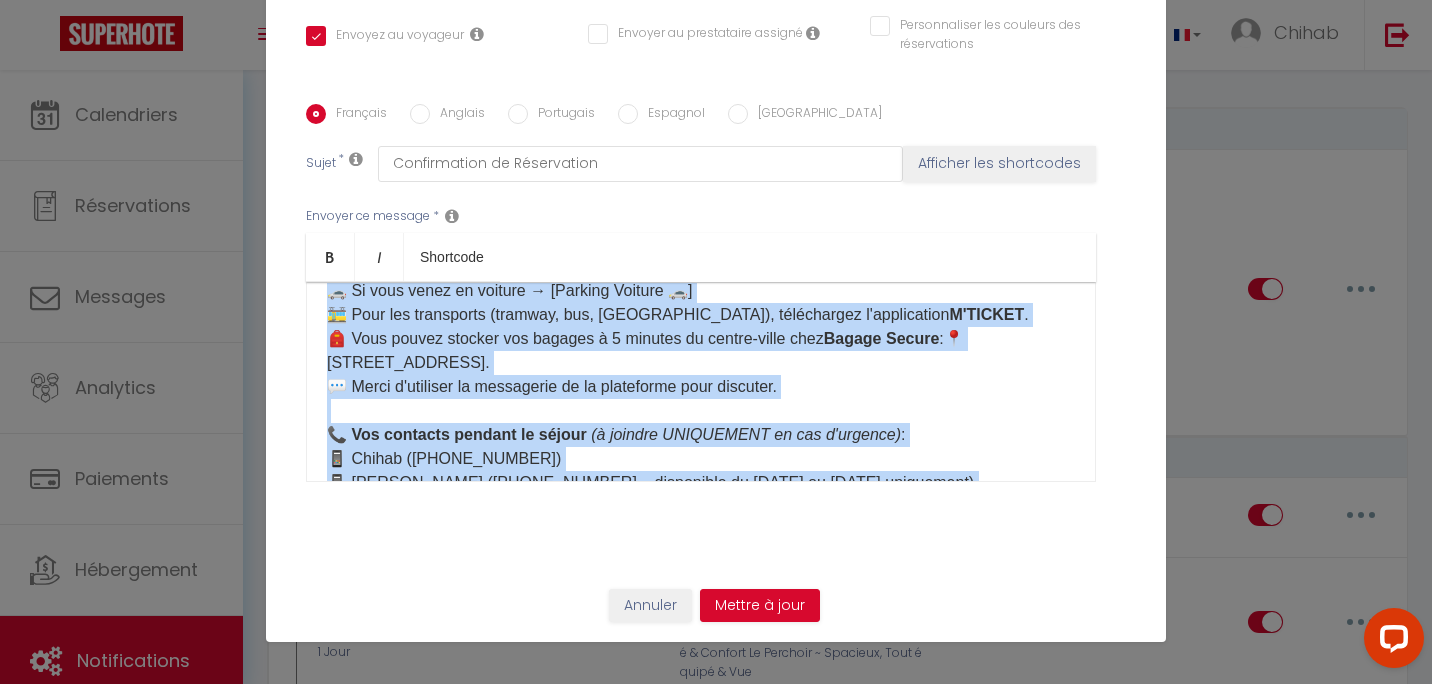 scroll, scrollTop: 726, scrollLeft: 0, axis: vertical 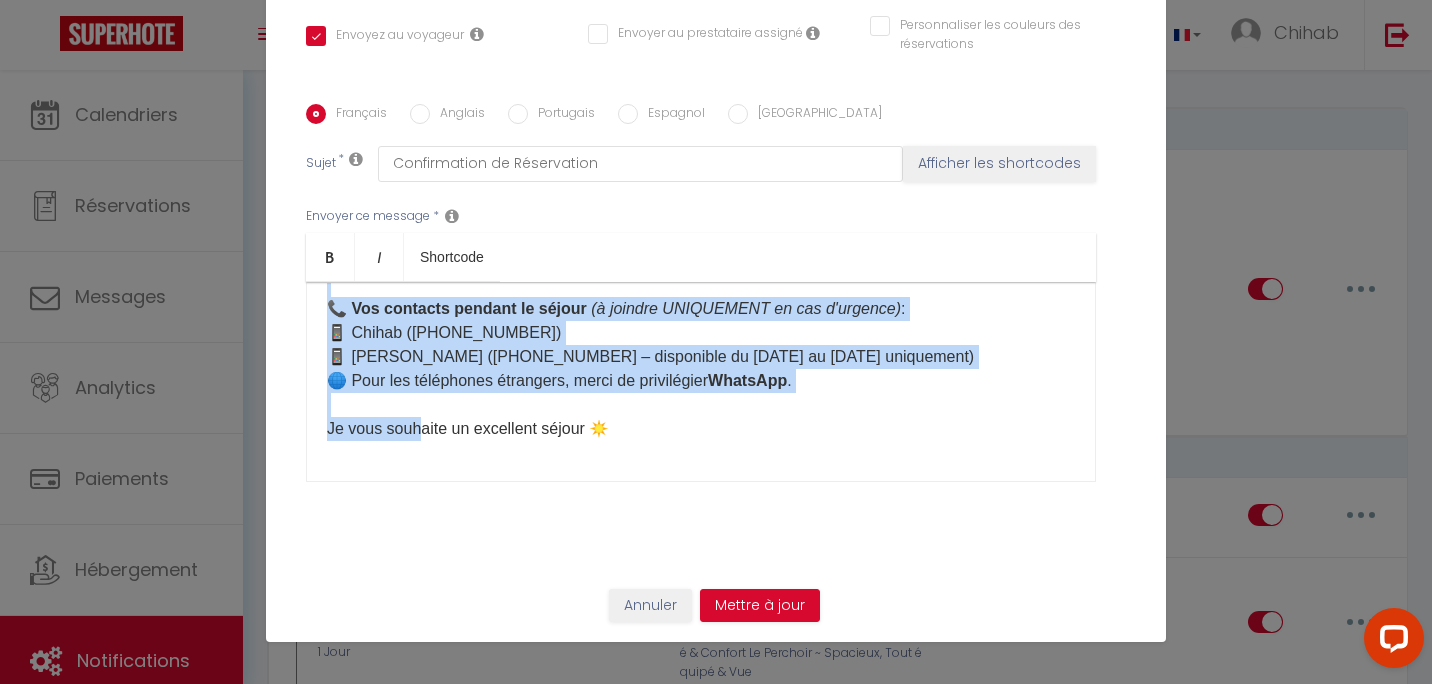 drag, startPoint x: 341, startPoint y: 455, endPoint x: 408, endPoint y: 428, distance: 72.235725 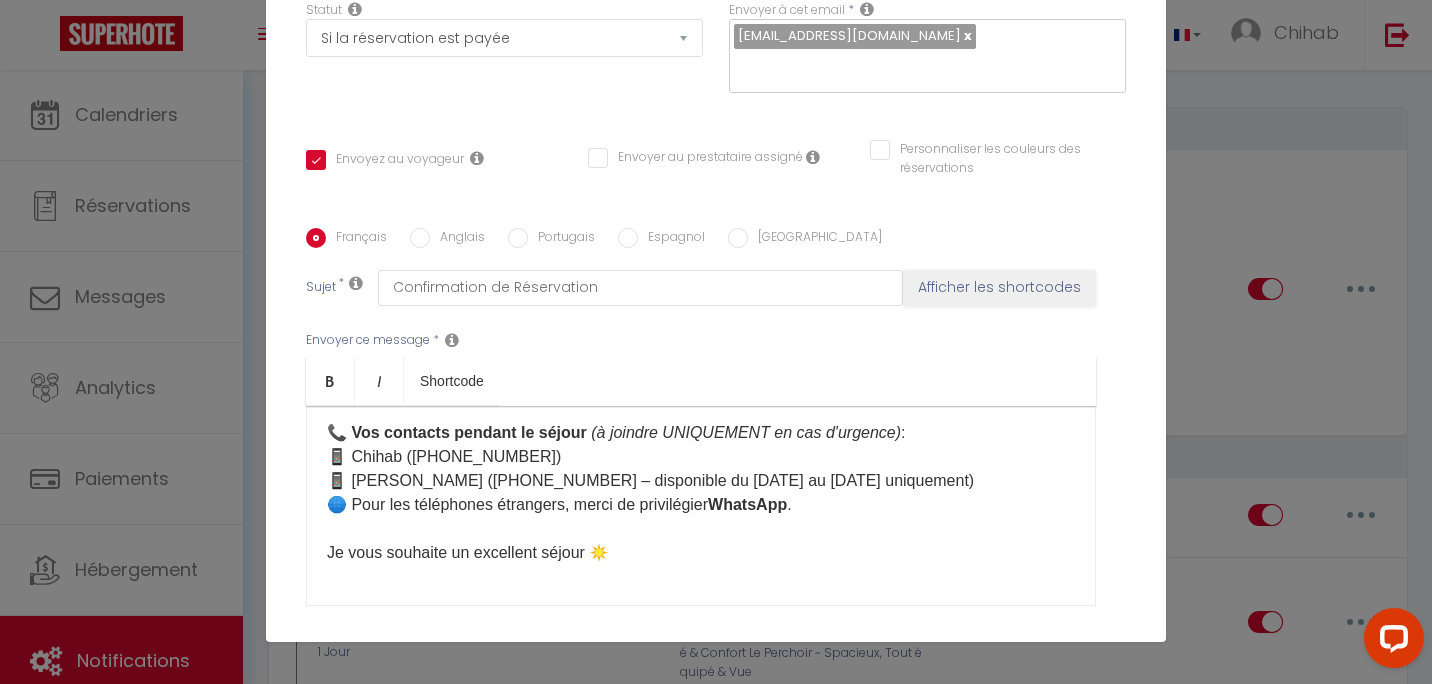 scroll, scrollTop: 209, scrollLeft: 0, axis: vertical 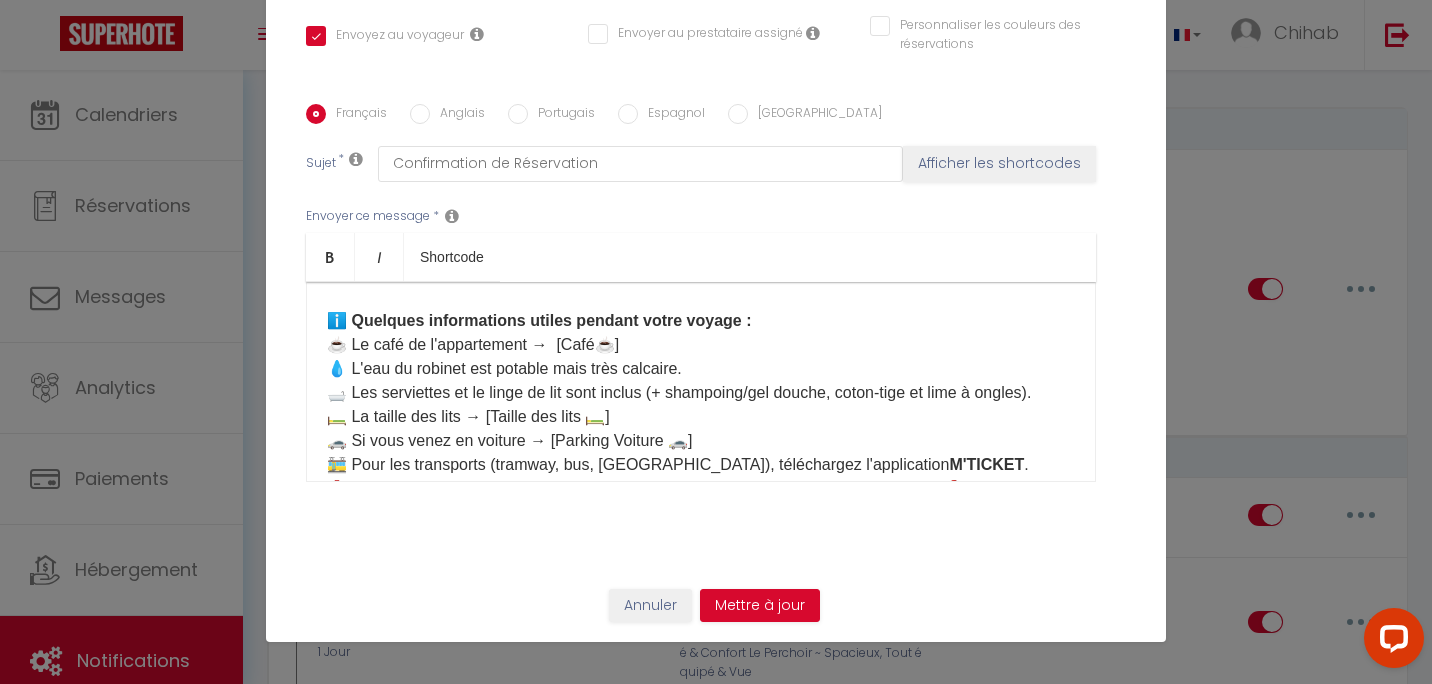 click on "Envoyer ce message   *     Bold Italic Shortcode Rich text editor Bonjour [GUEST:FIRST_NAME] 🌞 Nous vous confirmons votre réservation du [BOOKING:CHECKING] au [BOOKING:CHECKOUT]. 🗓️ ⏰ Heures d'arrivée et de départ : ✅ Check-in : 16h00 - 22h00 ✅ Check-out : 8h00 - 10h00 ⚠️ Si vous arrivez après 20h, nous vous laisserons les clés dans une bagagerie située à 15 minutes à pied de l'appartement,  JUSQU'À 22H40 MAXIMUM . Au-delà, la bagagerie ferme ses portes et  il n'y aura pas d'autres solutions , soyez vigilants sur l'heure d'arrivée. 🕑 Si vous souhaitez arriver plus tôt et/ou partir plus tard, c'est possible ! Il suffit de choisir votre option* ici : [Mes Extras] *Sous réserve de disponibilité. Nous nous réservons le droit de refuser l'option choisie et vous serez remboursé. Si nous validons, inutile de nous prévenir, nous l'aurons déjà noté 🙂 ℹ️ Quelques informations utiles pendant votre voyage : ☕ Le café de l'appartement →  [Café☕️]​ M'TICKET ." at bounding box center [716, 344] 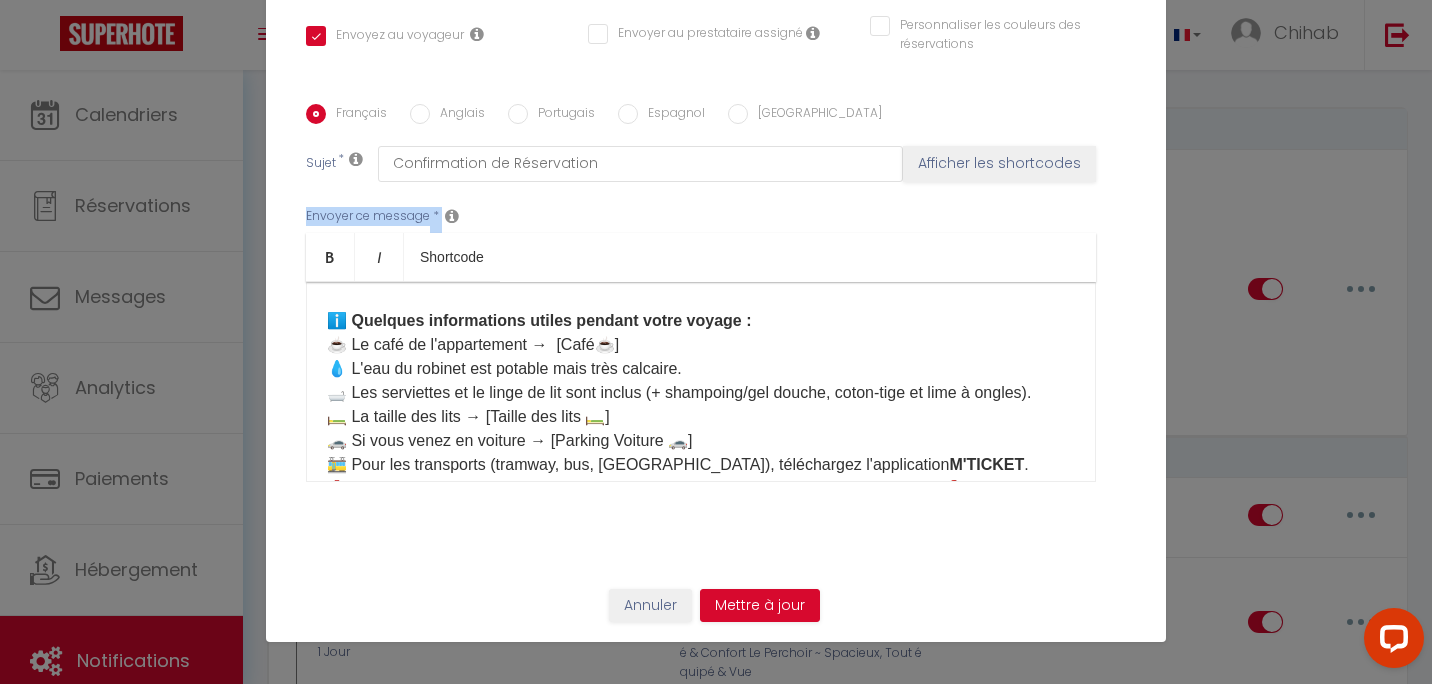 click on "Envoyer ce message   *     Bold Italic Shortcode Rich text editor Bonjour [GUEST:FIRST_NAME] 🌞 Nous vous confirmons votre réservation du [BOOKING:CHECKING] au [BOOKING:CHECKOUT]. 🗓️ ⏰ Heures d'arrivée et de départ : ✅ Check-in : 16h00 - 22h00 ✅ Check-out : 8h00 - 10h00 ⚠️ Si vous arrivez après 20h, nous vous laisserons les clés dans une bagagerie située à 15 minutes à pied de l'appartement,  JUSQU'À 22H40 MAXIMUM . Au-delà, la bagagerie ferme ses portes et  il n'y aura pas d'autres solutions , soyez vigilants sur l'heure d'arrivée. 🕑 Si vous souhaitez arriver plus tôt et/ou partir plus tard, c'est possible ! Il suffit de choisir votre option* ici : [Mes Extras] *Sous réserve de disponibilité. Nous nous réservons le droit de refuser l'option choisie et vous serez remboursé. Si nous validons, inutile de nous prévenir, nous l'aurons déjà noté 🙂 ℹ️ Quelques informations utiles pendant votre voyage : ☕ Le café de l'appartement →  [Café☕️]​ M'TICKET ." at bounding box center [716, 344] 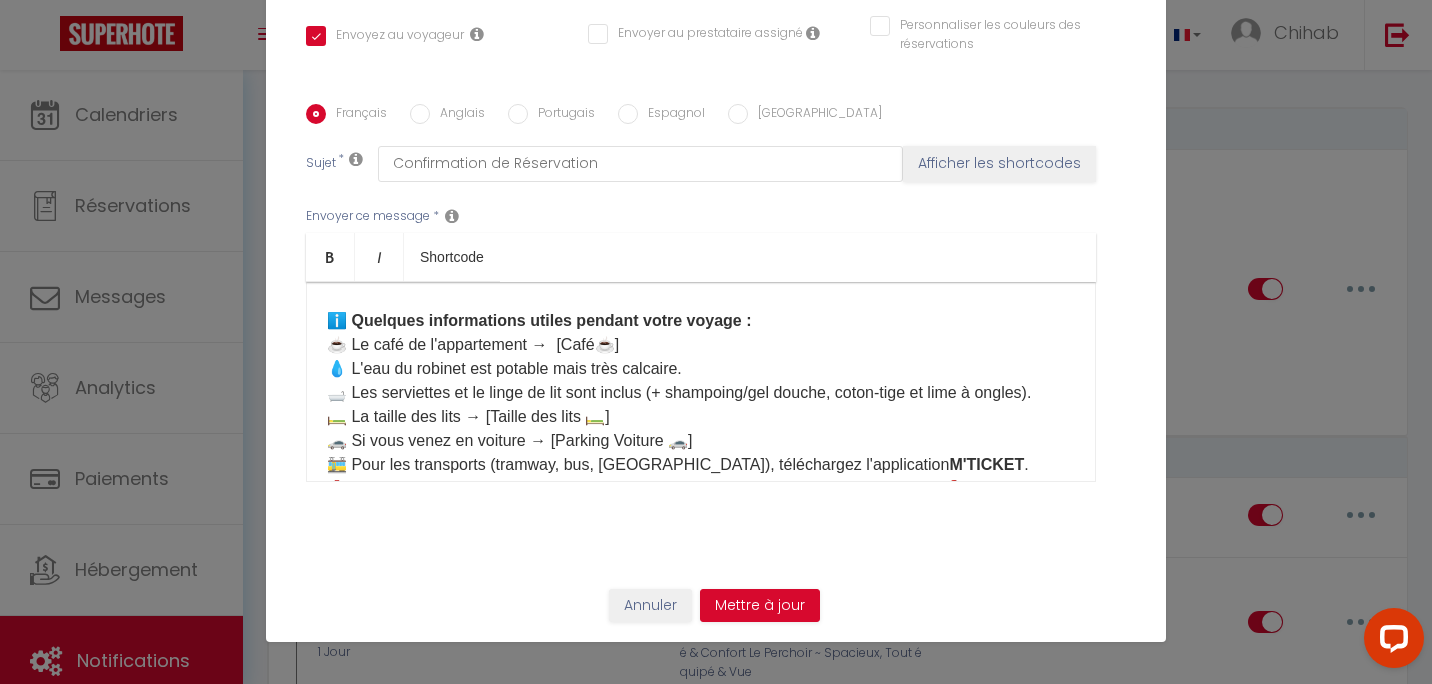 click on "Envoyer ce message   *     Bold Italic Shortcode Rich text editor Bonjour [GUEST:FIRST_NAME] 🌞 Nous vous confirmons votre réservation du [BOOKING:CHECKING] au [BOOKING:CHECKOUT]. 🗓️ ⏰ Heures d'arrivée et de départ : ✅ Check-in : 16h00 - 22h00 ✅ Check-out : 8h00 - 10h00 ⚠️ Si vous arrivez après 20h, nous vous laisserons les clés dans une bagagerie située à 15 minutes à pied de l'appartement,  JUSQU'À 22H40 MAXIMUM . Au-delà, la bagagerie ferme ses portes et  il n'y aura pas d'autres solutions , soyez vigilants sur l'heure d'arrivée. 🕑 Si vous souhaitez arriver plus tôt et/ou partir plus tard, c'est possible ! Il suffit de choisir votre option* ici : [Mes Extras] *Sous réserve de disponibilité. Nous nous réservons le droit de refuser l'option choisie et vous serez remboursé. Si nous validons, inutile de nous prévenir, nous l'aurons déjà noté 🙂 ℹ️ Quelques informations utiles pendant votre voyage : ☕ Le café de l'appartement →  [Café☕️]​ M'TICKET ." at bounding box center [716, 344] 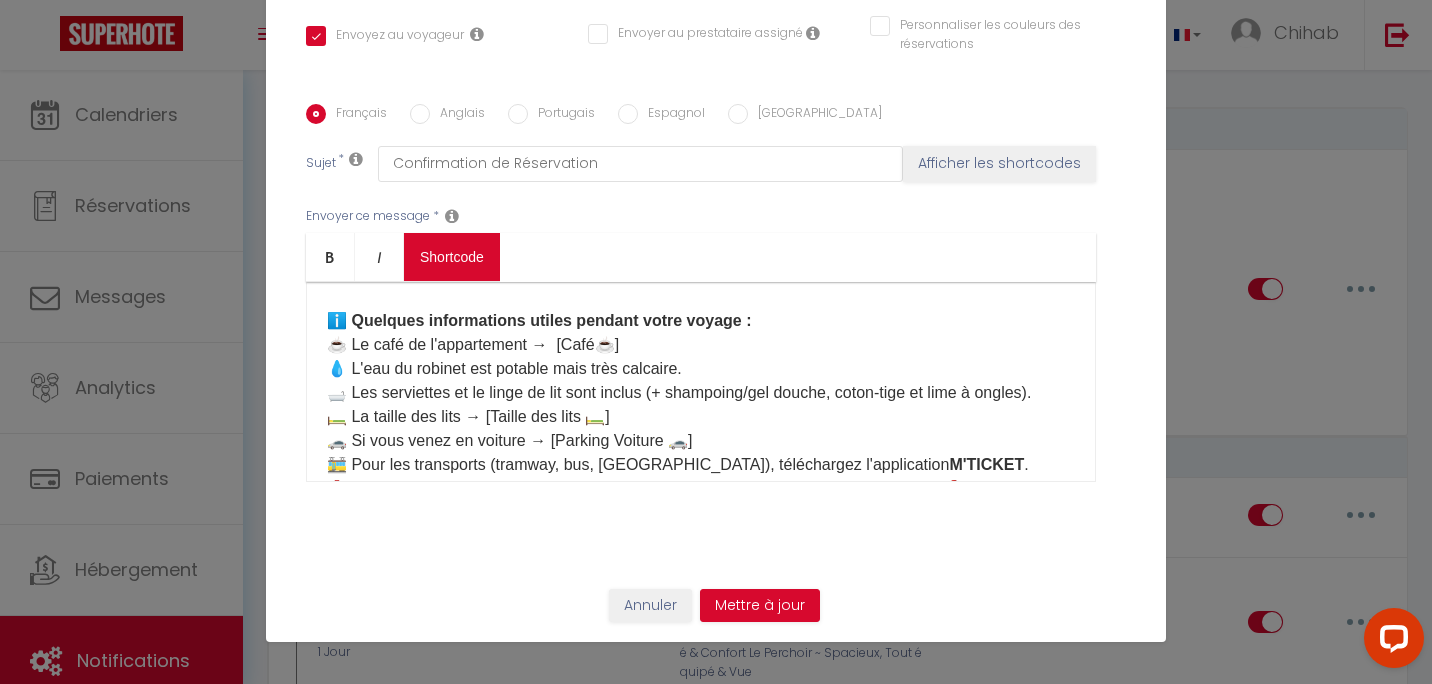 drag, startPoint x: 438, startPoint y: 305, endPoint x: 441, endPoint y: 278, distance: 27.166155 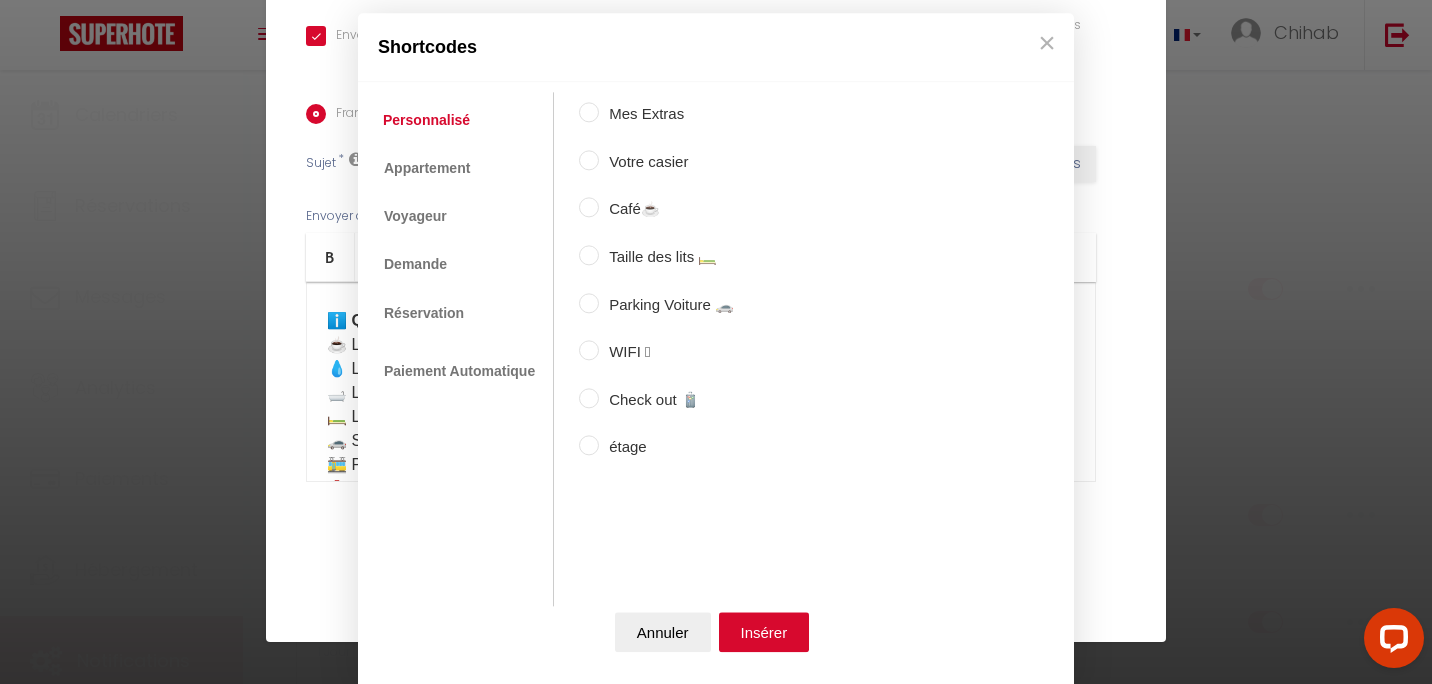 drag, startPoint x: 462, startPoint y: 238, endPoint x: 570, endPoint y: 191, distance: 117.7837 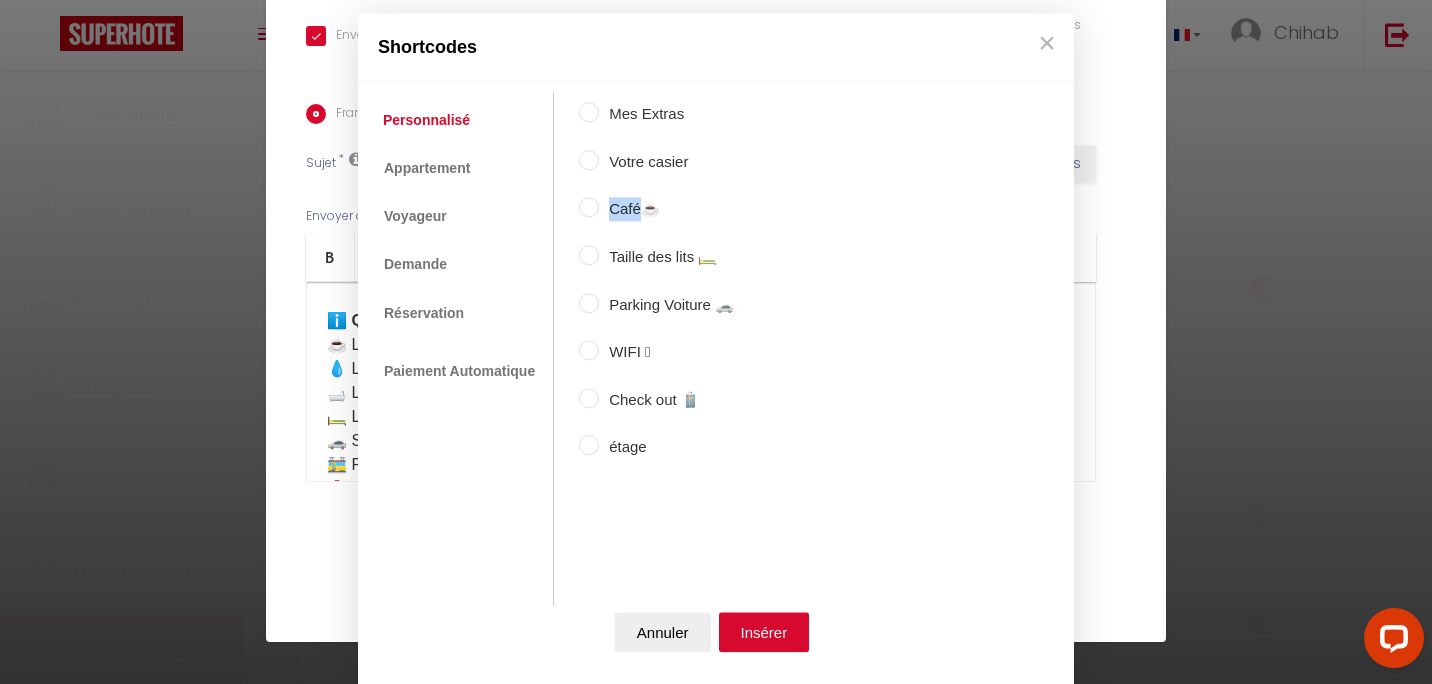 click on "Café☕️" at bounding box center (666, 210) 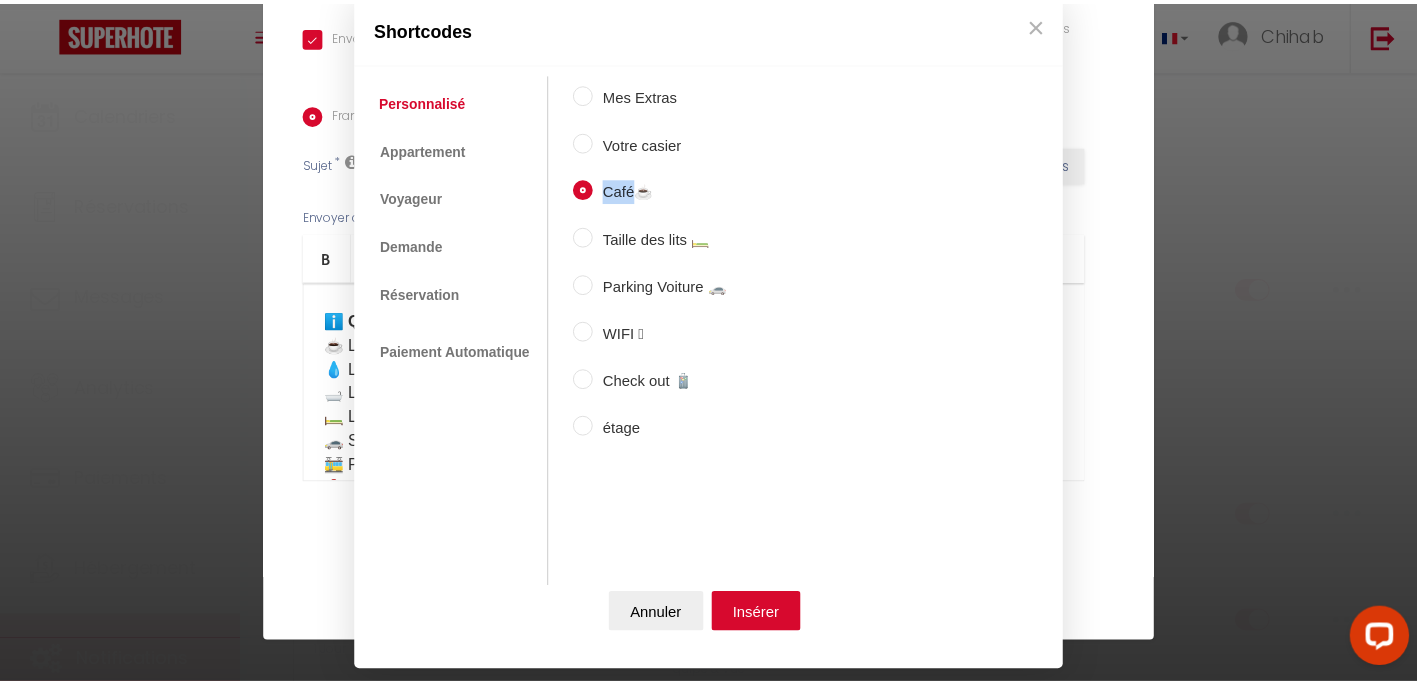 scroll, scrollTop: 0, scrollLeft: 0, axis: both 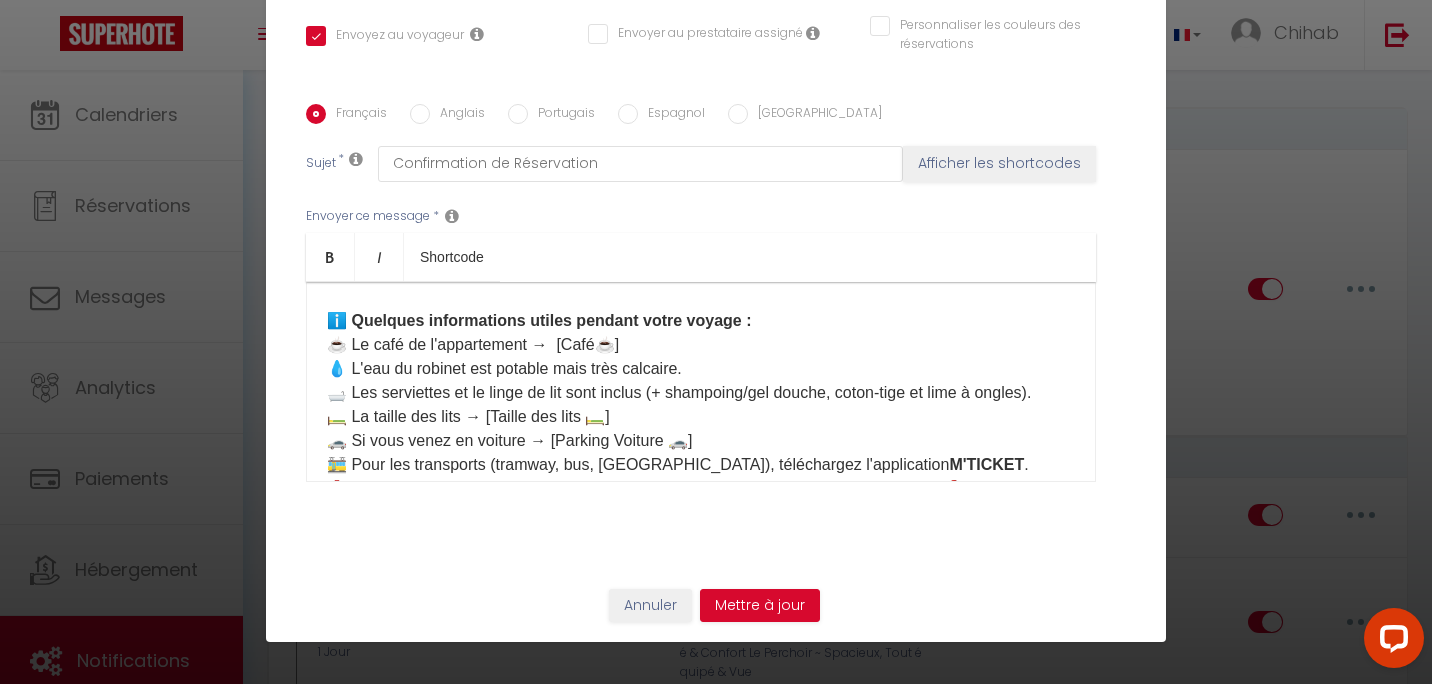 click on "×" at bounding box center (1047, 43) 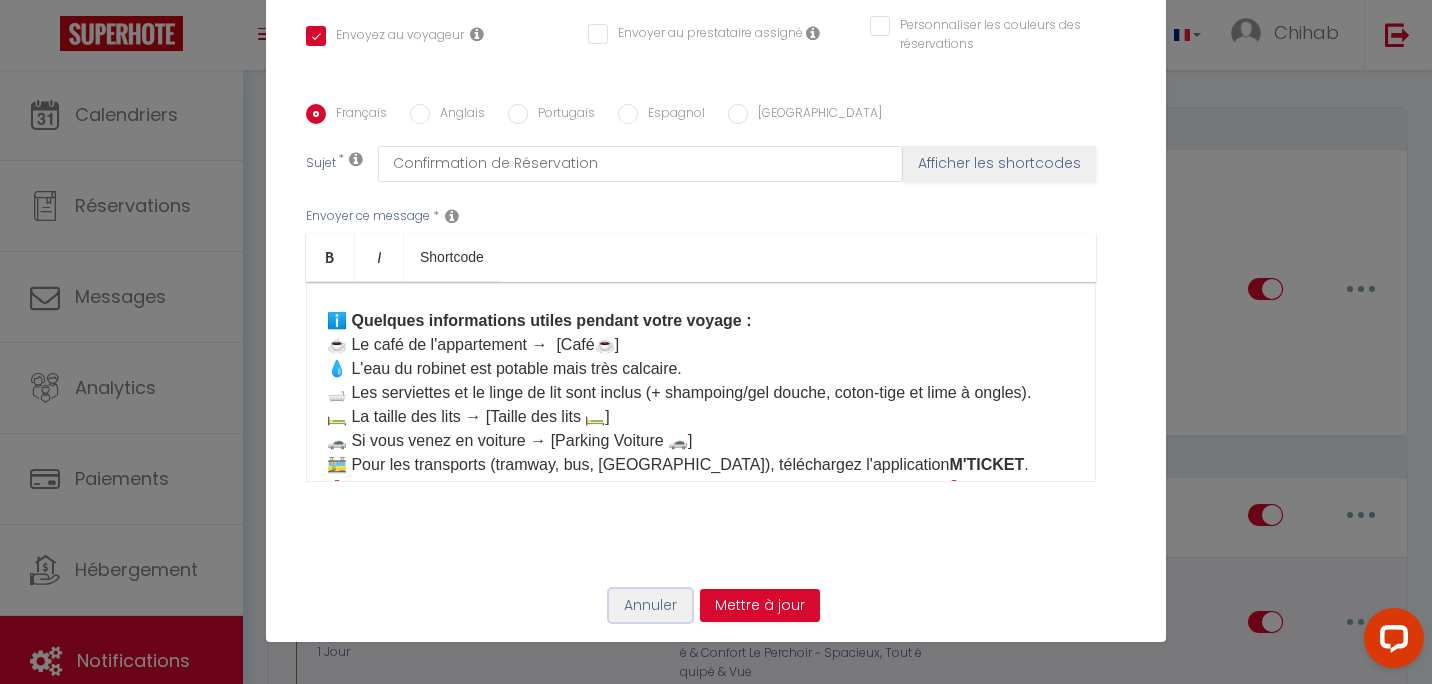 click on "Annuler" at bounding box center (650, 606) 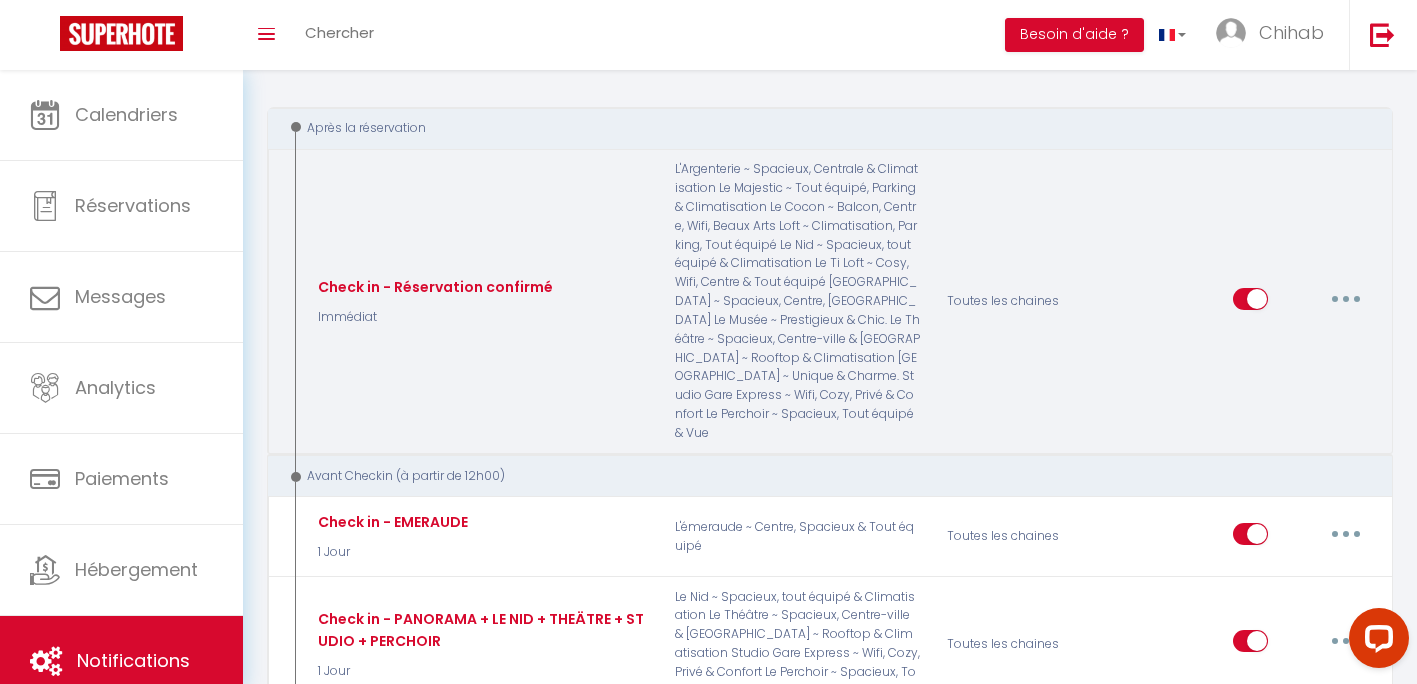 scroll, scrollTop: 0, scrollLeft: 0, axis: both 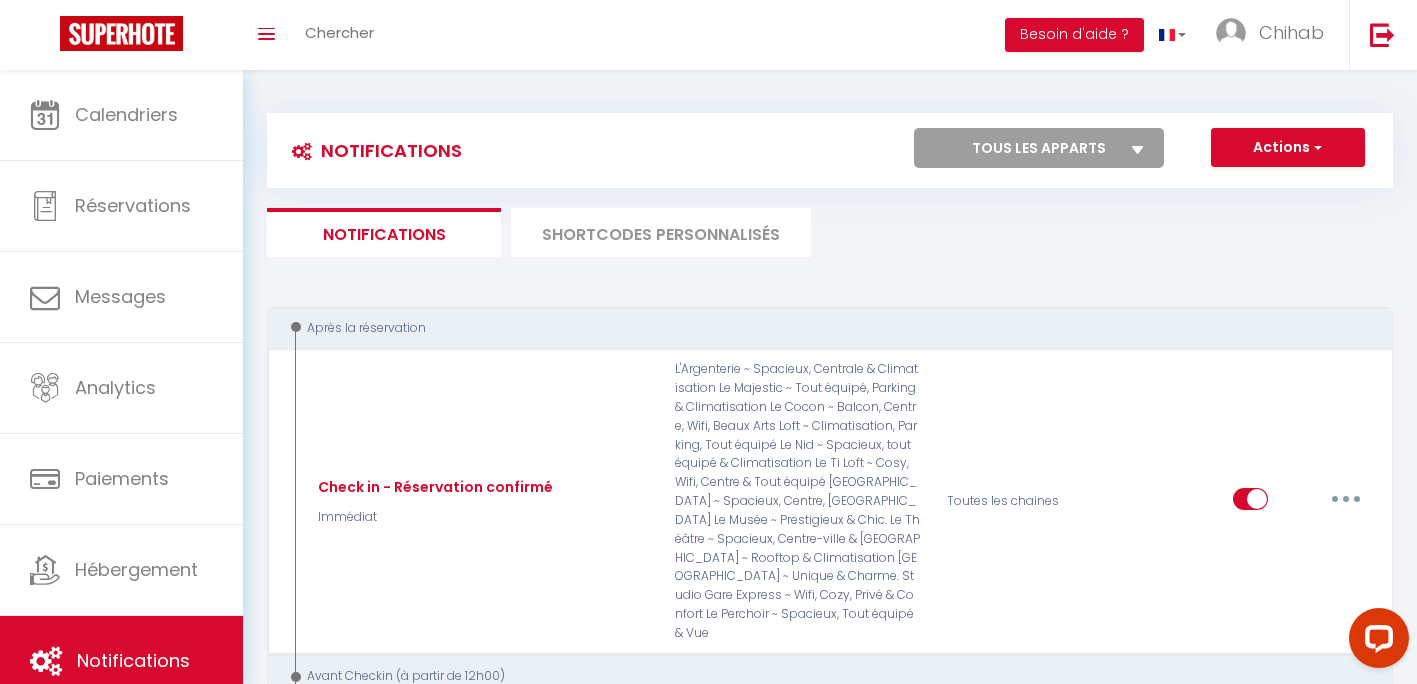 click on "SHORTCODES PERSONNALISÉS" at bounding box center [661, 232] 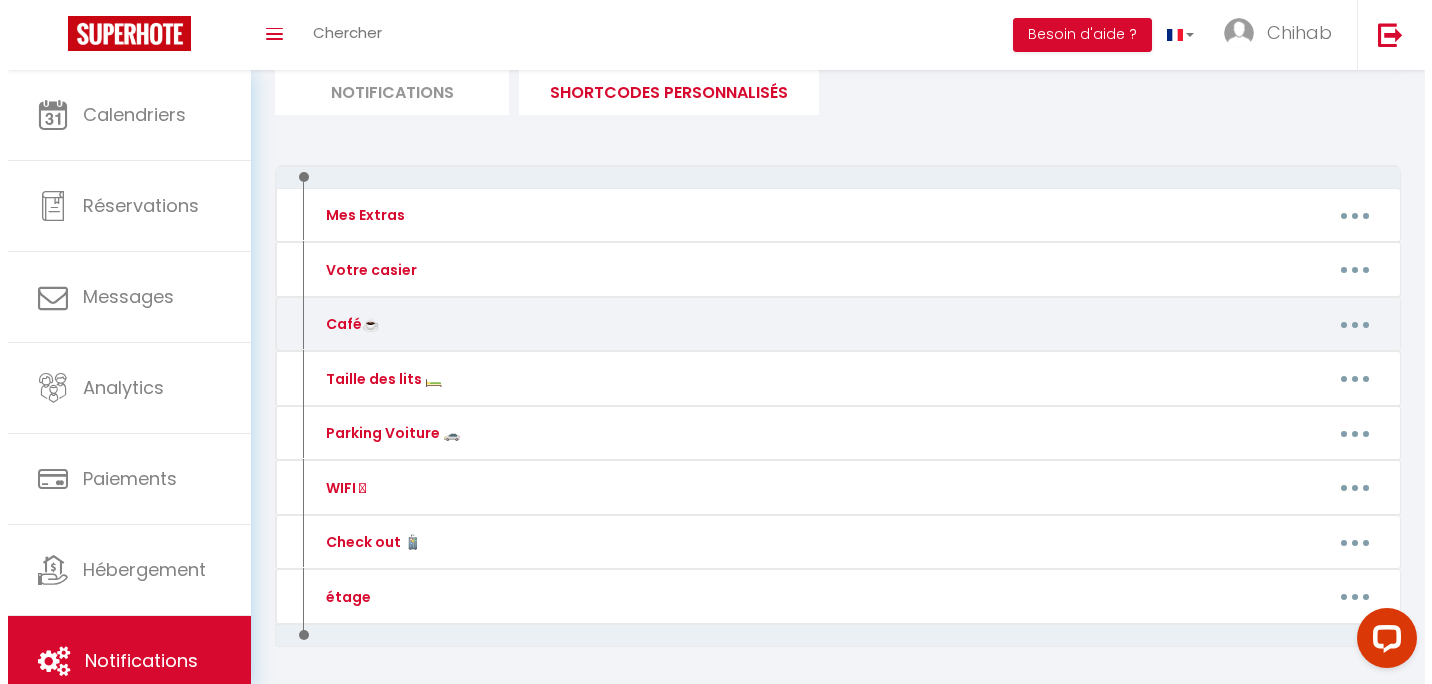 scroll, scrollTop: 200, scrollLeft: 0, axis: vertical 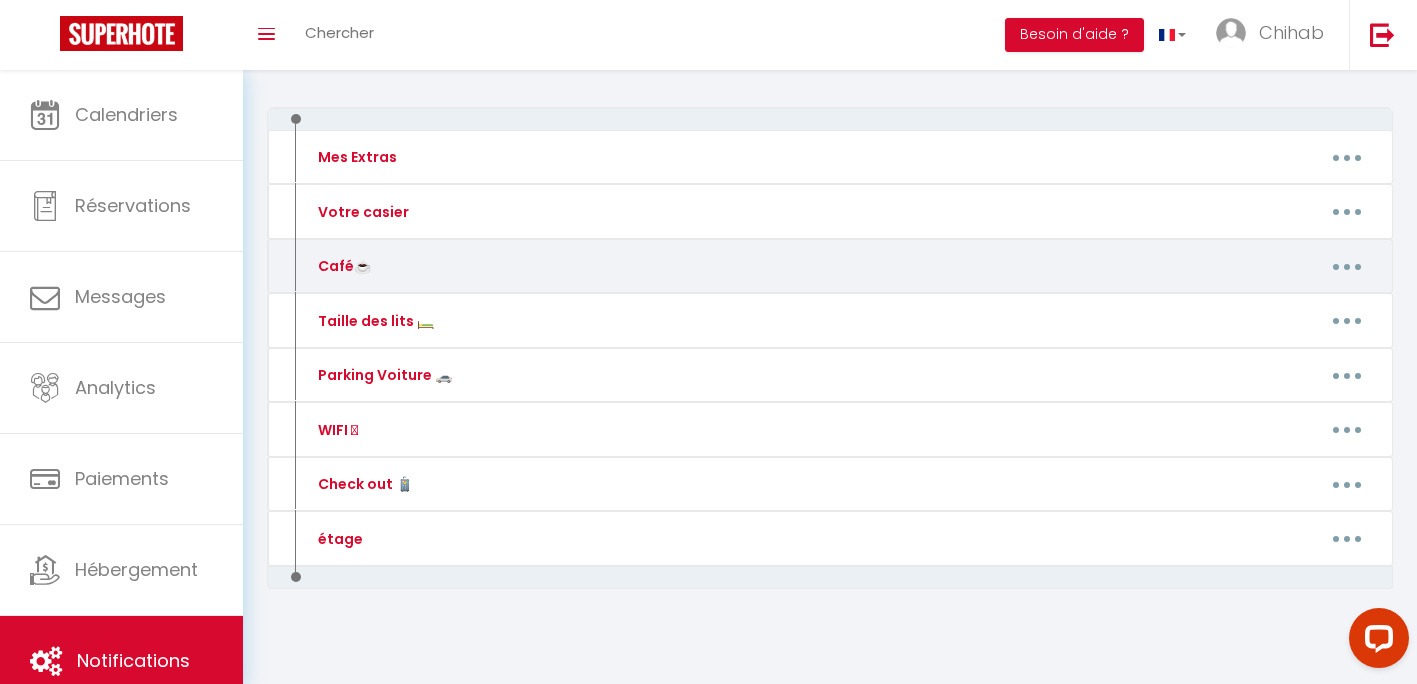 click at bounding box center (1347, 266) 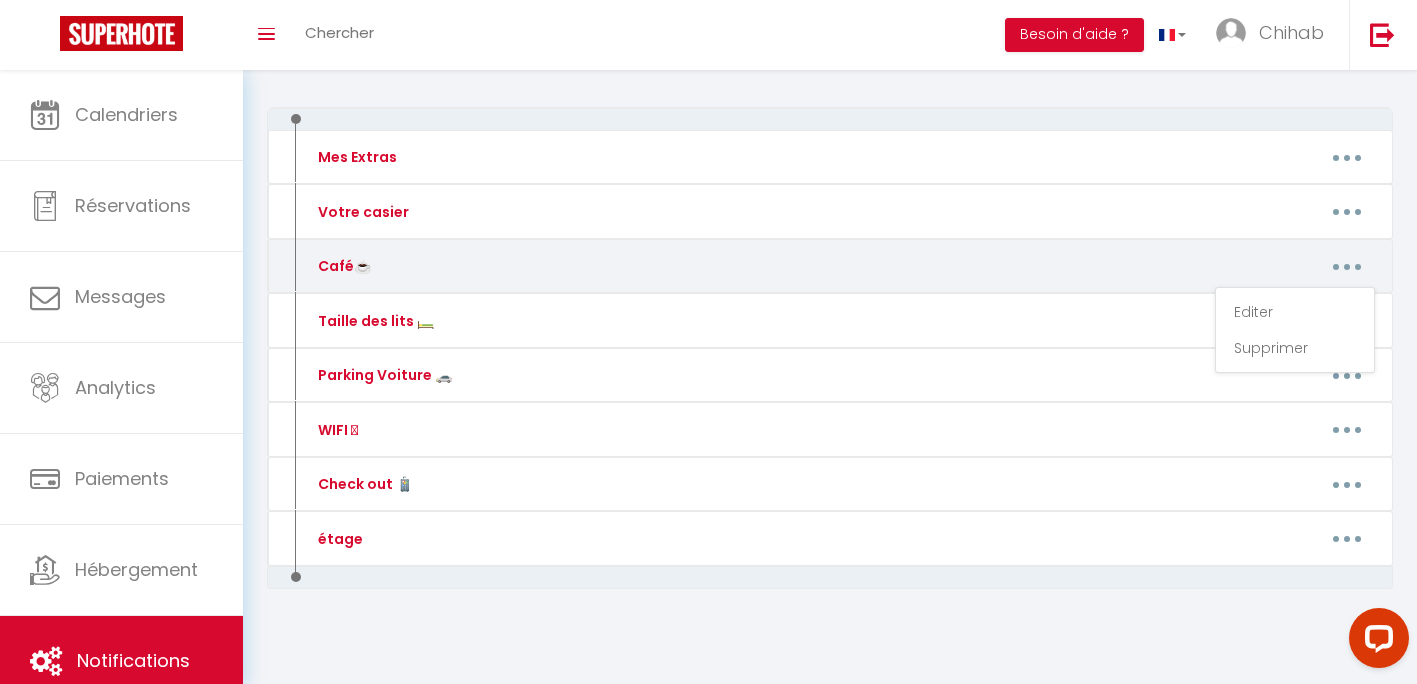 click on "Editer   Supprimer" at bounding box center (1295, 330) 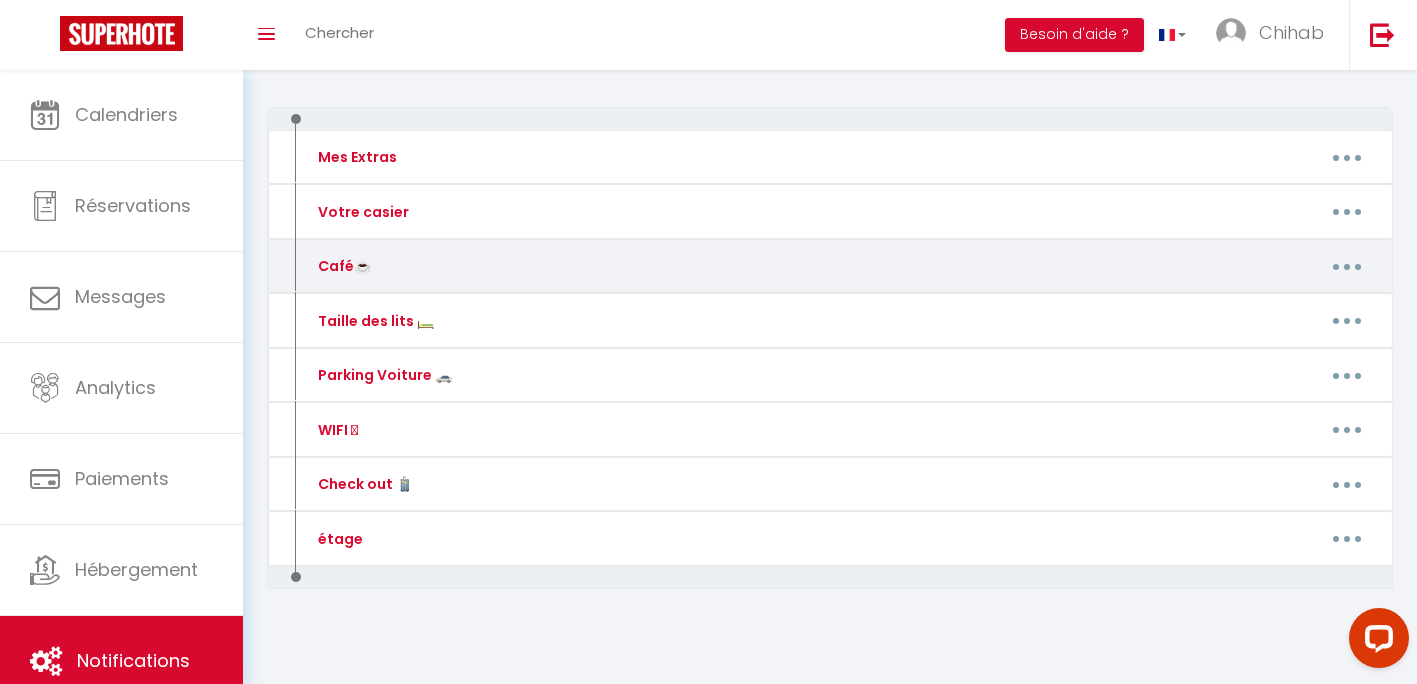 click at bounding box center [1347, 266] 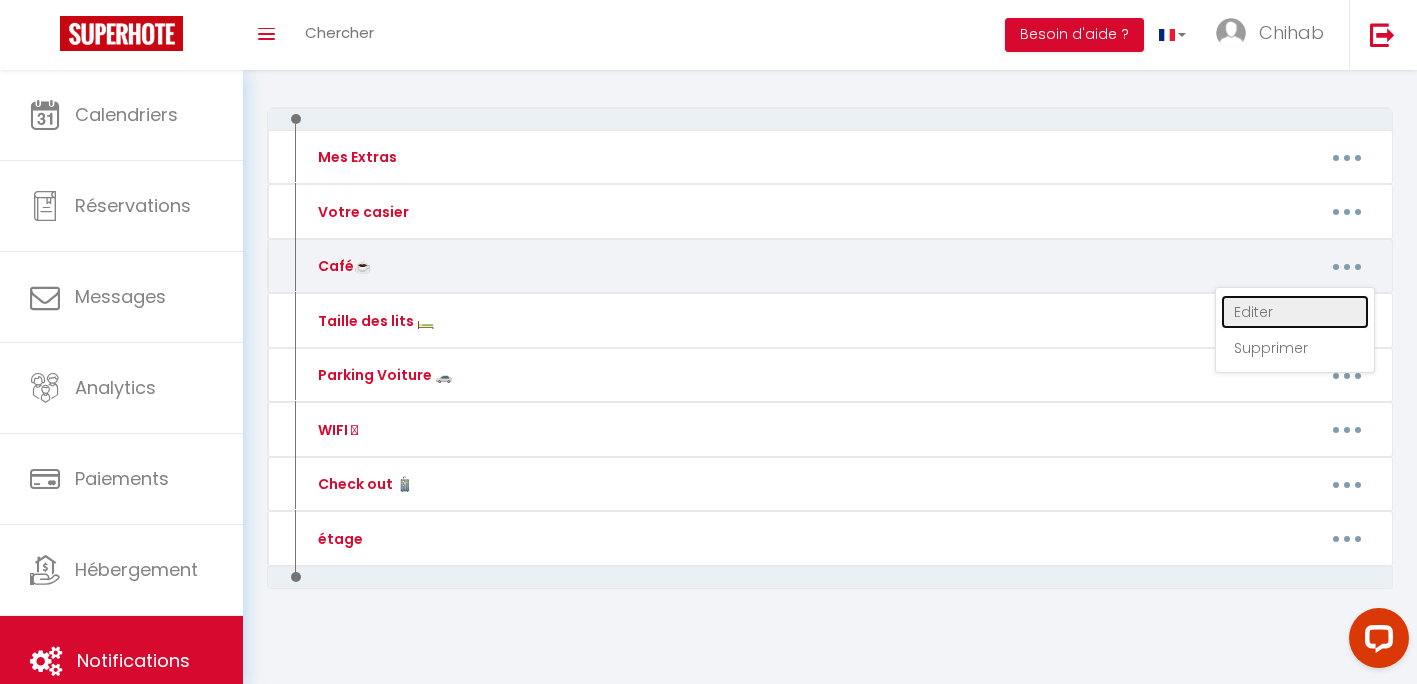 click on "Editer" at bounding box center [1295, 312] 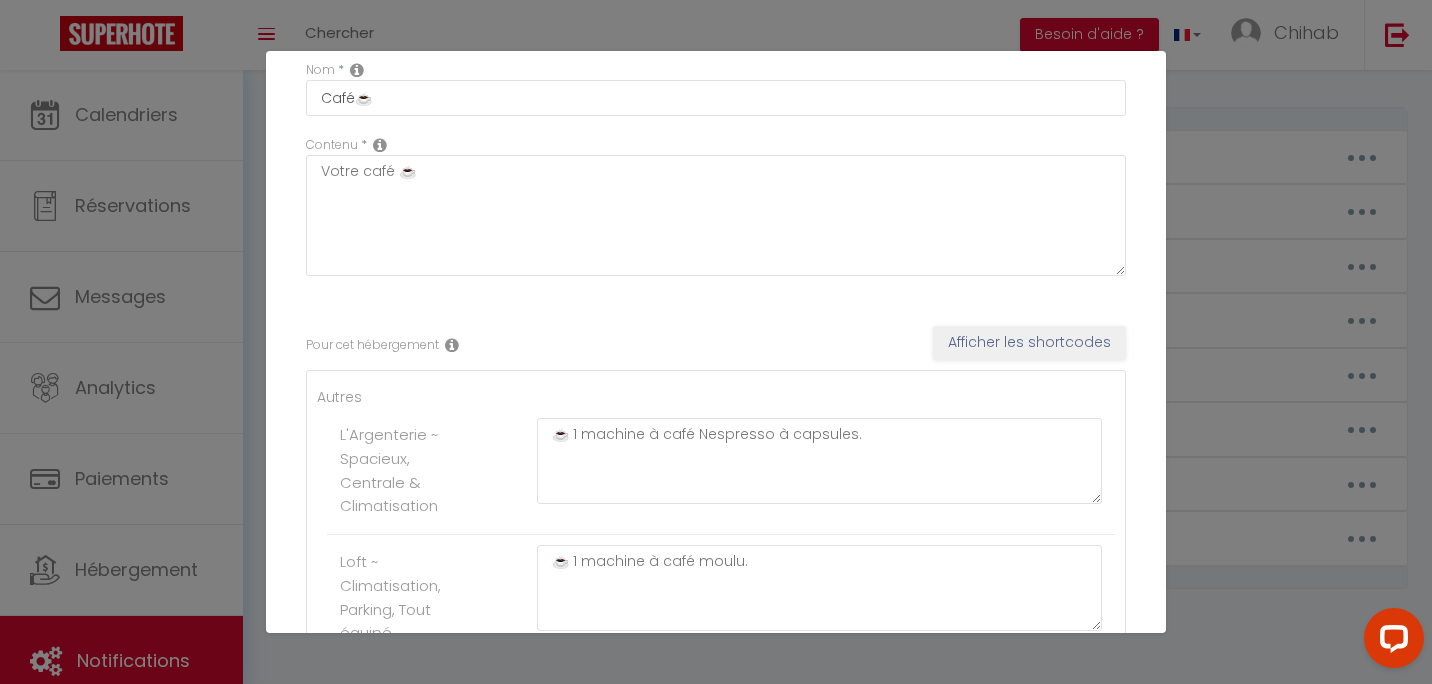 scroll, scrollTop: 200, scrollLeft: 0, axis: vertical 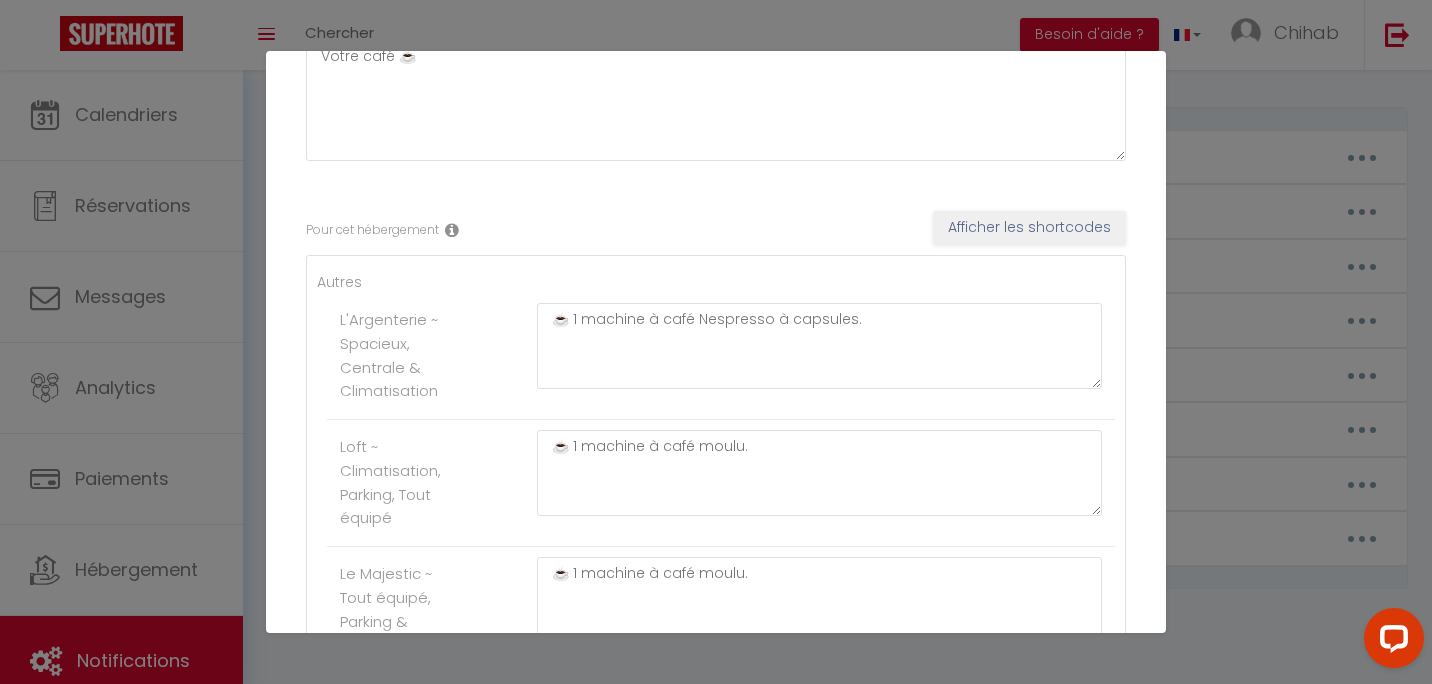click on "☕️ 1 machine à café Nespresso à capsules." at bounding box center (819, 356) 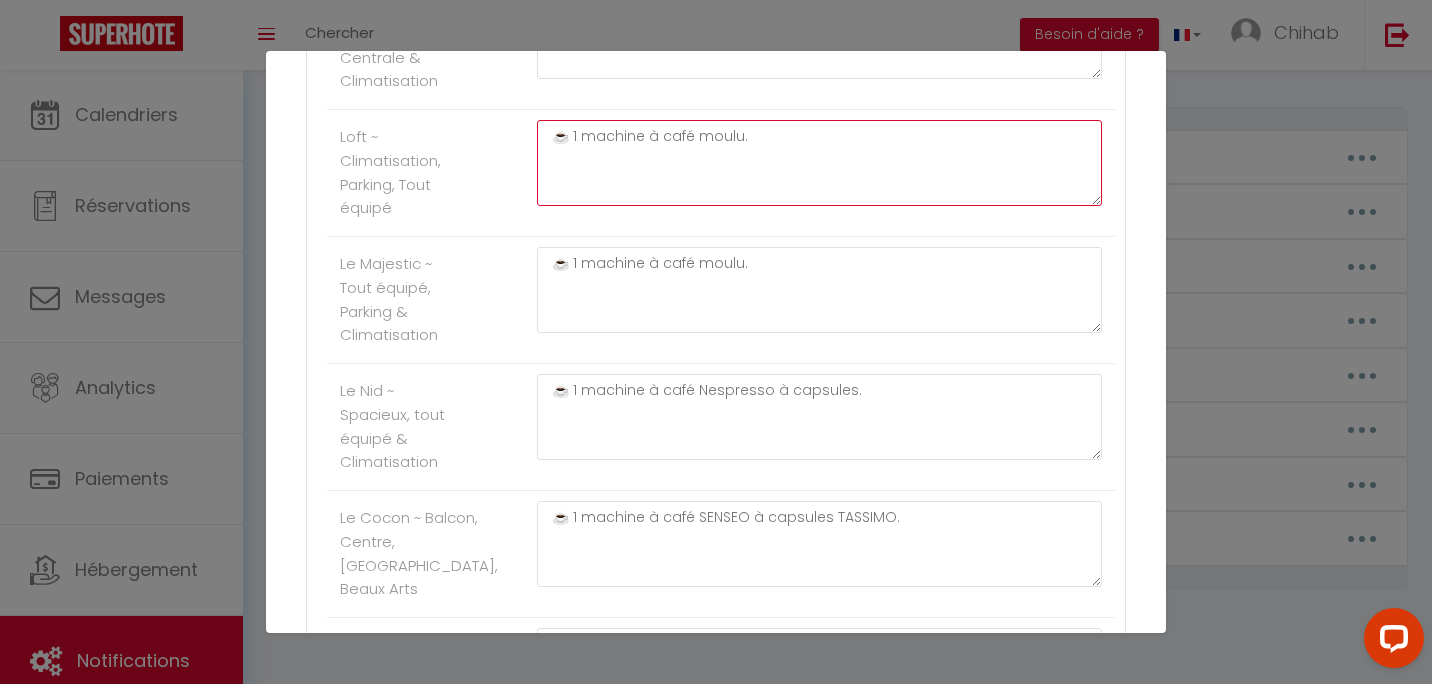scroll, scrollTop: 700, scrollLeft: 0, axis: vertical 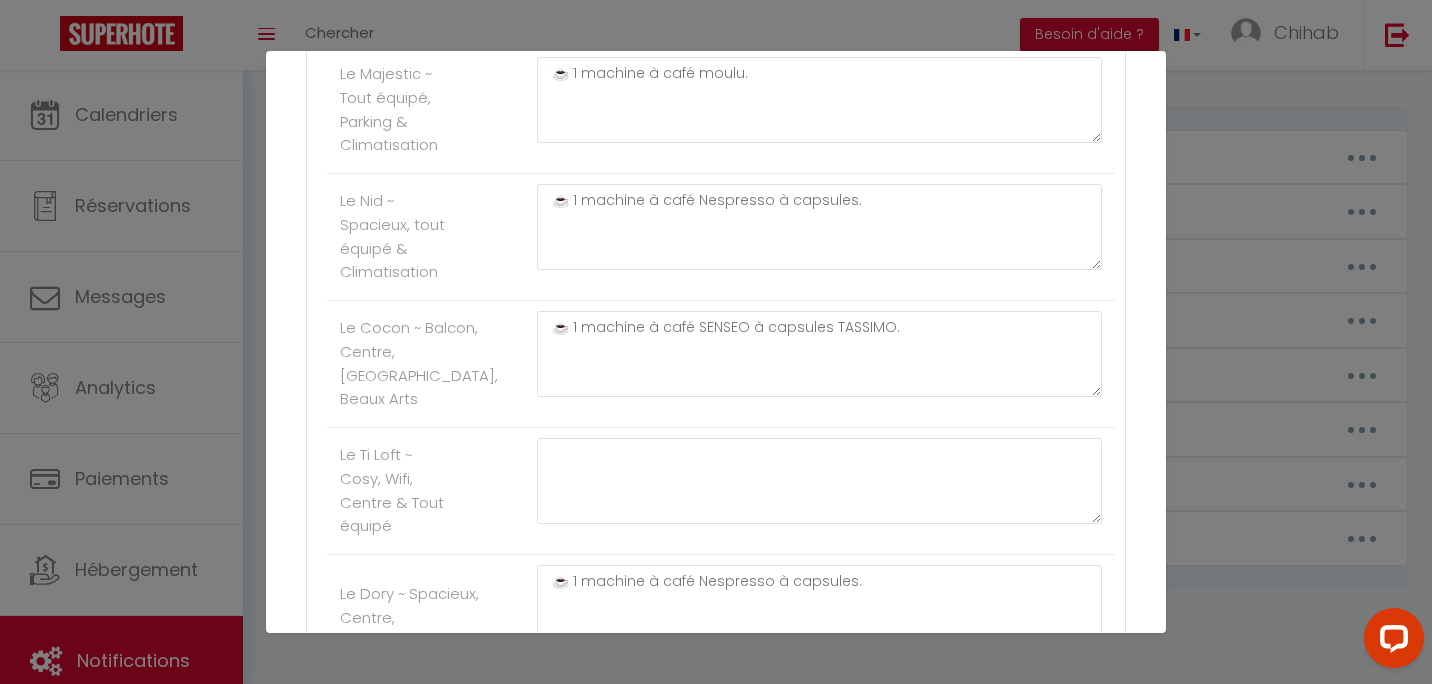click on "Le Nid ~  Spacieux, tout équipé & Climatisation     ☕️ 1 machine à café Nespresso à capsules." at bounding box center [721, 237] 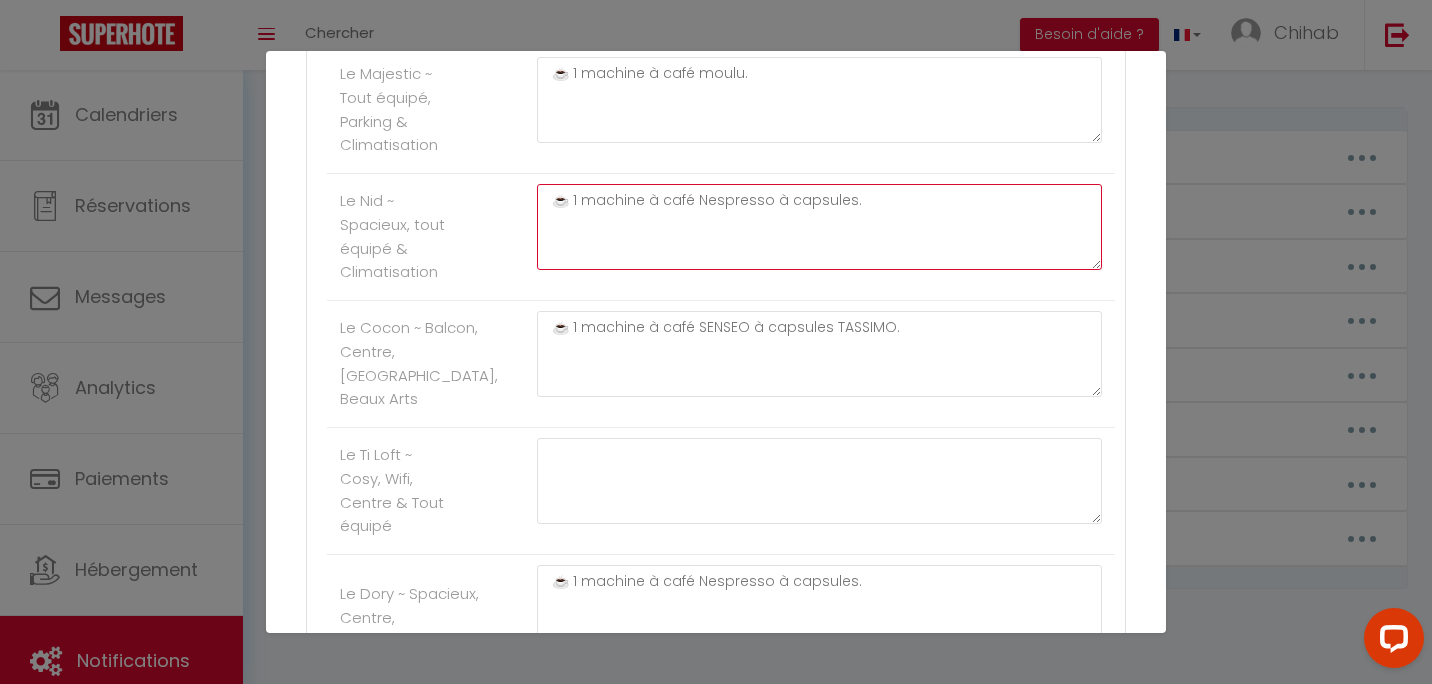 click on "☕️ 1 machine à café Nespresso à capsules." at bounding box center [819, 227] 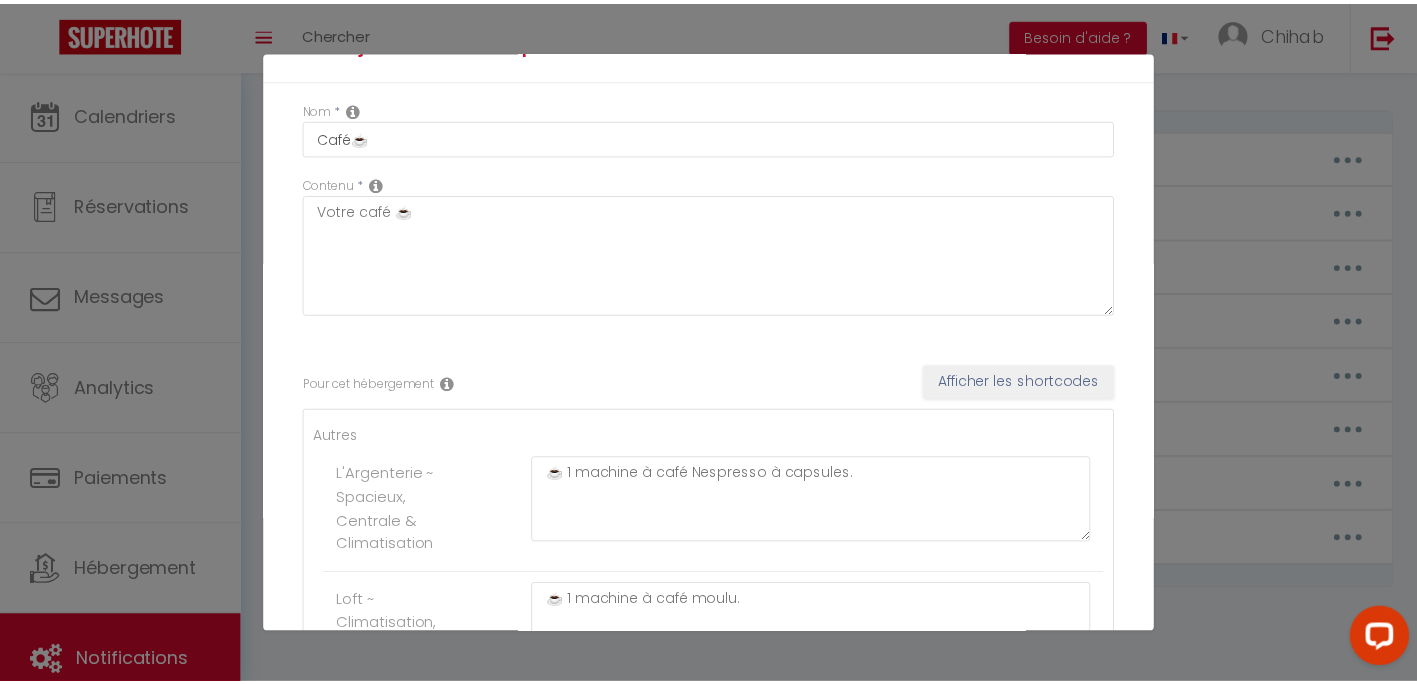 scroll, scrollTop: 0, scrollLeft: 0, axis: both 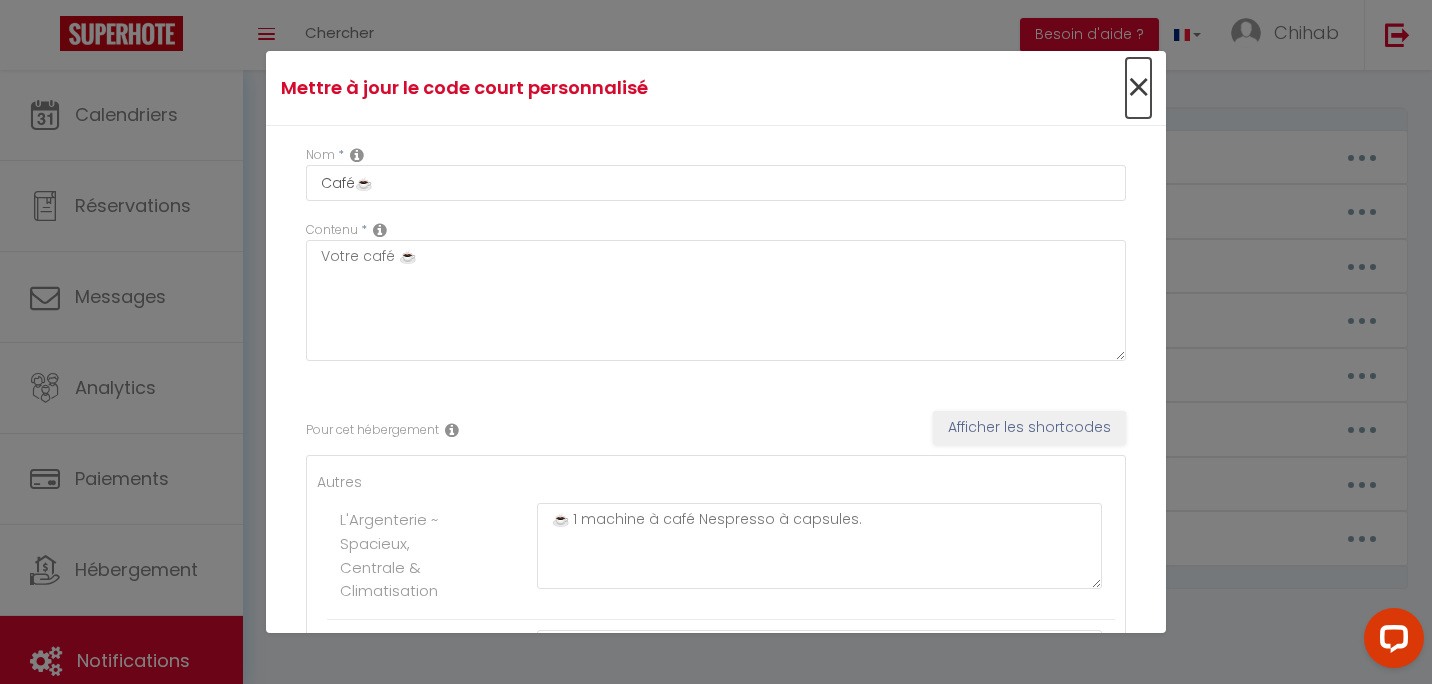 click on "×" at bounding box center (1138, 88) 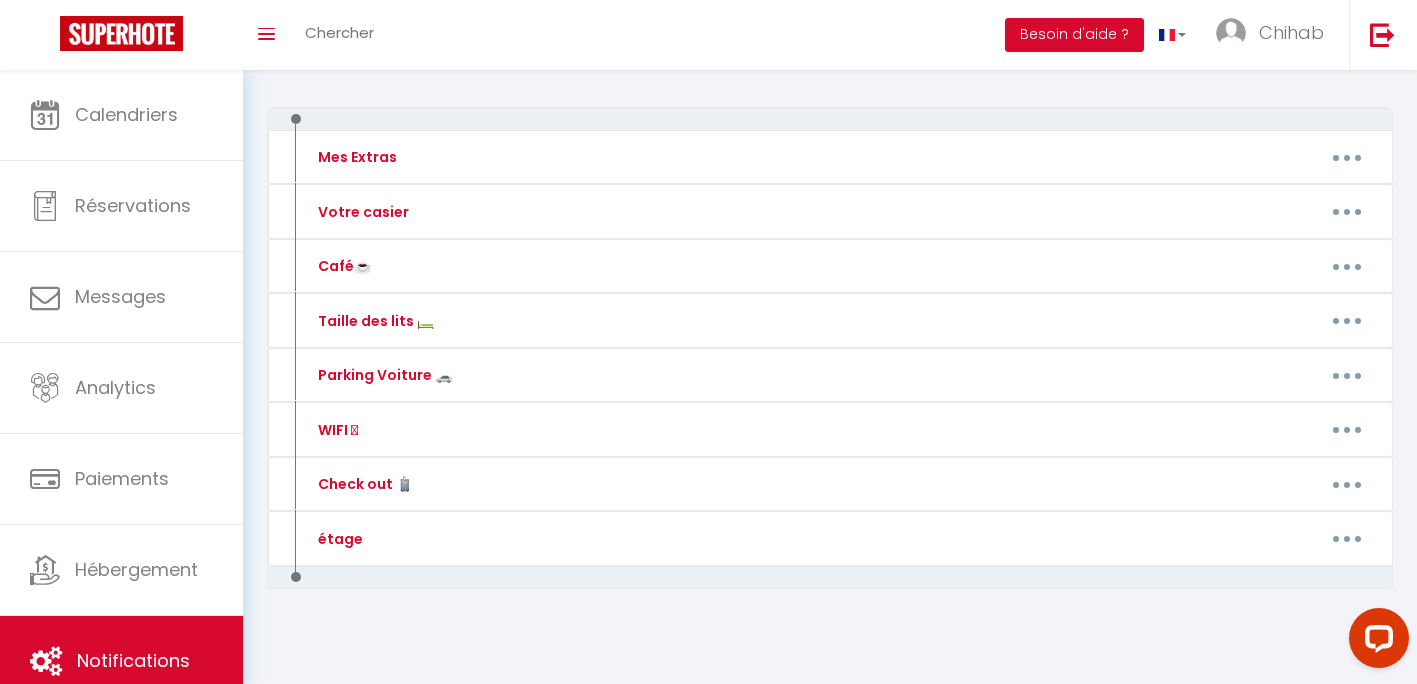 click on "Notifications
Actions
Nouvelle Notification    Exporter    Importer    Tous les apparts    L'Argenterie ~ Spacieux, Centrale & Climatisation Loft ~ Climatisation, Parking, Tout équipé Le Majestic ~ Tout équipé, Parking & Climatisation Le Nid ~  Spacieux, tout équipé & Climatisation Le Cocon ~ Balcon, Centre, Wifi, Beaux Arts Le Ti Loft ~ Cosy, Wifi, Centre & Tout équipé Le Dory ~ Spacieux, Centre, Terrasse & Parking Le Théâtre ~ Spacieux, Centre-ville & Calme Le Musée ~  Prestigieux & Chic. L'émeraude ~ Centre, Spacieux & Tout équipé Le Panorama ~ Rooftop & Climatisation Le Versailles ~ Unique & Charme. Studio Gare Express ~ Wifi, Cozy, Privé & Confort Le Yume ~ Luxe Discret & Détente Le Perchoir ~ Spacieux, Tout équipé & Vue
Actions
Nouveau shortcode personnalisé    Notifications   SHORTCODES PERSONNALISÉS             Mes Extras     Editer   Supprimer" at bounding box center [830, 283] 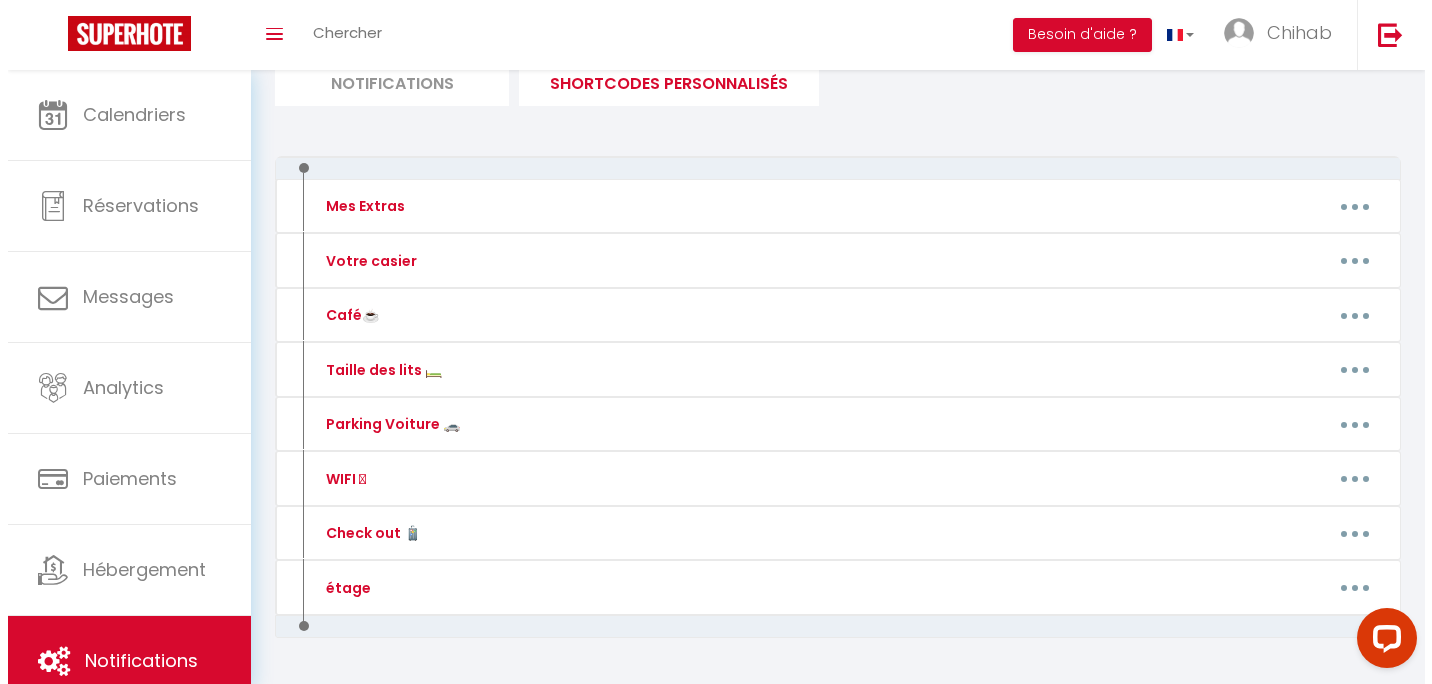 scroll, scrollTop: 0, scrollLeft: 0, axis: both 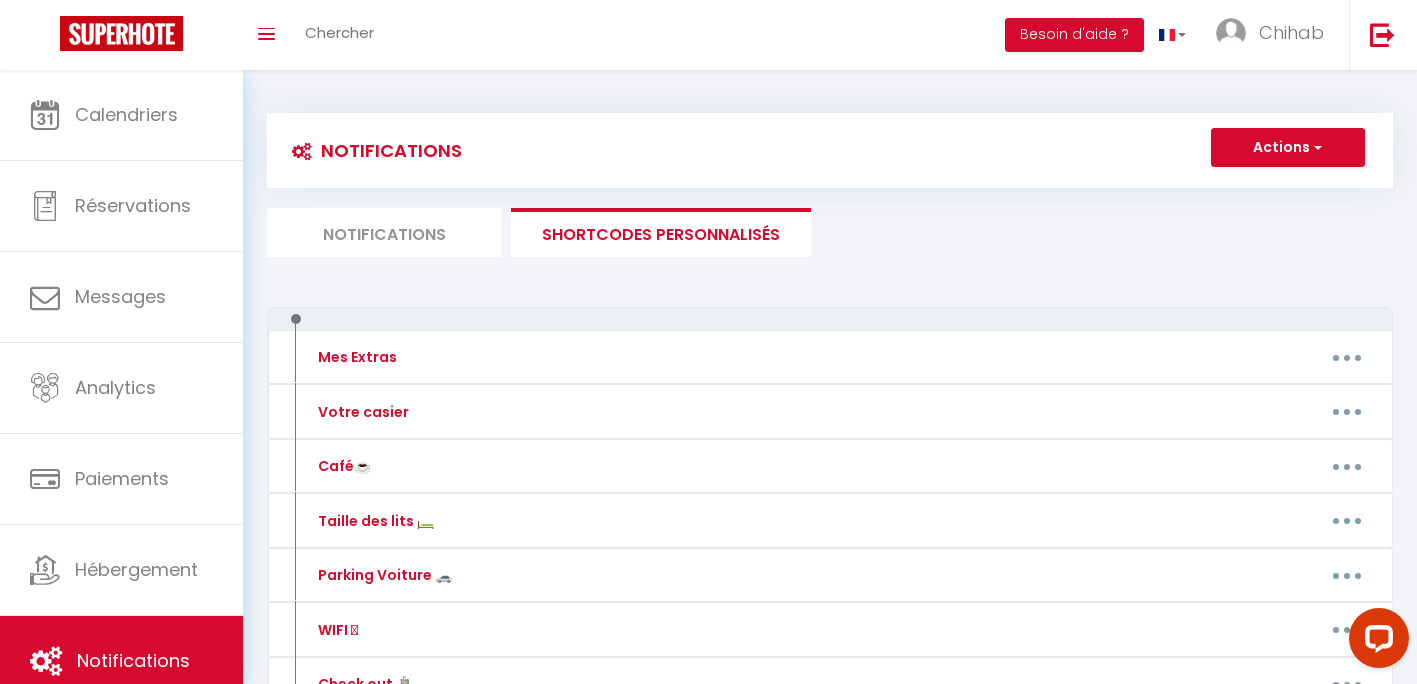 click on "Notifications" at bounding box center [384, 232] 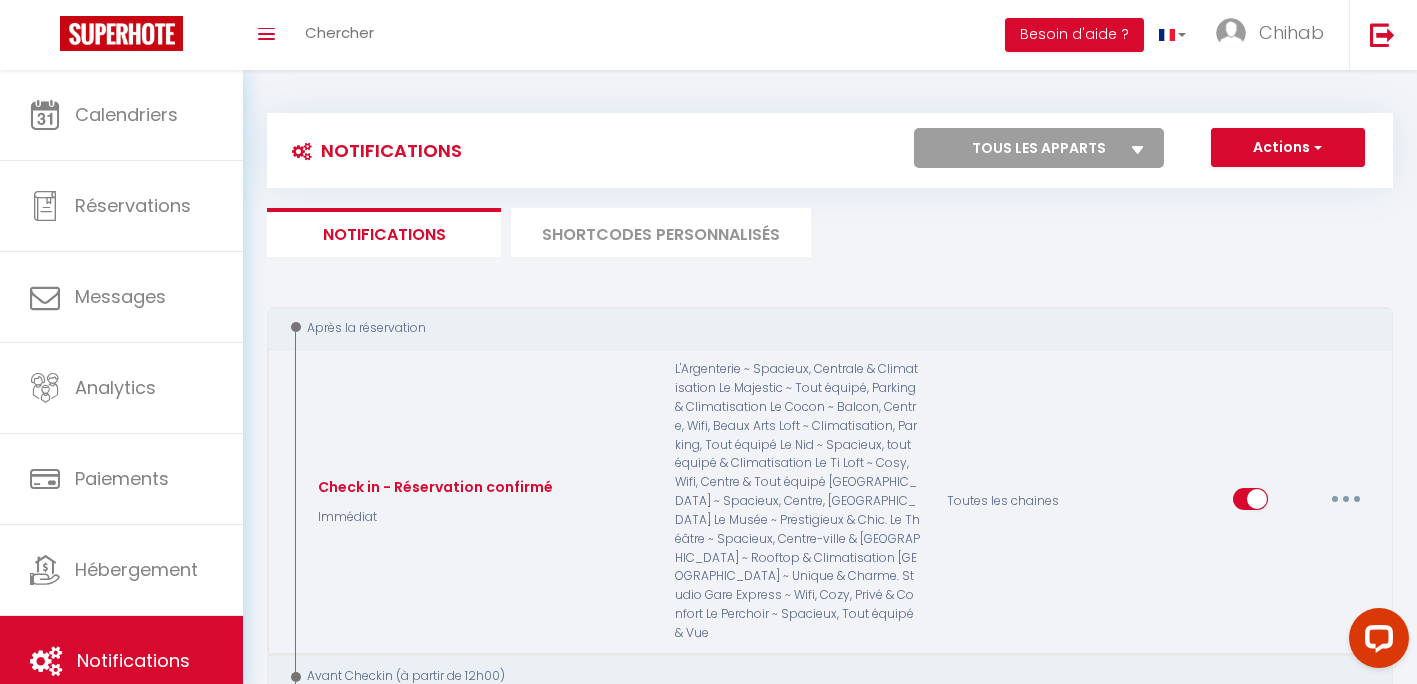 click on "Editer   Dupliquer   Tester   Supprimer" at bounding box center [1303, 502] 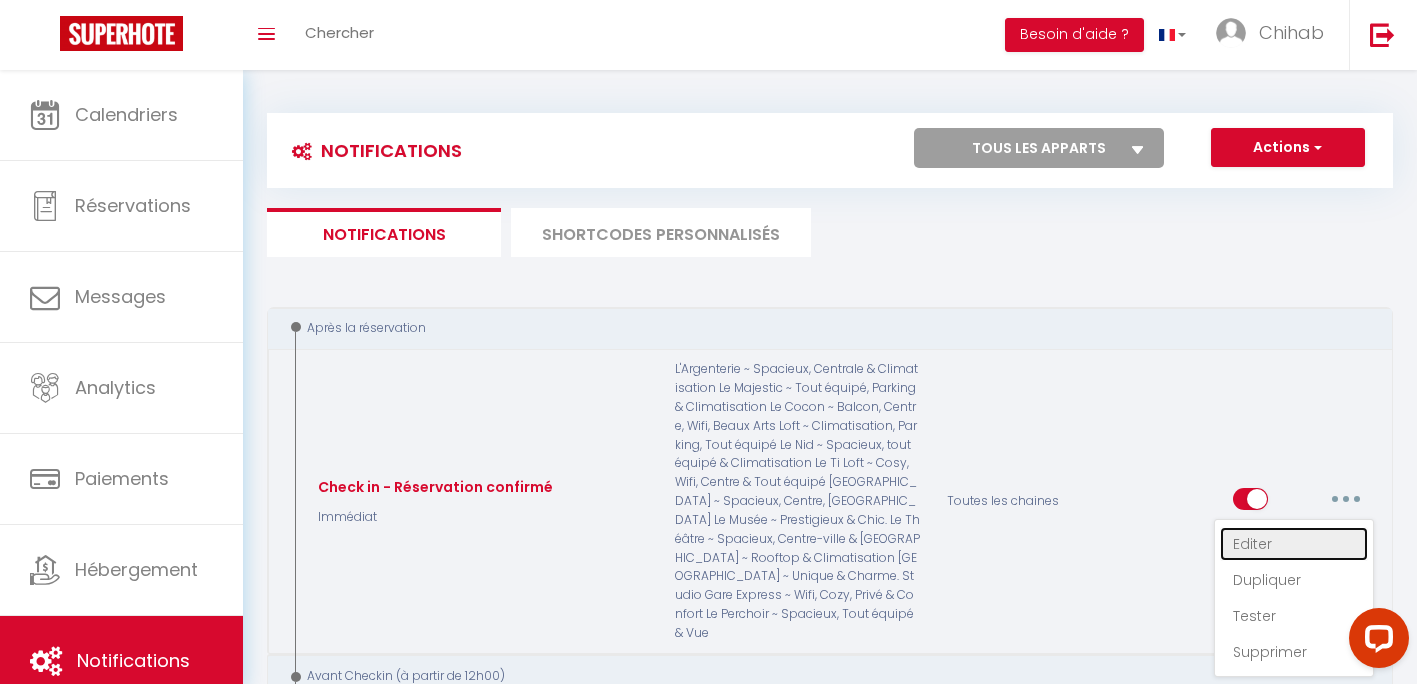 click on "Editer" at bounding box center [1294, 544] 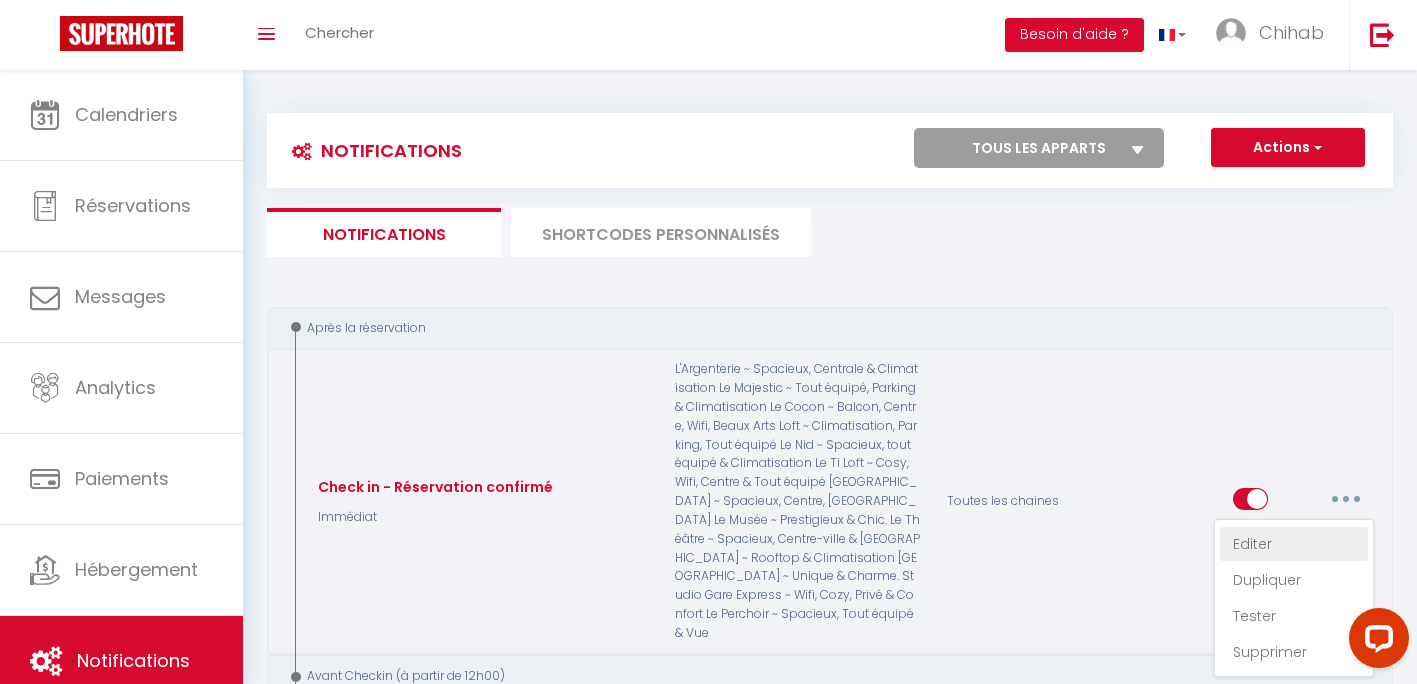 checkbox on "true" 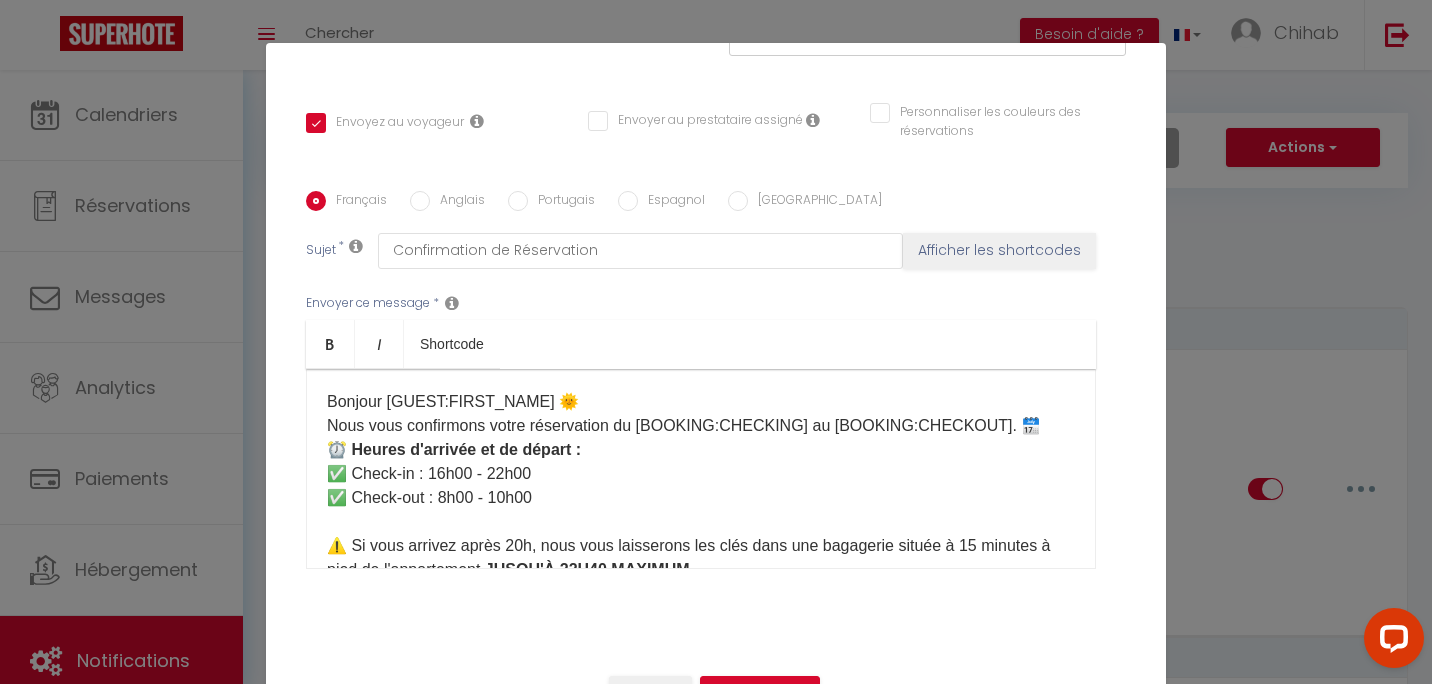 scroll, scrollTop: 409, scrollLeft: 0, axis: vertical 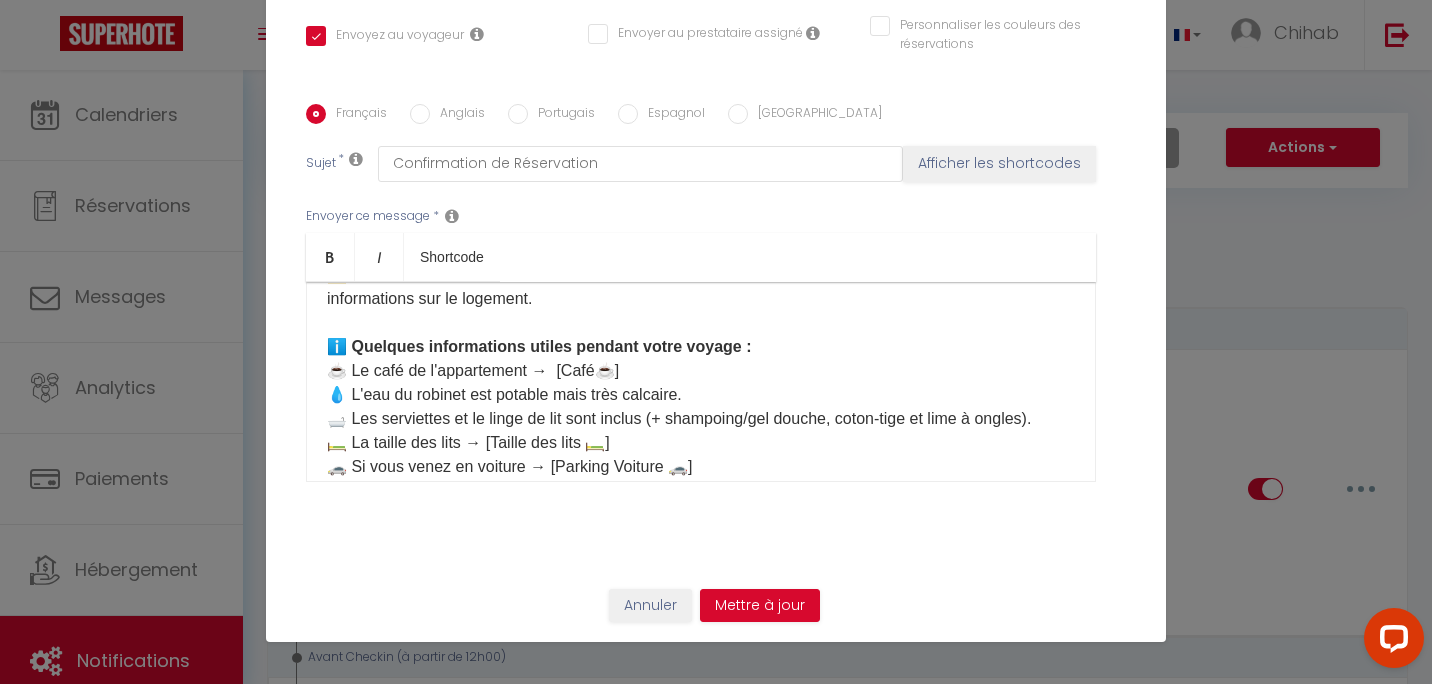 click on "Bonjour [GUEST:FIRST_NAME] 🌞 Nous vous confirmons votre réservation du [BOOKING:CHECKING] au [BOOKING:CHECKOUT]. 🗓️ ⏰ Heures d'arrivée et de départ : ✅ Check-in : 16h00 - 22h00 ✅ Check-out : 8h00 - 10h00 ⚠️ Si vous arrivez après 20h, nous vous laisserons les clés dans une bagagerie située à 15 minutes à pied de l'appartement,  JUSQU'À 22H40 MAXIMUM . Au-delà, la bagagerie ferme ses portes et  il n'y aura pas d'autres solutions , soyez vigilants sur l'heure d'arrivée. 🕑 Si vous souhaitez arriver plus tôt et/ou partir plus tard, c'est possible ! Il suffit de choisir votre option* ici : [Mes Extras] *Sous réserve de disponibilité. Nous nous réservons le droit de refuser l'option choisie et vous serez remboursé. Si nous validons, inutile de nous prévenir, nous l'aurons déjà noté 🙂 📩 Vous recevrez un message 1 jour avant votre arrivée avec toutes les conditions d'accès et des informations sur le logement. ℹ️ Quelques informations utiles pendant votre voyage : ." at bounding box center (701, 323) 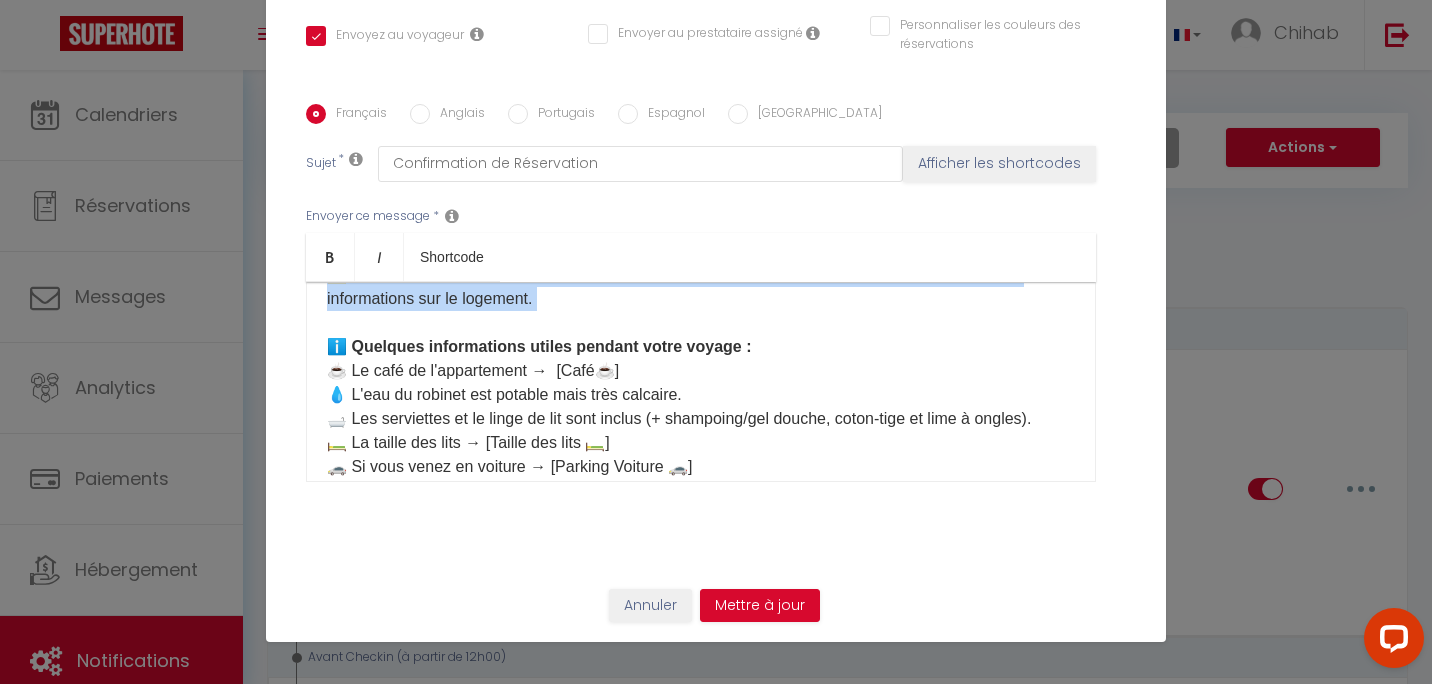 click on "Bonjour [GUEST:FIRST_NAME] 🌞 Nous vous confirmons votre réservation du [BOOKING:CHECKING] au [BOOKING:CHECKOUT]. 🗓️ ⏰ Heures d'arrivée et de départ : ✅ Check-in : 16h00 - 22h00 ✅ Check-out : 8h00 - 10h00 ⚠️ Si vous arrivez après 20h, nous vous laisserons les clés dans une bagagerie située à 15 minutes à pied de l'appartement,  JUSQU'À 22H40 MAXIMUM . Au-delà, la bagagerie ferme ses portes et  il n'y aura pas d'autres solutions , soyez vigilants sur l'heure d'arrivée. 🕑 Si vous souhaitez arriver plus tôt et/ou partir plus tard, c'est possible ! Il suffit de choisir votre option* ici : [Mes Extras] *Sous réserve de disponibilité. Nous nous réservons le droit de refuser l'option choisie et vous serez remboursé. Si nous validons, inutile de nous prévenir, nous l'aurons déjà noté 🙂 📩 Vous recevrez un message 1 jour avant votre arrivée avec toutes les conditions d'accès et des informations sur le logement. ℹ️ Quelques informations utiles pendant votre voyage : ." at bounding box center [701, 323] 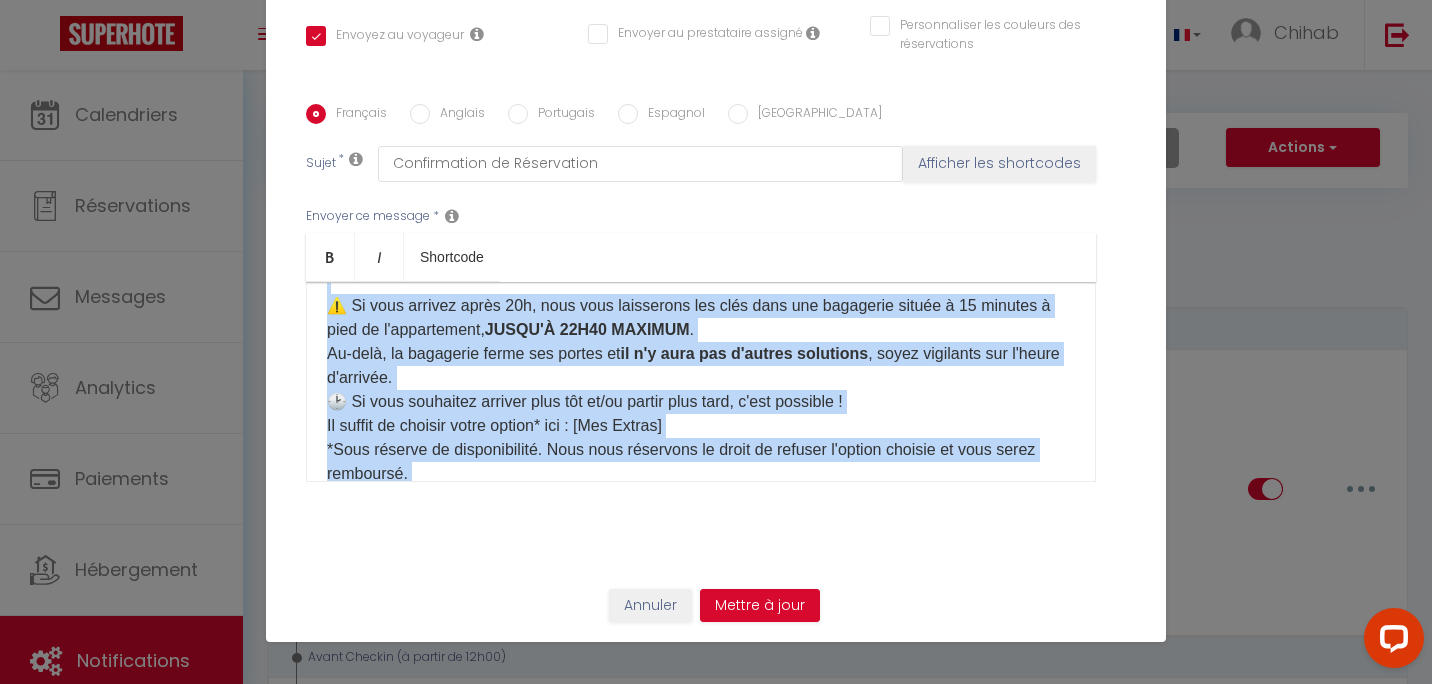 scroll, scrollTop: 0, scrollLeft: 0, axis: both 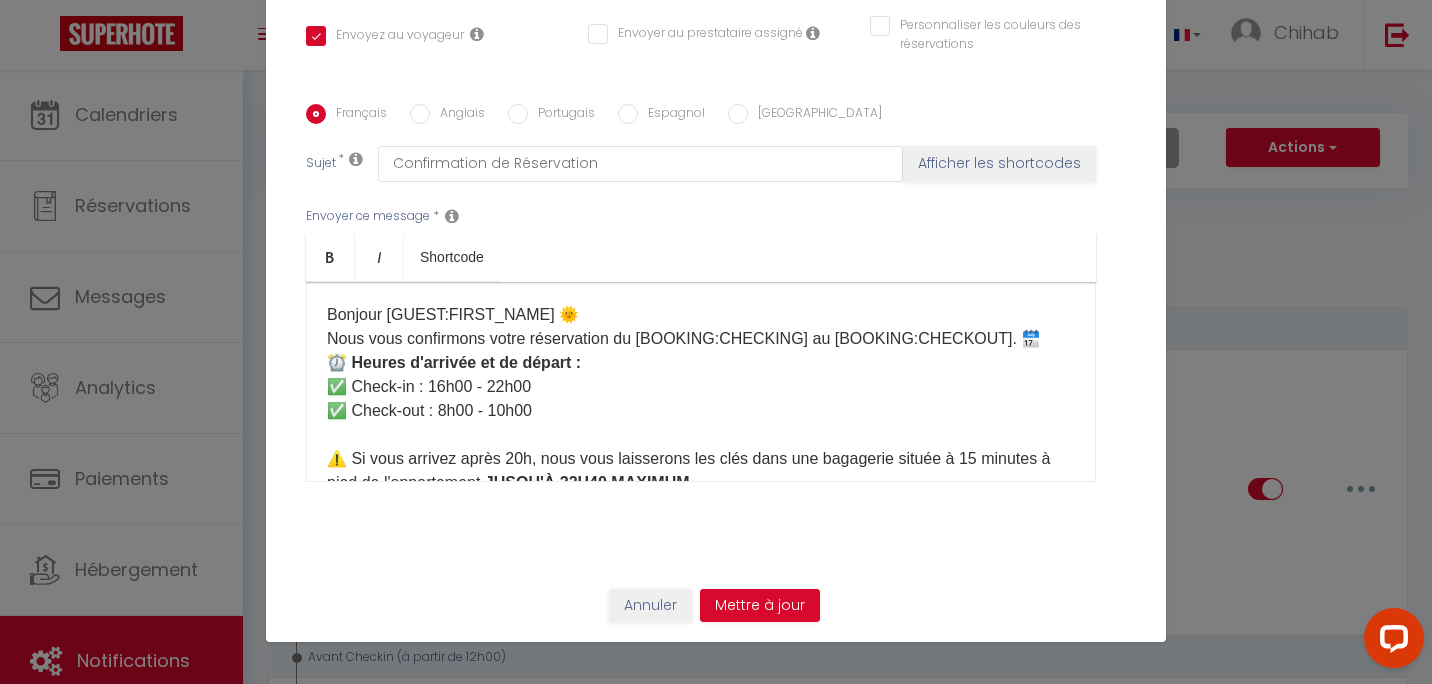 click on "Bonjour [GUEST:FIRST_NAME] 🌞 Nous vous confirmons votre réservation du [BOOKING:CHECKING] au [BOOKING:CHECKOUT]. 🗓️ ⏰ Heures d'arrivée et de départ : ✅ Check-in : 16h00 - 22h00 ✅ Check-out : 8h00 - 10h00 ⚠️ Si vous arrivez après 20h, nous vous laisserons les clés dans une bagagerie située à 15 minutes à pied de l'appartement,  JUSQU'À 22H40 MAXIMUM . Au-delà, la bagagerie ferme ses portes et  il n'y aura pas d'autres solutions , soyez vigilants sur l'heure d'arrivée. 🕑 Si vous souhaitez arriver plus tôt et/ou partir plus tard, c'est possible ! Il suffit de choisir votre option* ici : [Mes Extras] *Sous réserve de disponibilité. Nous nous réservons le droit de refuser l'option choisie et vous serez remboursé. Si nous validons, inutile de nous prévenir, nous l'aurons déjà noté 🙂 📩 Vous recevrez un message 1 jour avant votre arrivée avec toutes les conditions d'accès et des informations sur le logement. ℹ️ Quelques informations utiles pendant votre voyage : ." at bounding box center [701, 382] 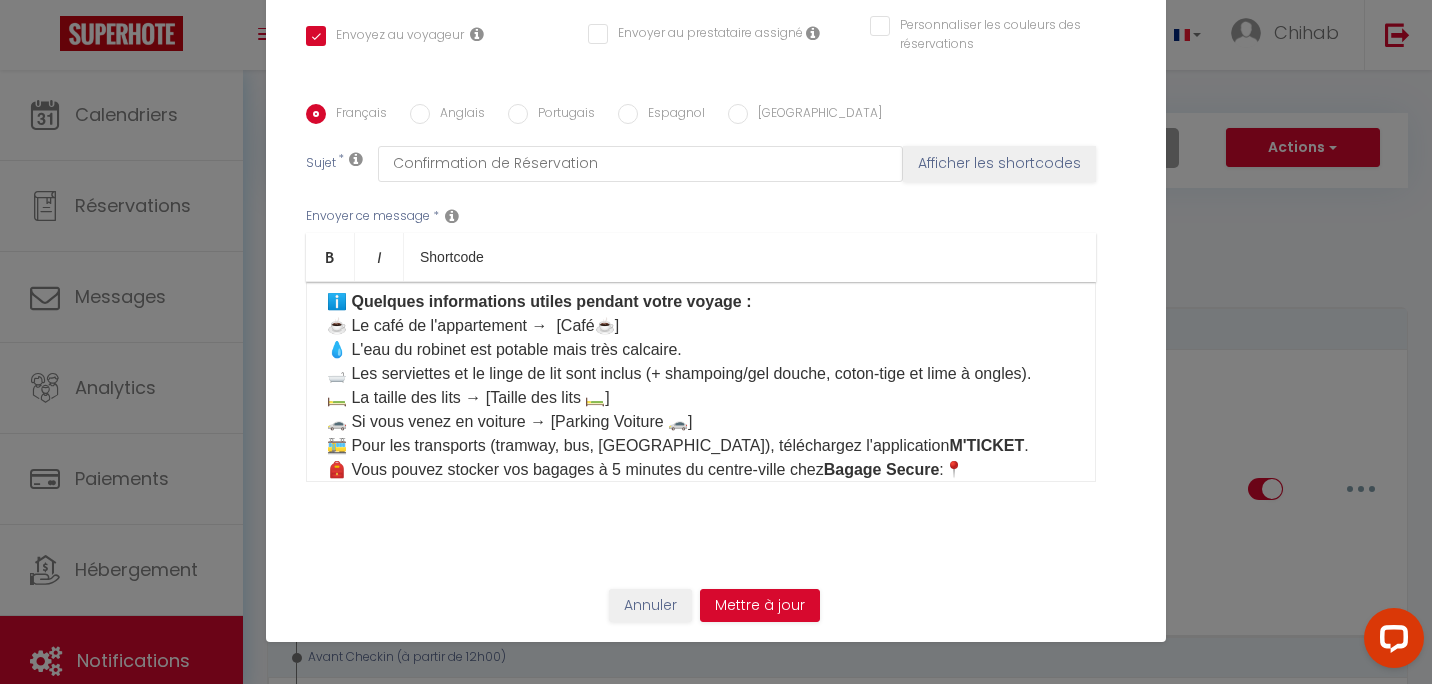 scroll, scrollTop: 506, scrollLeft: 0, axis: vertical 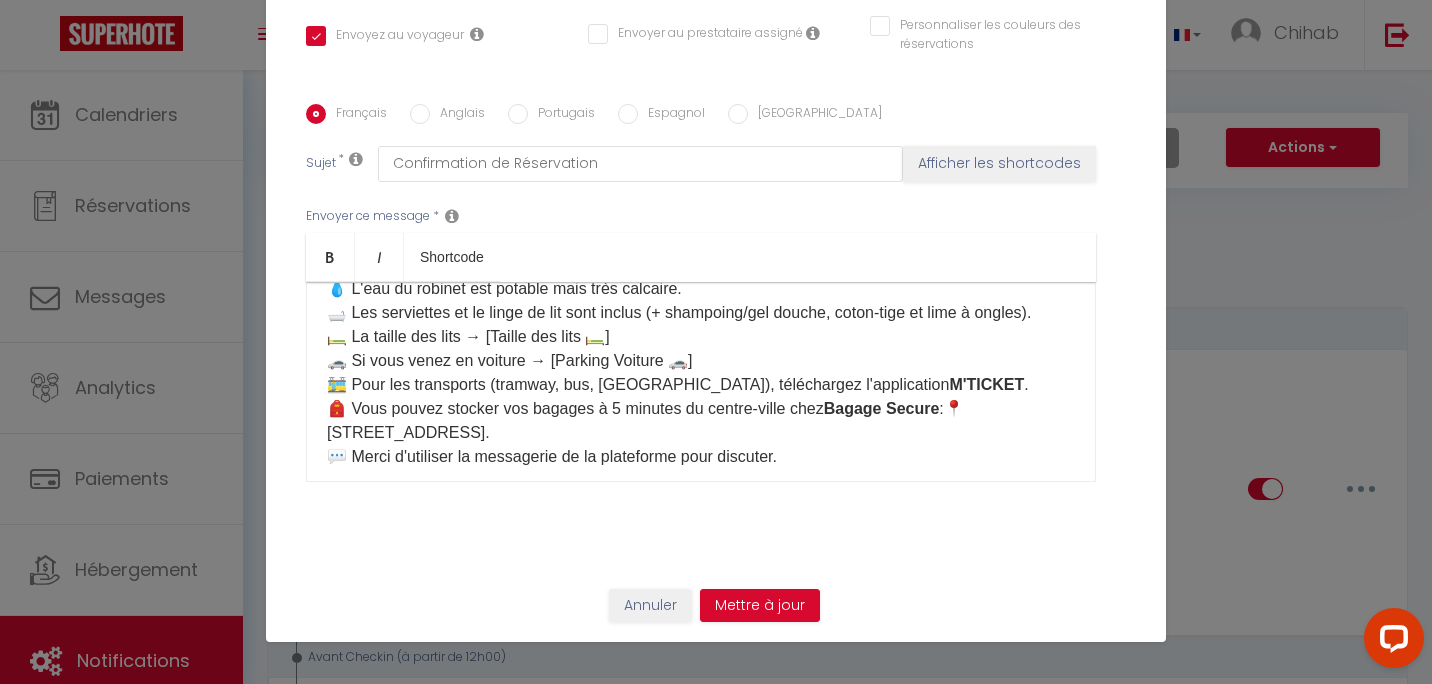 click on "Bonjour [GUEST:FIRST_NAME] 🌞 Nous vous confirmons votre réservation du [BOOKING:CHECKING] au [BOOKING:CHECKOUT]. 🗓️ ⏰ Heures d'arrivée et de départ : ✅ Check-in : 16h00 - 22h00 ✅ Check-out : 8h00 - 10h00 ⚠️ Si vous arrivez après 20h, nous vous laisserons les clés dans une bagagerie située à 15 minutes à pied de l'appartement,  JUSQU'À 22H40 MAXIMUM . Au-delà, la bagagerie ferme ses portes et  il n'y aura pas d'autres solutions , soyez vigilants sur l'heure d'arrivée. 🕑 Si vous souhaitez arriver plus tôt et/ou partir plus tard, c'est possible ! Il suffit de choisir votre option* ici : [Mes Extras] *Sous réserve de disponibilité. Nous nous réservons le droit de refuser l'option choisie et vous serez remboursé. Si nous validons, inutile de nous prévenir, nous l'aurons déjà noté 🙂 📩 Vous recevrez un message 1 jour avant votre arrivée avec toutes les conditions d'accès et des informations sur le logement. ℹ️ Quelques informations utiles pendant votre voyage : ." at bounding box center [701, 217] 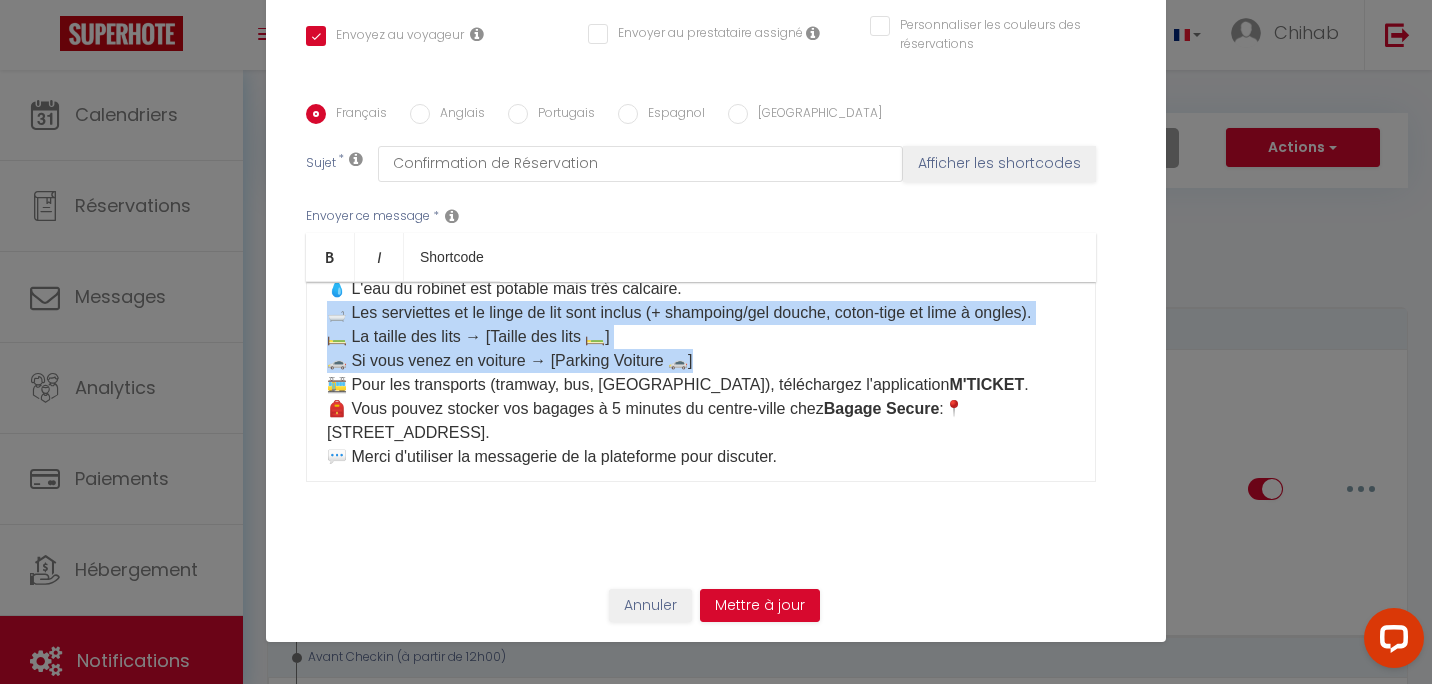 drag, startPoint x: 866, startPoint y: 333, endPoint x: 770, endPoint y: 331, distance: 96.02083 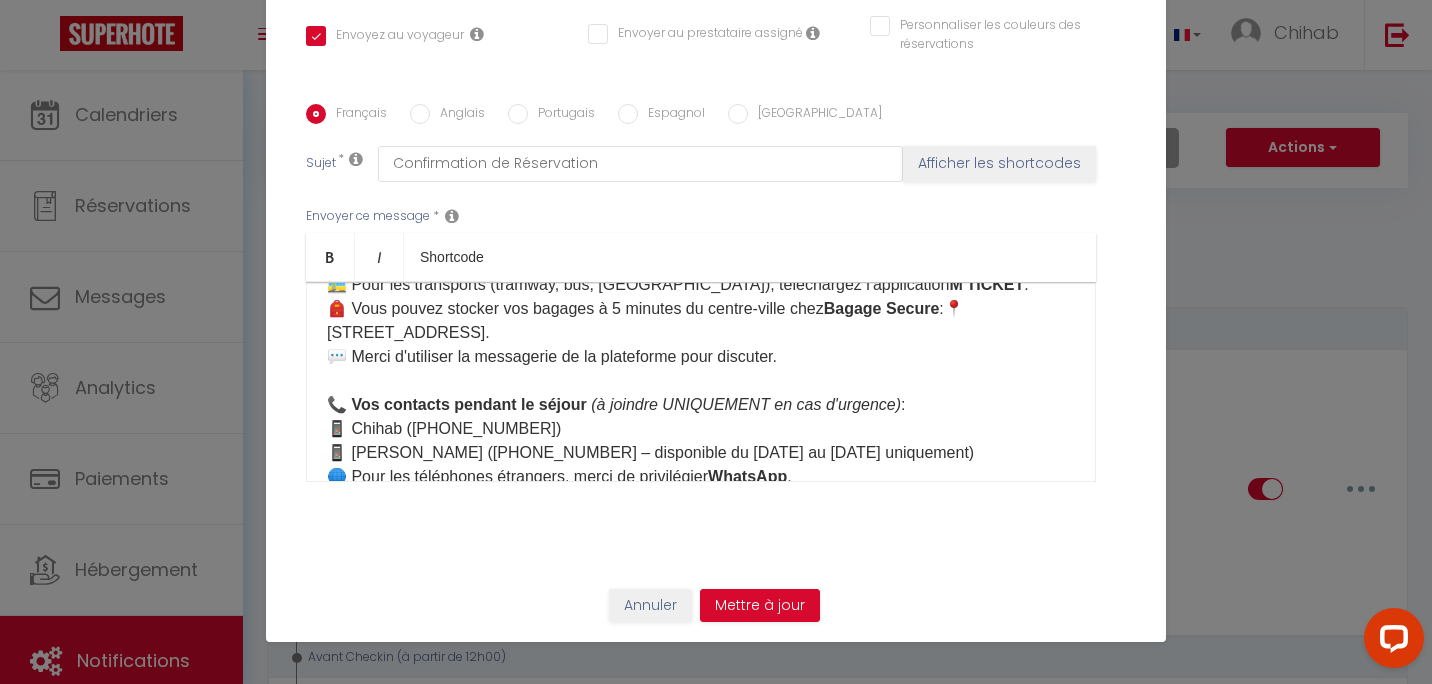 click on "Bonjour [GUEST:FIRST_NAME] 🌞 Nous vous confirmons votre réservation du [BOOKING:CHECKING] au [BOOKING:CHECKOUT]. 🗓️ ⏰ Heures d'arrivée et de départ : ✅ Check-in : 16h00 - 22h00 ✅ Check-out : 8h00 - 10h00 ⚠️ Si vous arrivez après 20h, nous vous laisserons les clés dans une bagagerie située à 15 minutes à pied de l'appartement,  JUSQU'À 22H40 MAXIMUM . Au-delà, la bagagerie ferme ses portes et  il n'y aura pas d'autres solutions , soyez vigilants sur l'heure d'arrivée. 🕑 Si vous souhaitez arriver plus tôt et/ou partir plus tard, c'est possible ! Il suffit de choisir votre option* ici : [Mes Extras] *Sous réserve de disponibilité. Nous nous réservons le droit de refuser l'option choisie et vous serez remboursé. Si nous validons, inutile de nous prévenir, nous l'aurons déjà noté 🙂 📩 Vous recevrez un message 1 jour avant votre arrivée avec toutes les conditions d'accès et des informations sur le logement. ℹ️ Quelques informations utiles pendant votre voyage : ." at bounding box center [701, 117] 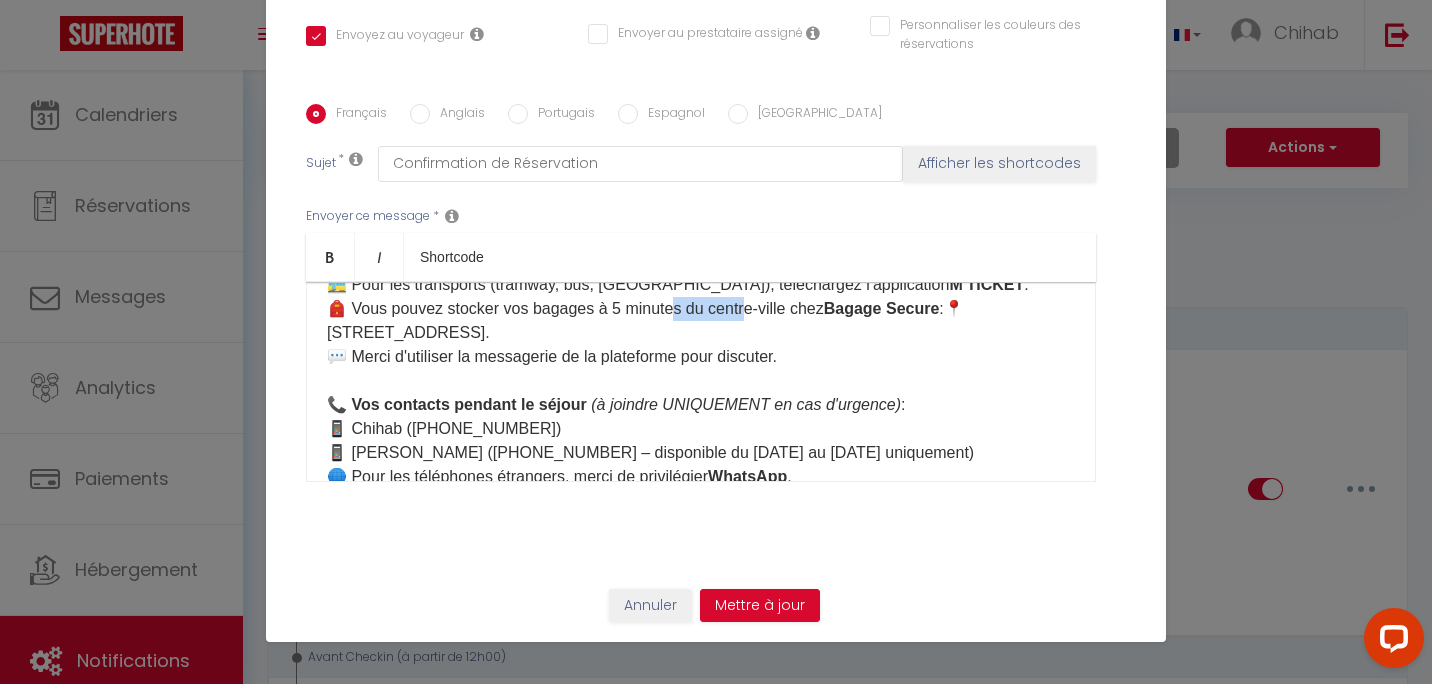 drag, startPoint x: 678, startPoint y: 326, endPoint x: 739, endPoint y: 321, distance: 61.204575 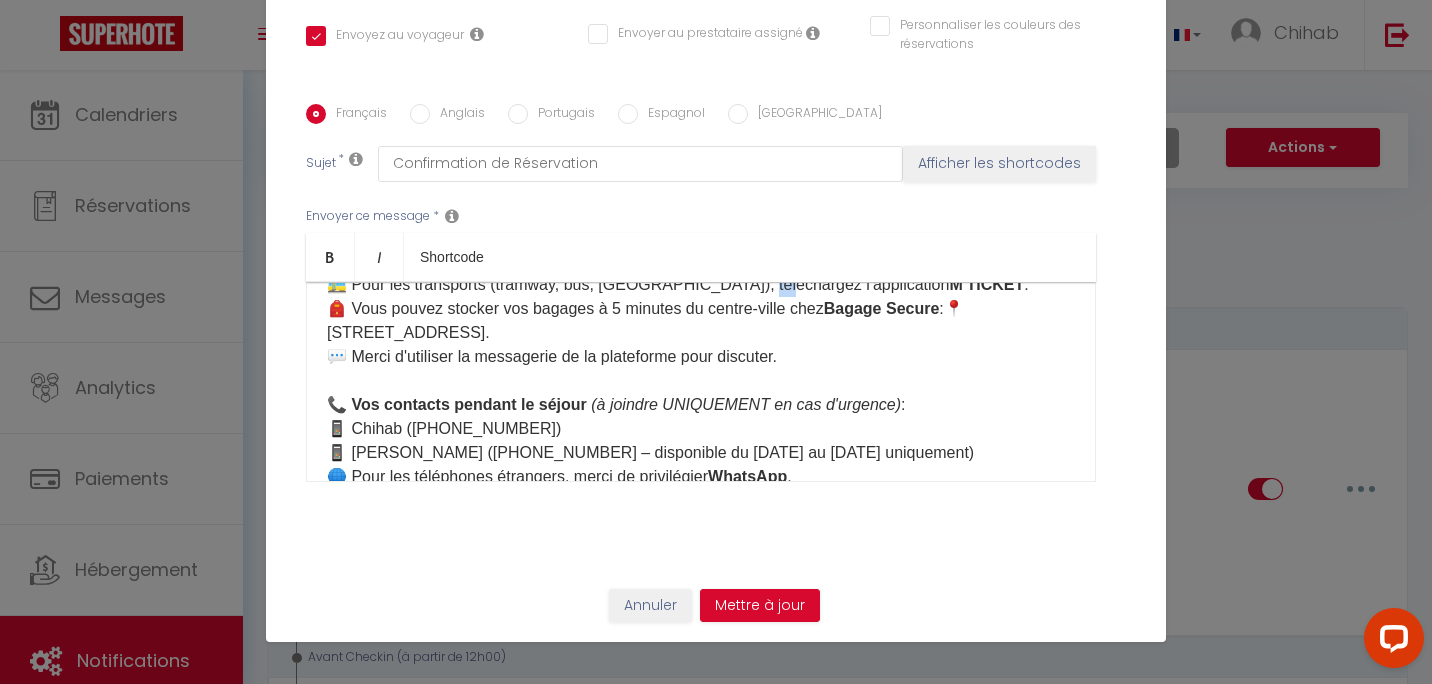 click on "Bonjour [GUEST:FIRST_NAME] 🌞 Nous vous confirmons votre réservation du [BOOKING:CHECKING] au [BOOKING:CHECKOUT]. 🗓️ ⏰ Heures d'arrivée et de départ : ✅ Check-in : 16h00 - 22h00 ✅ Check-out : 8h00 - 10h00 ⚠️ Si vous arrivez après 20h, nous vous laisserons les clés dans une bagagerie située à 15 minutes à pied de l'appartement,  JUSQU'À 22H40 MAXIMUM . Au-delà, la bagagerie ferme ses portes et  il n'y aura pas d'autres solutions , soyez vigilants sur l'heure d'arrivée. 🕑 Si vous souhaitez arriver plus tôt et/ou partir plus tard, c'est possible ! Il suffit de choisir votre option* ici : [Mes Extras] *Sous réserve de disponibilité. Nous nous réservons le droit de refuser l'option choisie et vous serez remboursé. Si nous validons, inutile de nous prévenir, nous l'aurons déjà noté 🙂 📩 Vous recevrez un message 1 jour avant votre arrivée avec toutes les conditions d'accès et des informations sur le logement. ℹ️ Quelques informations utiles pendant votre voyage : ." at bounding box center (701, 117) 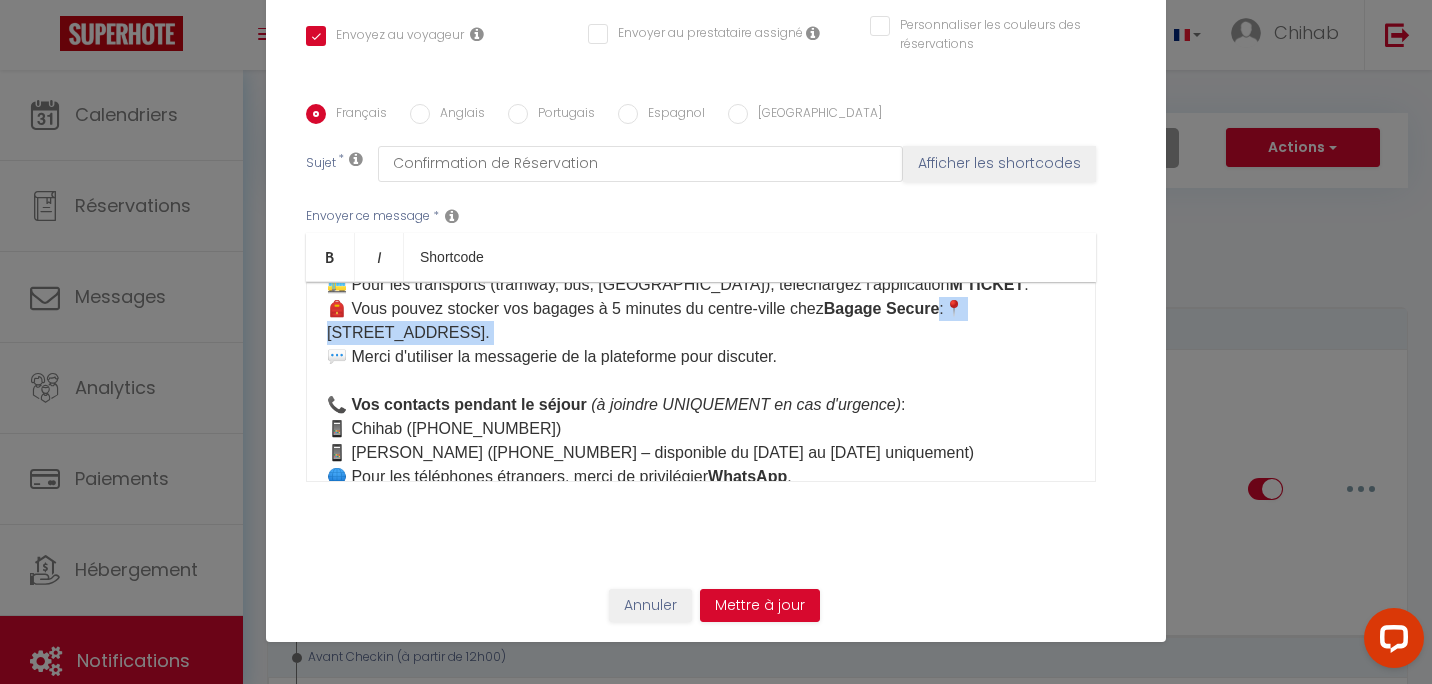 click on "Bonjour [GUEST:FIRST_NAME] 🌞 Nous vous confirmons votre réservation du [BOOKING:CHECKING] au [BOOKING:CHECKOUT]. 🗓️ ⏰ Heures d'arrivée et de départ : ✅ Check-in : 16h00 - 22h00 ✅ Check-out : 8h00 - 10h00 ⚠️ Si vous arrivez après 20h, nous vous laisserons les clés dans une bagagerie située à 15 minutes à pied de l'appartement,  JUSQU'À 22H40 MAXIMUM . Au-delà, la bagagerie ferme ses portes et  il n'y aura pas d'autres solutions , soyez vigilants sur l'heure d'arrivée. 🕑 Si vous souhaitez arriver plus tôt et/ou partir plus tard, c'est possible ! Il suffit de choisir votre option* ici : [Mes Extras] *Sous réserve de disponibilité. Nous nous réservons le droit de refuser l'option choisie et vous serez remboursé. Si nous validons, inutile de nous prévenir, nous l'aurons déjà noté 🙂 📩 Vous recevrez un message 1 jour avant votre arrivée avec toutes les conditions d'accès et des informations sur le logement. ℹ️ Quelques informations utiles pendant votre voyage : ." at bounding box center (701, 117) 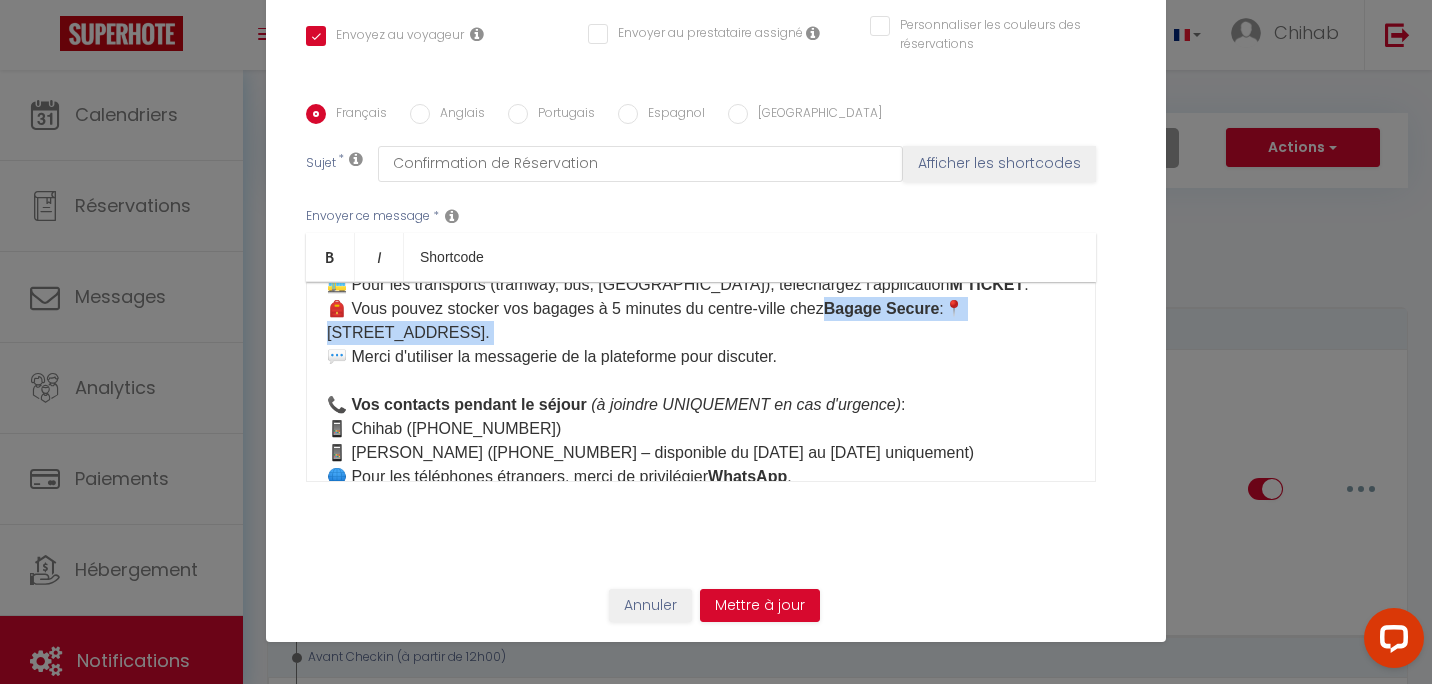 click on "Bonjour [GUEST:FIRST_NAME] 🌞 Nous vous confirmons votre réservation du [BOOKING:CHECKING] au [BOOKING:CHECKOUT]. 🗓️ ⏰ Heures d'arrivée et de départ : ✅ Check-in : 16h00 - 22h00 ✅ Check-out : 8h00 - 10h00 ⚠️ Si vous arrivez après 20h, nous vous laisserons les clés dans une bagagerie située à 15 minutes à pied de l'appartement,  JUSQU'À 22H40 MAXIMUM . Au-delà, la bagagerie ferme ses portes et  il n'y aura pas d'autres solutions , soyez vigilants sur l'heure d'arrivée. 🕑 Si vous souhaitez arriver plus tôt et/ou partir plus tard, c'est possible ! Il suffit de choisir votre option* ici : [Mes Extras] *Sous réserve de disponibilité. Nous nous réservons le droit de refuser l'option choisie et vous serez remboursé. Si nous validons, inutile de nous prévenir, nous l'aurons déjà noté 🙂 📩 Vous recevrez un message 1 jour avant votre arrivée avec toutes les conditions d'accès et des informations sur le logement. ℹ️ Quelques informations utiles pendant votre voyage : ." at bounding box center (701, 117) 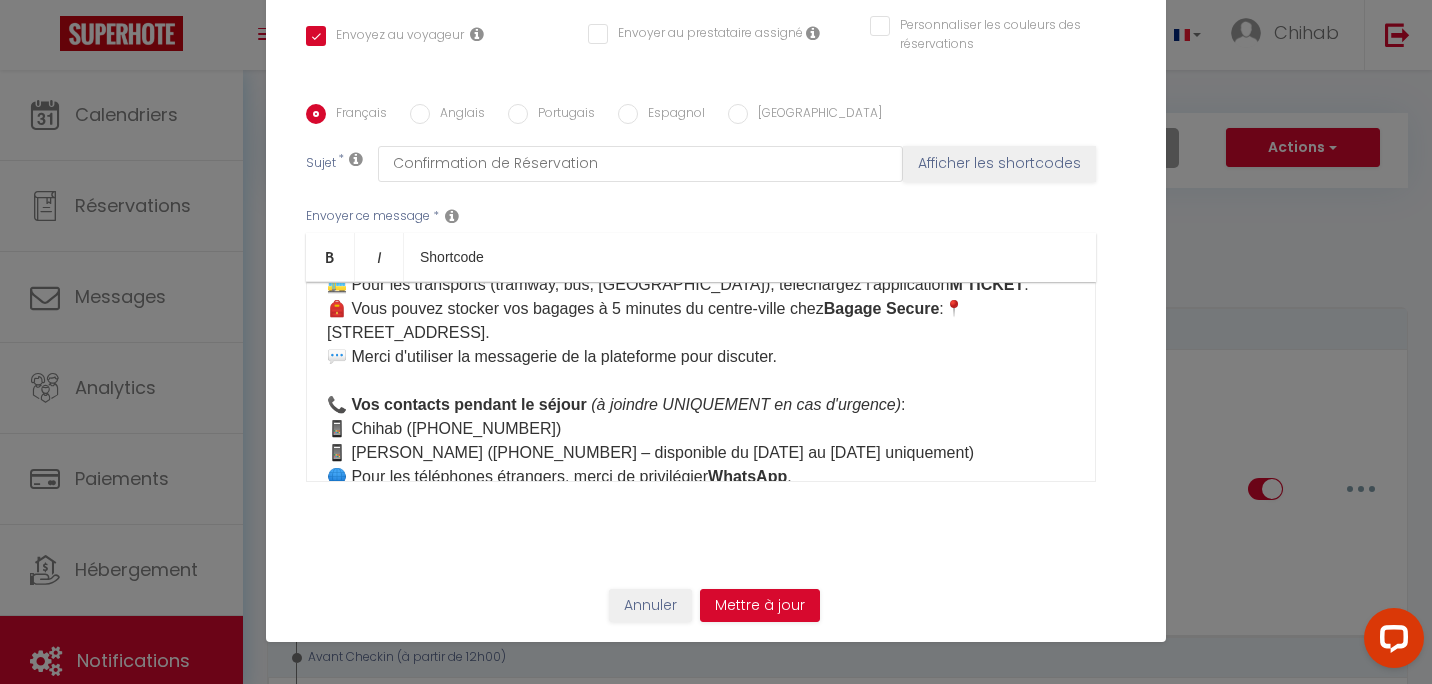 click on "Bonjour [GUEST:FIRST_NAME] 🌞 Nous vous confirmons votre réservation du [BOOKING:CHECKING] au [BOOKING:CHECKOUT]. 🗓️ ⏰ Heures d'arrivée et de départ : ✅ Check-in : 16h00 - 22h00 ✅ Check-out : 8h00 - 10h00 ⚠️ Si vous arrivez après 20h, nous vous laisserons les clés dans une bagagerie située à 15 minutes à pied de l'appartement,  JUSQU'À 22H40 MAXIMUM . Au-delà, la bagagerie ferme ses portes et  il n'y aura pas d'autres solutions , soyez vigilants sur l'heure d'arrivée. 🕑 Si vous souhaitez arriver plus tôt et/ou partir plus tard, c'est possible ! Il suffit de choisir votre option* ici : [Mes Extras] *Sous réserve de disponibilité. Nous nous réservons le droit de refuser l'option choisie et vous serez remboursé. Si nous validons, inutile de nous prévenir, nous l'aurons déjà noté 🙂 📩 Vous recevrez un message 1 jour avant votre arrivée avec toutes les conditions d'accès et des informations sur le logement. ℹ️ Quelques informations utiles pendant votre voyage : ." at bounding box center (701, 117) 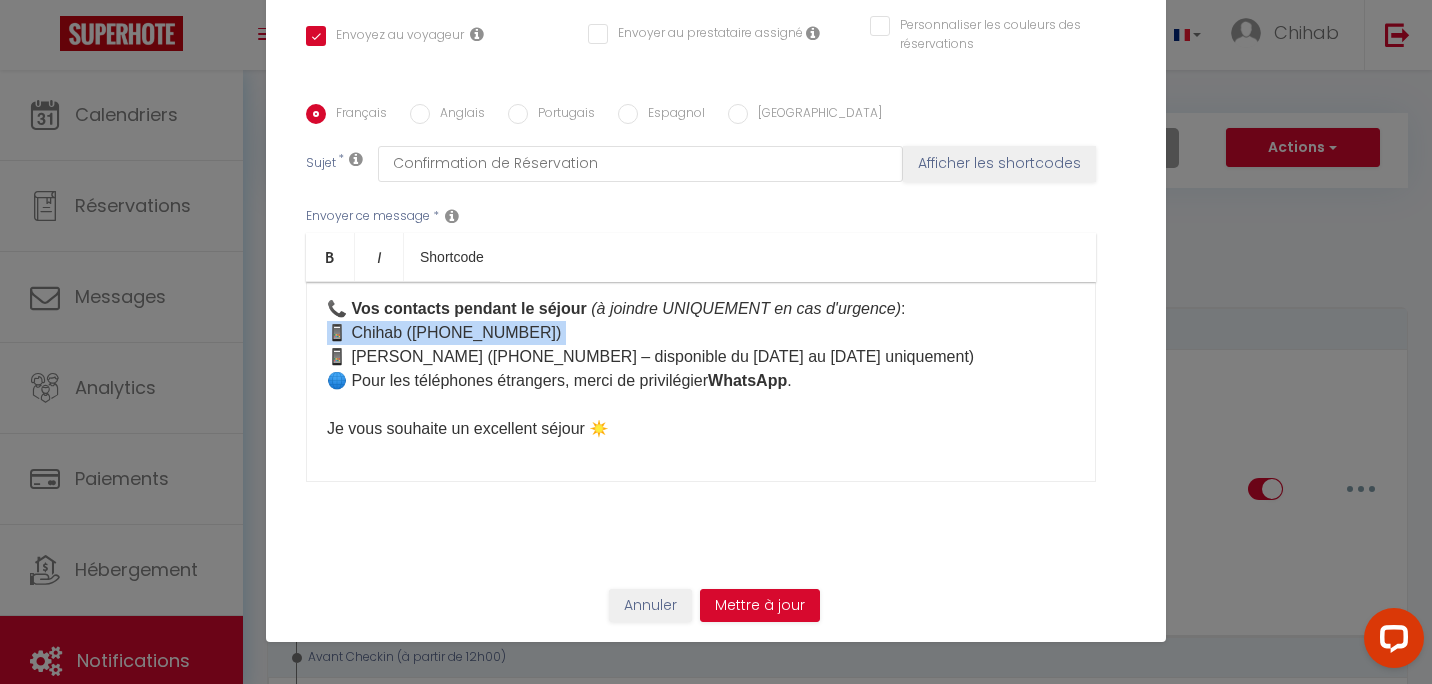 click on "Bonjour [GUEST:FIRST_NAME] 🌞 Nous vous confirmons votre réservation du [BOOKING:CHECKING] au [BOOKING:CHECKOUT]. 🗓️ ⏰ Heures d'arrivée et de départ : ✅ Check-in : 16h00 - 22h00 ✅ Check-out : 8h00 - 10h00 ⚠️ Si vous arrivez après 20h, nous vous laisserons les clés dans une bagagerie située à 15 minutes à pied de l'appartement,  JUSQU'À 22H40 MAXIMUM . Au-delà, la bagagerie ferme ses portes et  il n'y aura pas d'autres solutions , soyez vigilants sur l'heure d'arrivée. 🕑 Si vous souhaitez arriver plus tôt et/ou partir plus tard, c'est possible ! Il suffit de choisir votre option* ici : [Mes Extras] *Sous réserve de disponibilité. Nous nous réservons le droit de refuser l'option choisie et vous serez remboursé. Si nous validons, inutile de nous prévenir, nous l'aurons déjà noté 🙂 📩 Vous recevrez un message 1 jour avant votre arrivée avec toutes les conditions d'accès et des informations sur le logement. ℹ️ Quelques informations utiles pendant votre voyage : ." at bounding box center [701, 21] 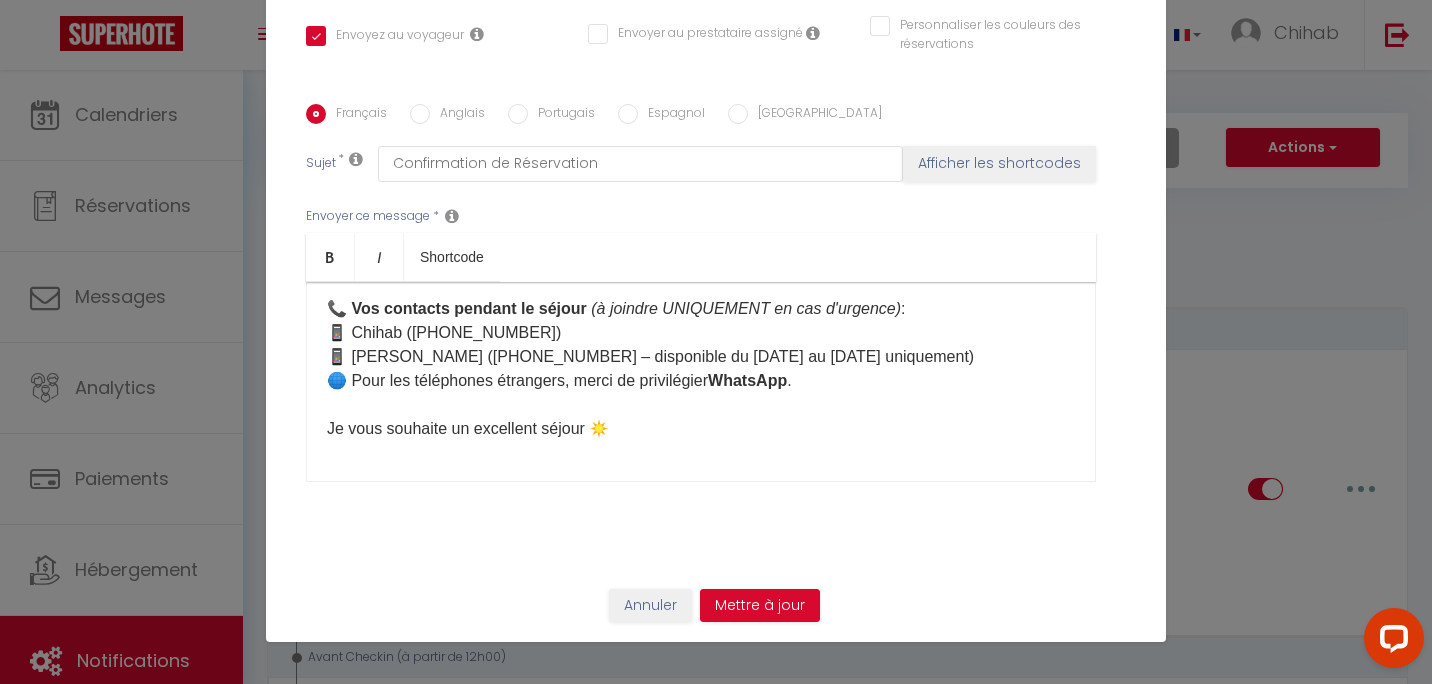 click on "Français     Anglais     Portugais     Espagnol     Italien   Sujet   *     Confirmation de Réservation   Afficher les shortcodes   Envoyer ce message   *     Bold Italic Shortcode Rich text editor Bonjour [GUEST:FIRST_NAME] 🌞 Nous vous confirmons votre réservation du [BOOKING:CHECKING] au [BOOKING:CHECKOUT]. 🗓️ ⏰ Heures d'arrivée et de départ : ✅ Check-in : 16h00 - 22h00 ✅ Check-out : 8h00 - 10h00 ⚠️ Si vous arrivez après 20h, nous vous laisserons les clés dans une bagagerie située à 15 minutes à pied de l'appartement,  JUSQU'À 22H40 MAXIMUM . Au-delà, la bagagerie ferme ses portes et  il n'y aura pas d'autres solutions , soyez vigilants sur l'heure d'arrivée. 🕑 Si vous souhaitez arriver plus tôt et/ou partir plus tard, c'est possible ! Il suffit de choisir votre option* ici : [Mes Extras] *Sous réserve de disponibilité. Nous nous réservons le droit de refuser l'option choisie et vous serez remboursé. ℹ️ Quelques informations utiles pendant votre voyage : M'TICKET" at bounding box center (716, 305) 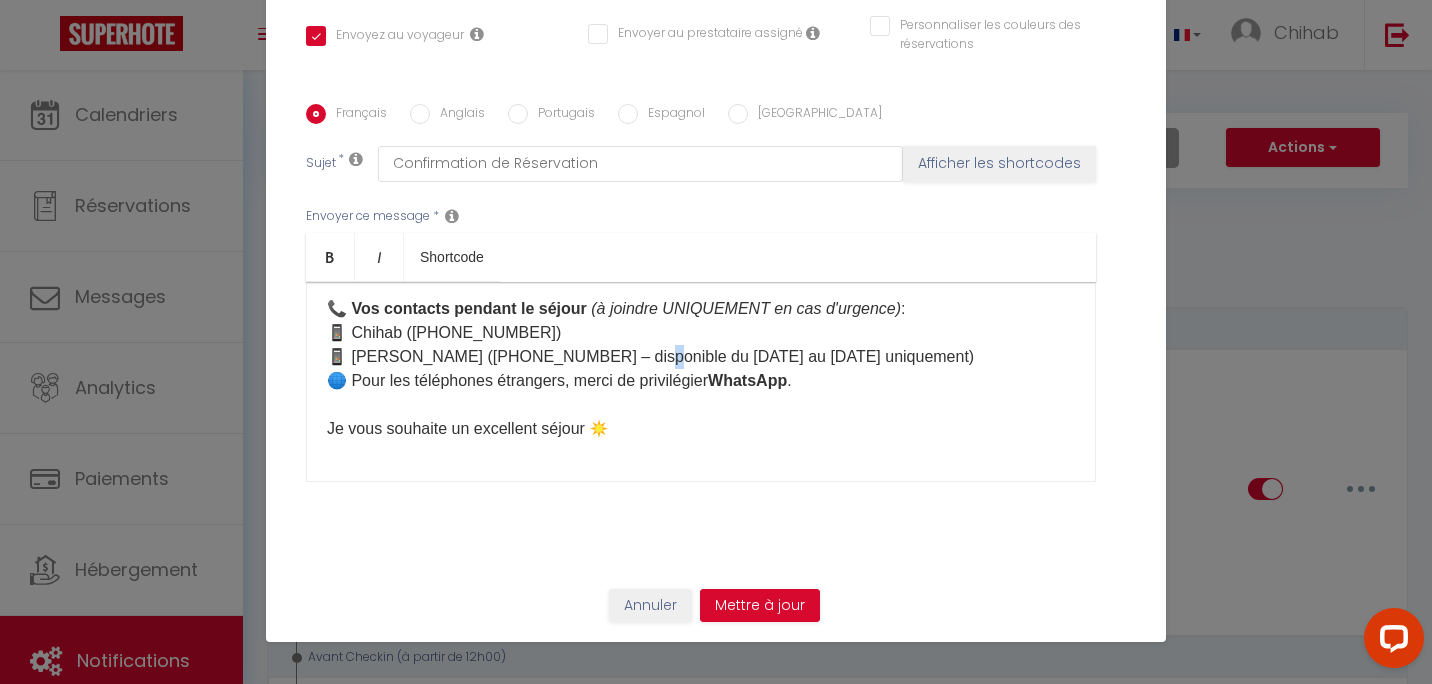 click on "Bonjour [GUEST:FIRST_NAME] 🌞 Nous vous confirmons votre réservation du [BOOKING:CHECKING] au [BOOKING:CHECKOUT]. 🗓️ ⏰ Heures d'arrivée et de départ : ✅ Check-in : 16h00 - 22h00 ✅ Check-out : 8h00 - 10h00 ⚠️ Si vous arrivez après 20h, nous vous laisserons les clés dans une bagagerie située à 15 minutes à pied de l'appartement,  JUSQU'À 22H40 MAXIMUM . Au-delà, la bagagerie ferme ses portes et  il n'y aura pas d'autres solutions , soyez vigilants sur l'heure d'arrivée. 🕑 Si vous souhaitez arriver plus tôt et/ou partir plus tard, c'est possible ! Il suffit de choisir votre option* ici : [Mes Extras] *Sous réserve de disponibilité. Nous nous réservons le droit de refuser l'option choisie et vous serez remboursé. Si nous validons, inutile de nous prévenir, nous l'aurons déjà noté 🙂 📩 Vous recevrez un message 1 jour avant votre arrivée avec toutes les conditions d'accès et des informations sur le logement. ℹ️ Quelques informations utiles pendant votre voyage : ." at bounding box center [701, 21] 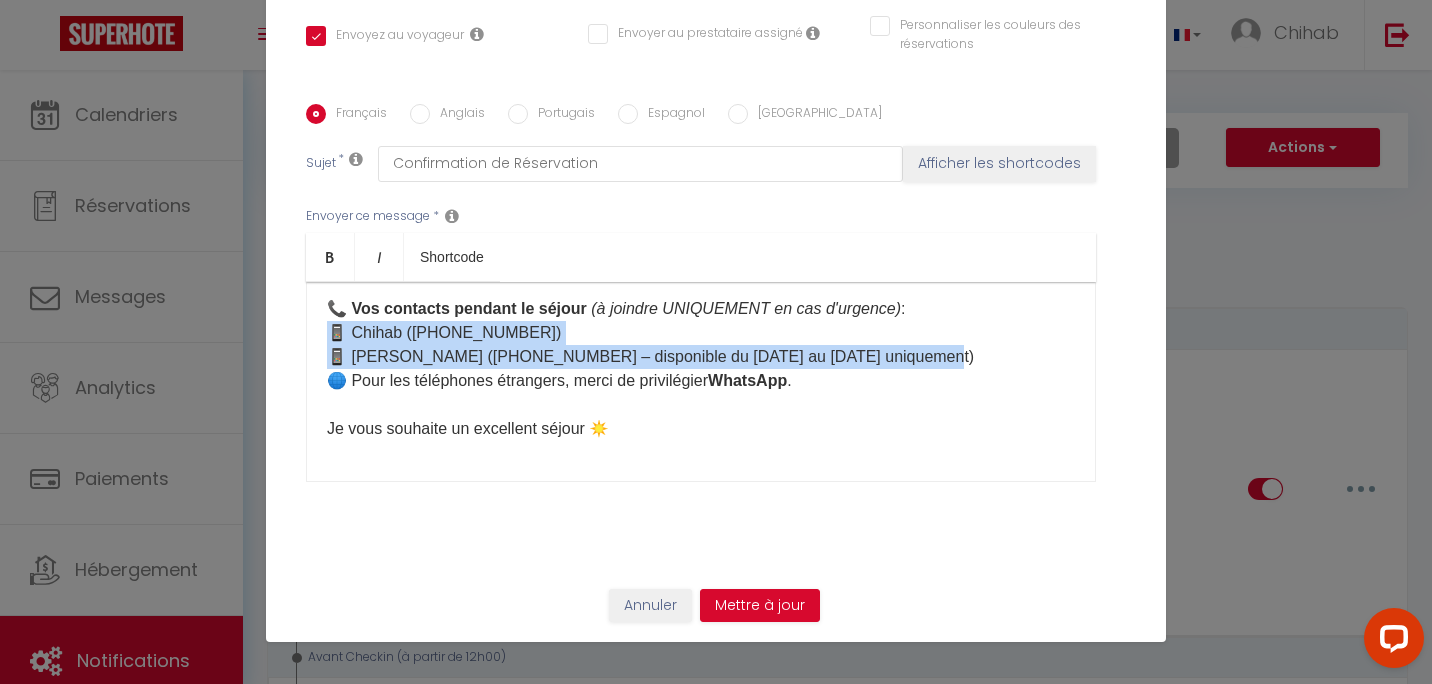 click on "Bonjour [GUEST:FIRST_NAME] 🌞 Nous vous confirmons votre réservation du [BOOKING:CHECKING] au [BOOKING:CHECKOUT]. 🗓️ ⏰ Heures d'arrivée et de départ : ✅ Check-in : 16h00 - 22h00 ✅ Check-out : 8h00 - 10h00 ⚠️ Si vous arrivez après 20h, nous vous laisserons les clés dans une bagagerie située à 15 minutes à pied de l'appartement,  JUSQU'À 22H40 MAXIMUM . Au-delà, la bagagerie ferme ses portes et  il n'y aura pas d'autres solutions , soyez vigilants sur l'heure d'arrivée. 🕑 Si vous souhaitez arriver plus tôt et/ou partir plus tard, c'est possible ! Il suffit de choisir votre option* ici : [Mes Extras] *Sous réserve de disponibilité. Nous nous réservons le droit de refuser l'option choisie et vous serez remboursé. Si nous validons, inutile de nous prévenir, nous l'aurons déjà noté 🙂 📩 Vous recevrez un message 1 jour avant votre arrivée avec toutes les conditions d'accès et des informations sur le logement. ℹ️ Quelques informations utiles pendant votre voyage : ." at bounding box center (701, 21) 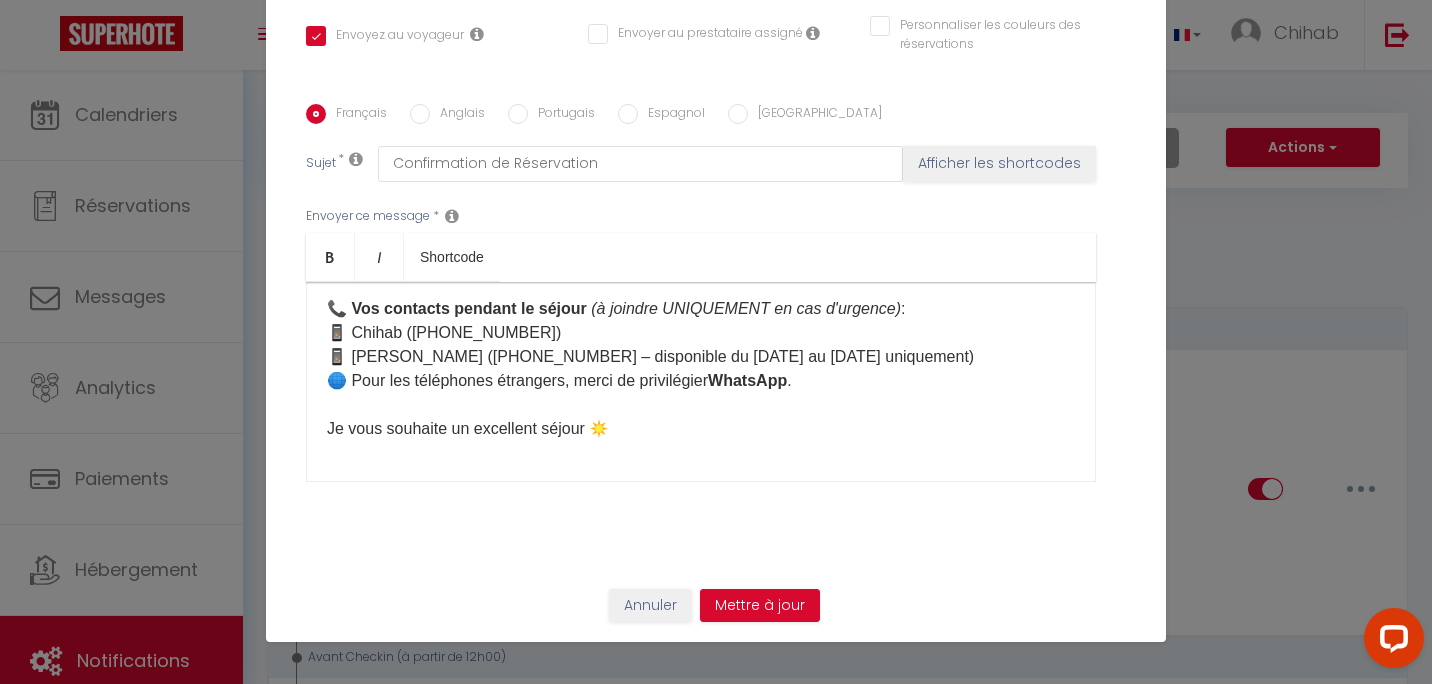 click on "(à joindre UNIQUEMENT en cas d'urgence)" at bounding box center (746, 308) 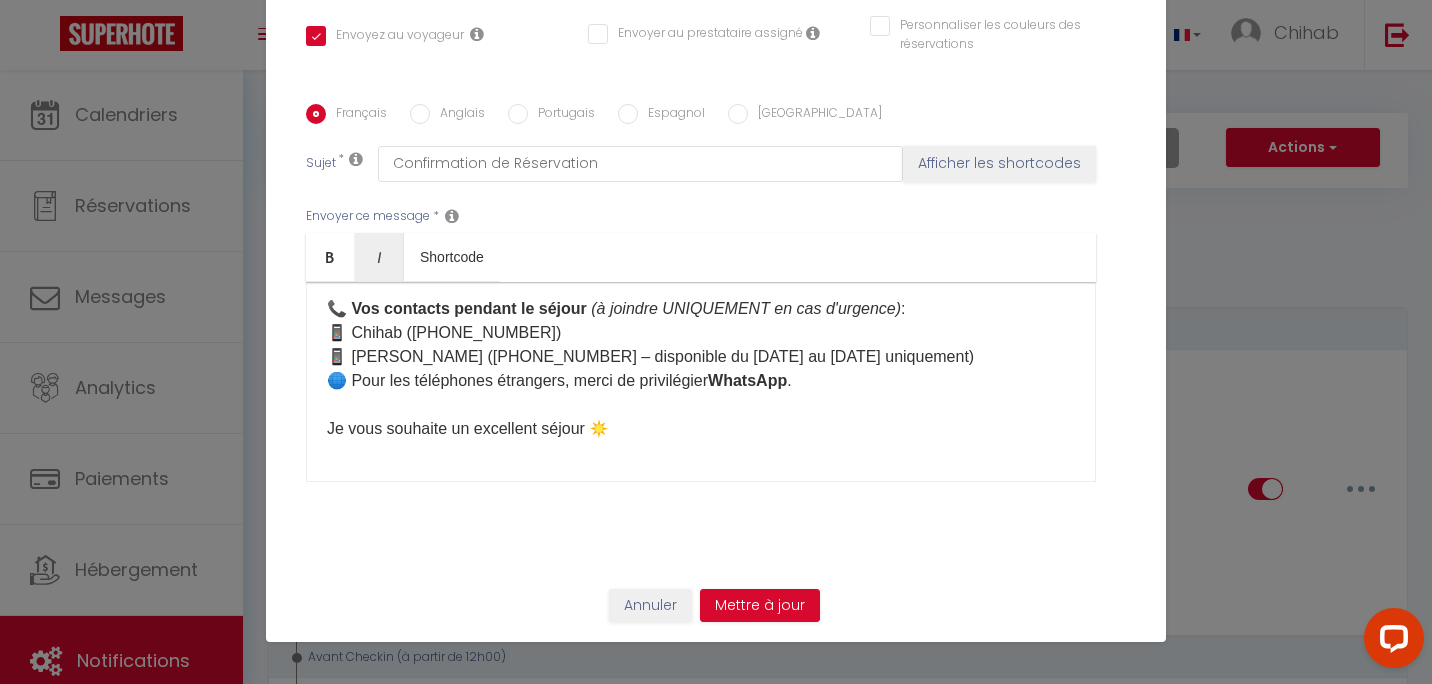 click on "Bonjour [GUEST:FIRST_NAME] 🌞 Nous vous confirmons votre réservation du [BOOKING:CHECKING] au [BOOKING:CHECKOUT]. 🗓️ ⏰ Heures d'arrivée et de départ : ✅ Check-in : 16h00 - 22h00 ✅ Check-out : 8h00 - 10h00 ⚠️ Si vous arrivez après 20h, nous vous laisserons les clés dans une bagagerie située à 15 minutes à pied de l'appartement,  JUSQU'À 22H40 MAXIMUM . Au-delà, la bagagerie ferme ses portes et  il n'y aura pas d'autres solutions , soyez vigilants sur l'heure d'arrivée. 🕑 Si vous souhaitez arriver plus tôt et/ou partir plus tard, c'est possible ! Il suffit de choisir votre option* ici : [Mes Extras] *Sous réserve de disponibilité. Nous nous réservons le droit de refuser l'option choisie et vous serez remboursé. Si nous validons, inutile de nous prévenir, nous l'aurons déjà noté 🙂 📩 Vous recevrez un message 1 jour avant votre arrivée avec toutes les conditions d'accès et des informations sur le logement. ℹ️ Quelques informations utiles pendant votre voyage : ." at bounding box center [701, 21] 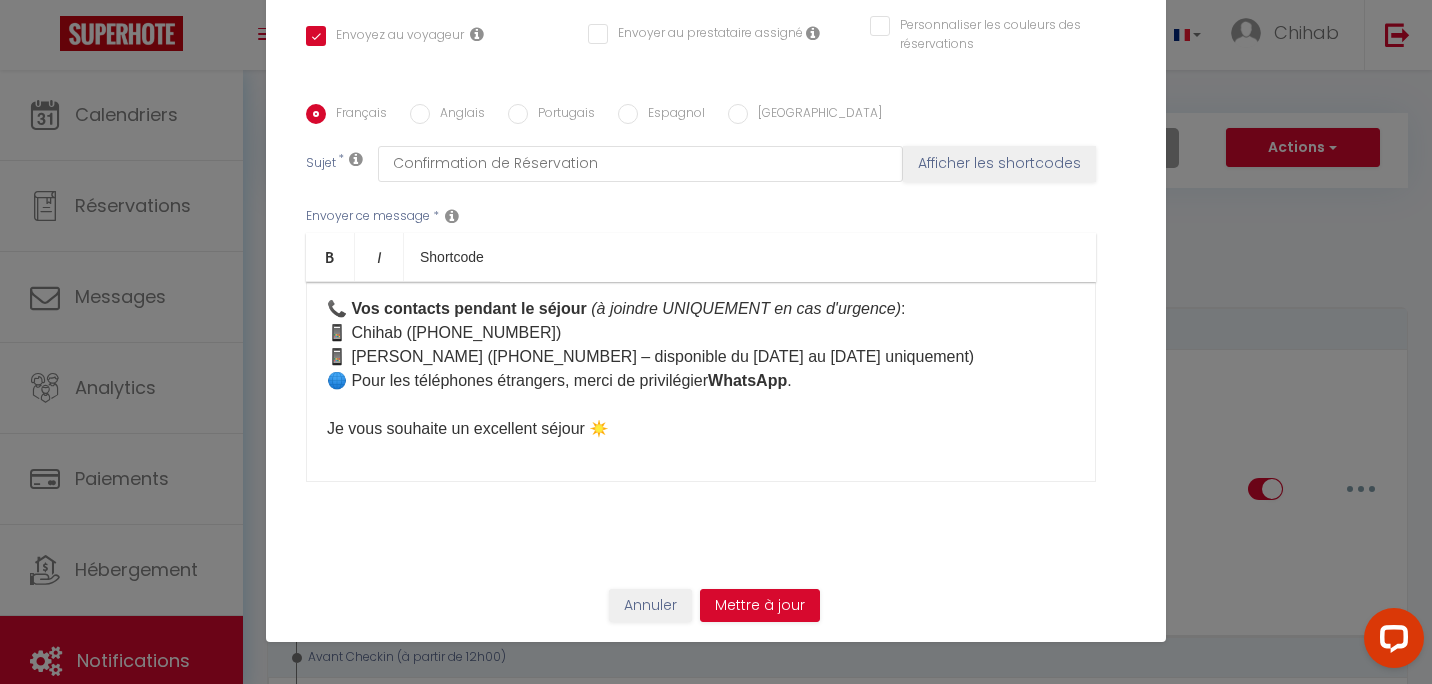 click on "Bonjour [GUEST:FIRST_NAME] 🌞 Nous vous confirmons votre réservation du [BOOKING:CHECKING] au [BOOKING:CHECKOUT]. 🗓️ ⏰ Heures d'arrivée et de départ : ✅ Check-in : 16h00 - 22h00 ✅ Check-out : 8h00 - 10h00 ⚠️ Si vous arrivez après 20h, nous vous laisserons les clés dans une bagagerie située à 15 minutes à pied de l'appartement,  JUSQU'À 22H40 MAXIMUM . Au-delà, la bagagerie ferme ses portes et  il n'y aura pas d'autres solutions , soyez vigilants sur l'heure d'arrivée. 🕑 Si vous souhaitez arriver plus tôt et/ou partir plus tard, c'est possible ! Il suffit de choisir votre option* ici : [Mes Extras] *Sous réserve de disponibilité. Nous nous réservons le droit de refuser l'option choisie et vous serez remboursé. Si nous validons, inutile de nous prévenir, nous l'aurons déjà noté 🙂 📩 Vous recevrez un message 1 jour avant votre arrivée avec toutes les conditions d'accès et des informations sur le logement. ℹ️ Quelques informations utiles pendant votre voyage : ." at bounding box center (701, 21) 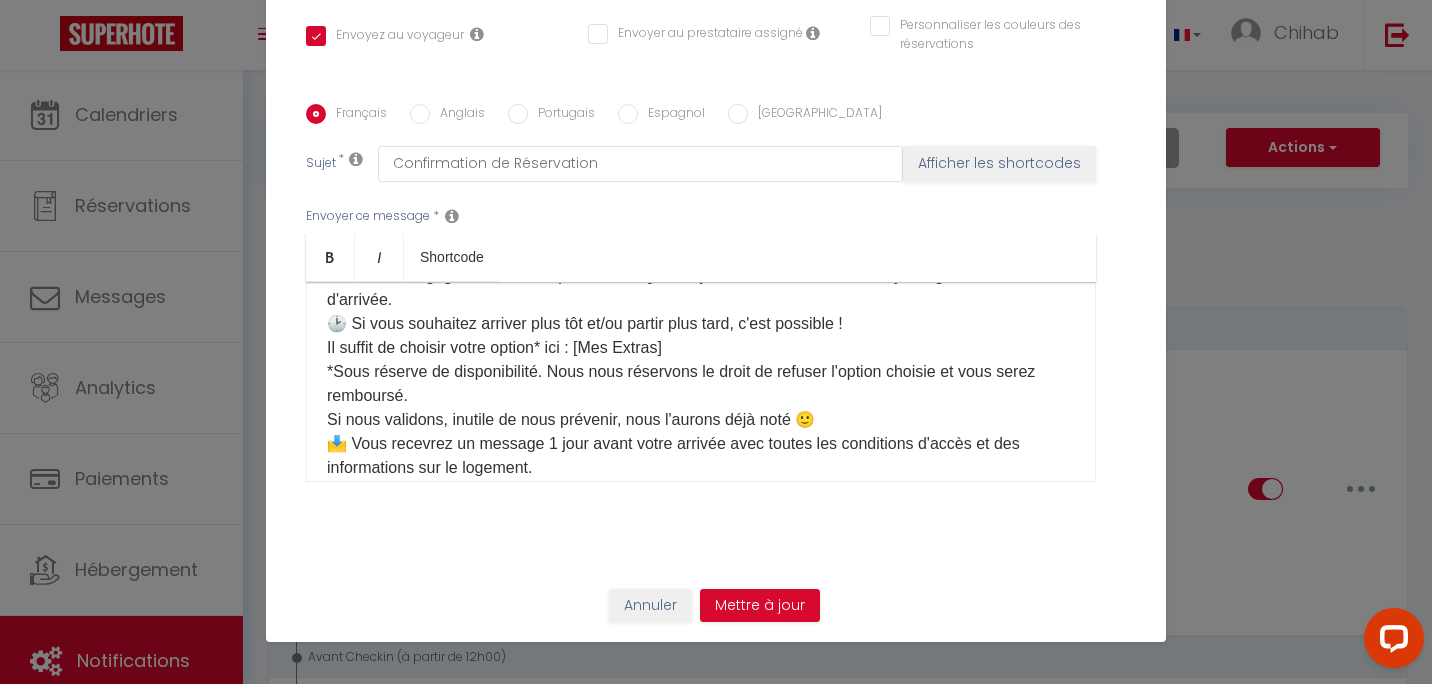 scroll, scrollTop: 0, scrollLeft: 0, axis: both 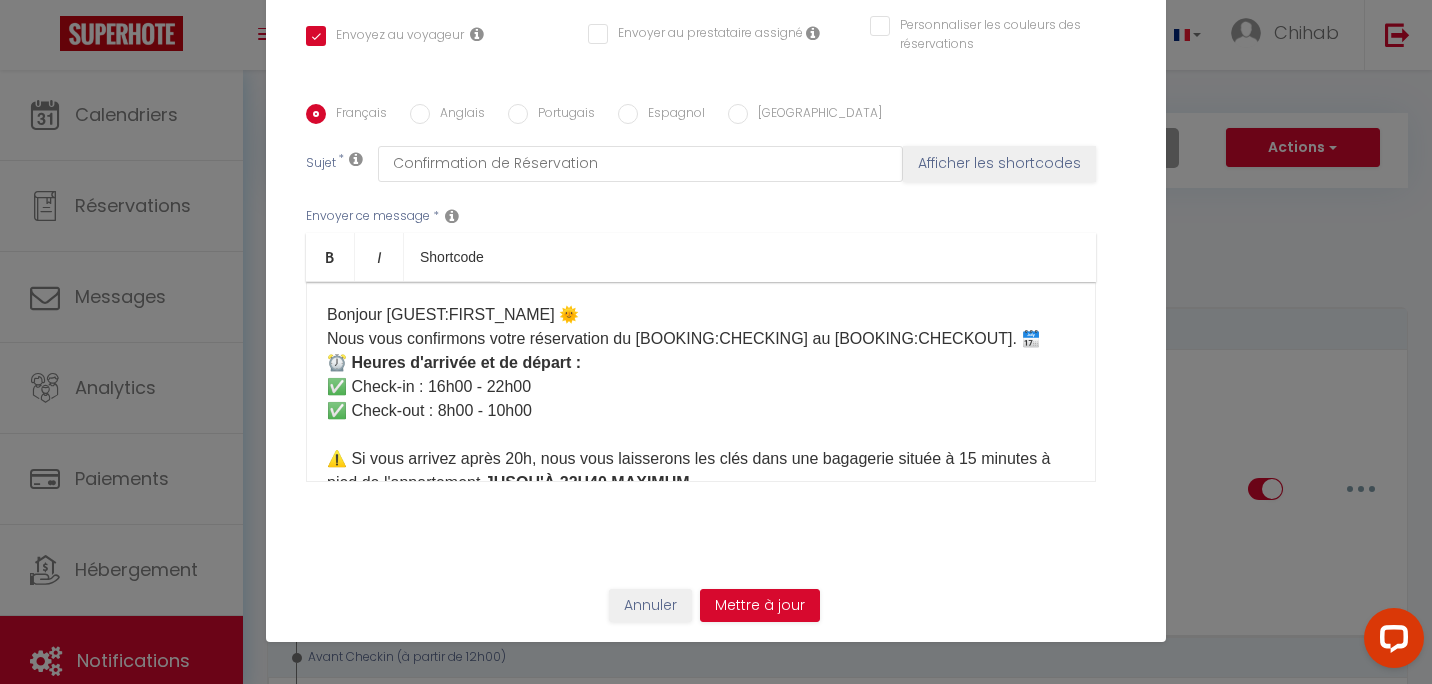 click on "Bonjour [GUEST:FIRST_NAME] 🌞 Nous vous confirmons votre réservation du [BOOKING:CHECKING] au [BOOKING:CHECKOUT]. 🗓️ ⏰ Heures d'arrivée et de départ : ✅ Check-in : 16h00 - 22h00 ✅ Check-out : 8h00 - 10h00 ⚠️ Si vous arrivez après 20h, nous vous laisserons les clés dans une bagagerie située à 15 minutes à pied de l'appartement,  JUSQU'À 22H40 MAXIMUM . Au-delà, la bagagerie ferme ses portes et  il n'y aura pas d'autres solutions , soyez vigilants sur l'heure d'arrivée. 🕑 Si vous souhaitez arriver plus tôt et/ou partir plus tard, c'est possible ! Il suffit de choisir votre option* ici : [Mes Extras] *Sous réserve de disponibilité. Nous nous réservons le droit de refuser l'option choisie et vous serez remboursé. Si nous validons, inutile de nous prévenir, nous l'aurons déjà noté 🙂 📩 Vous recevrez un message 1 jour avant votre arrivée avec toutes les conditions d'accès et des informations sur le logement. ℹ️ Quelques informations utiles pendant votre voyage : ." at bounding box center (701, 723) 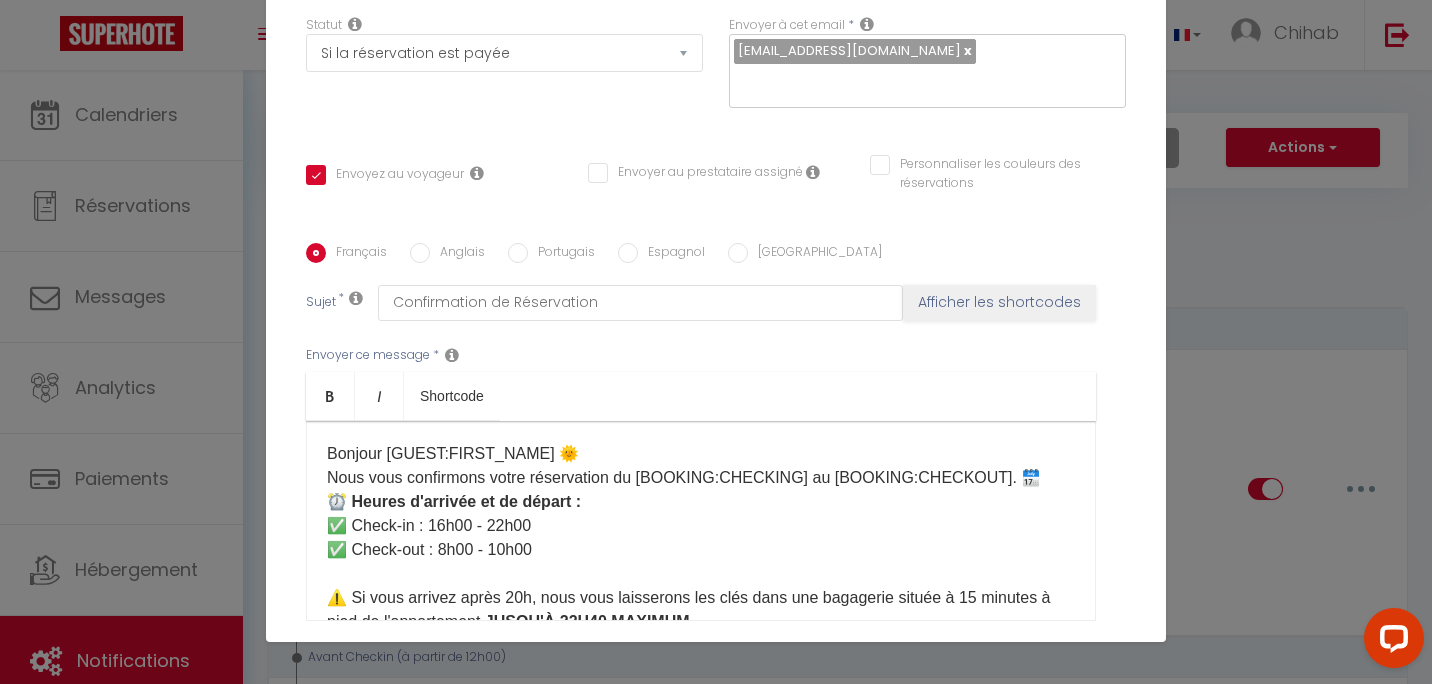 scroll, scrollTop: 109, scrollLeft: 0, axis: vertical 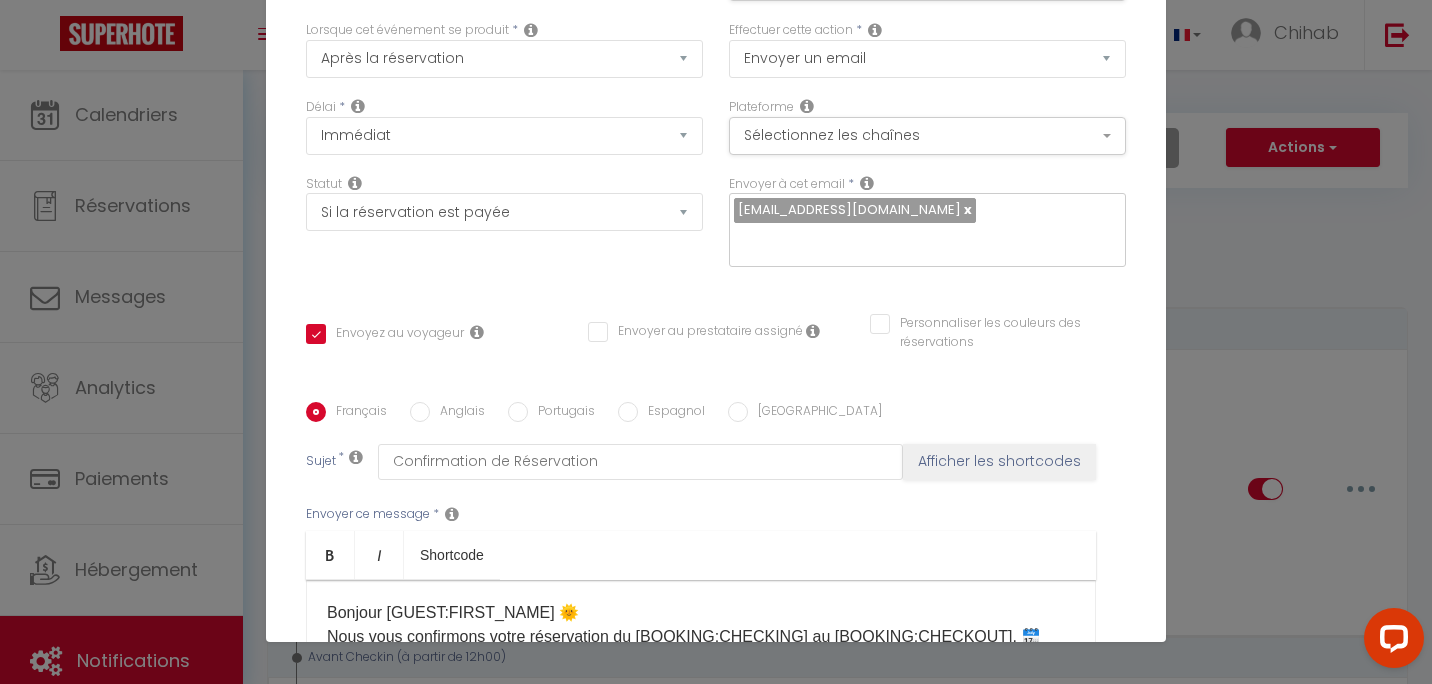 click on "Français     Anglais     Portugais     Espagnol     Italien   Sujet   *     Confirmation de Réservation   Afficher les shortcodes   Envoyer ce message   *     Bold Italic Shortcode Rich text editor Bonjour [GUEST:FIRST_NAME] 🌞 Nous vous confirmons votre réservation du [BOOKING:CHECKING] au [BOOKING:CHECKOUT]. 🗓️ ⏰ Heures d'arrivée et de départ : ✅ Check-in : 16h00 - 22h00 ✅ Check-out : 8h00 - 10h00 ⚠️ Si vous arrivez après 20h, nous vous laisserons les clés dans une bagagerie située à 15 minutes à pied de l'appartement,  JUSQU'À 22H40 MAXIMUM . Au-delà, la bagagerie ferme ses portes et  il n'y aura pas d'autres solutions , soyez vigilants sur l'heure d'arrivée. 🕑 Si vous souhaitez arriver plus tôt et/ou partir plus tard, c'est possible ! Il suffit de choisir votre option* ici : [Mes Extras] *Sous réserve de disponibilité. Nous nous réservons le droit de refuser l'option choisie et vous serez remboursé. ℹ️ Quelques informations utiles pendant votre voyage : M'TICKET" at bounding box center (716, 603) 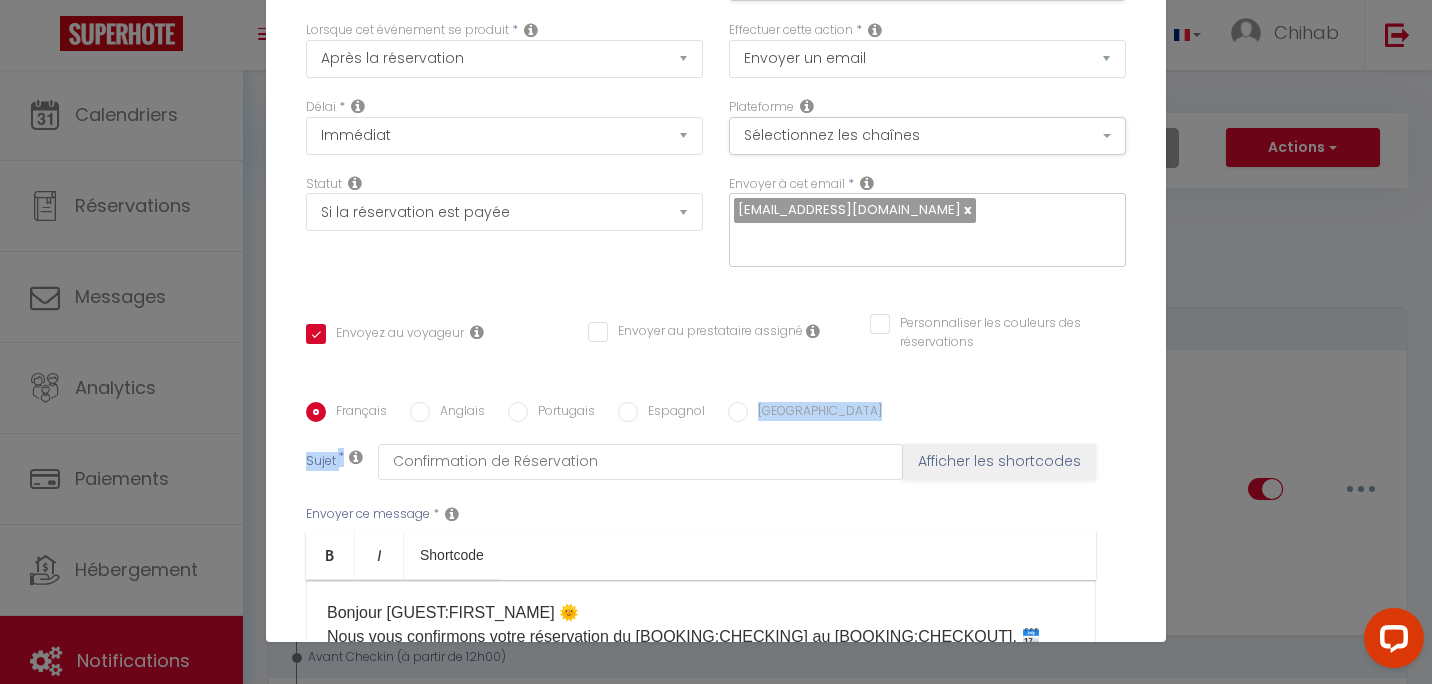 drag, startPoint x: 701, startPoint y: 426, endPoint x: 798, endPoint y: 390, distance: 103.46497 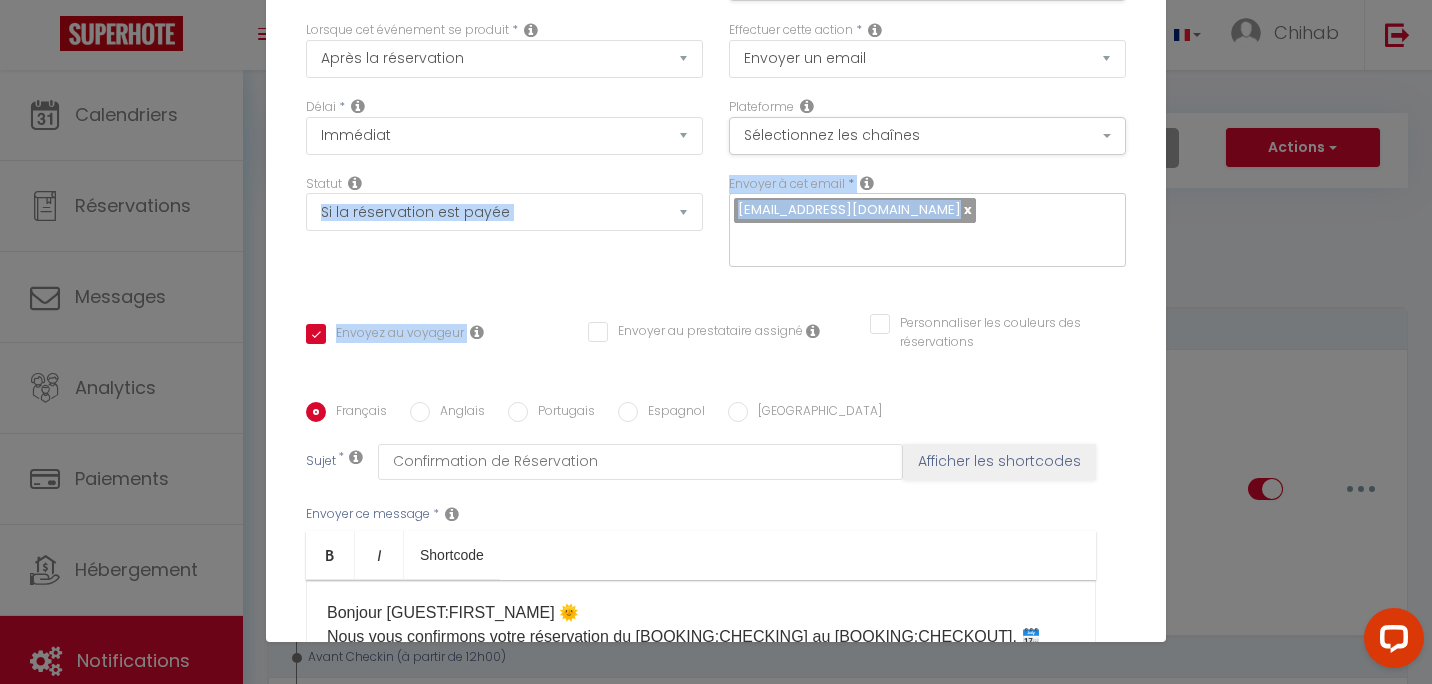 scroll, scrollTop: 409, scrollLeft: 0, axis: vertical 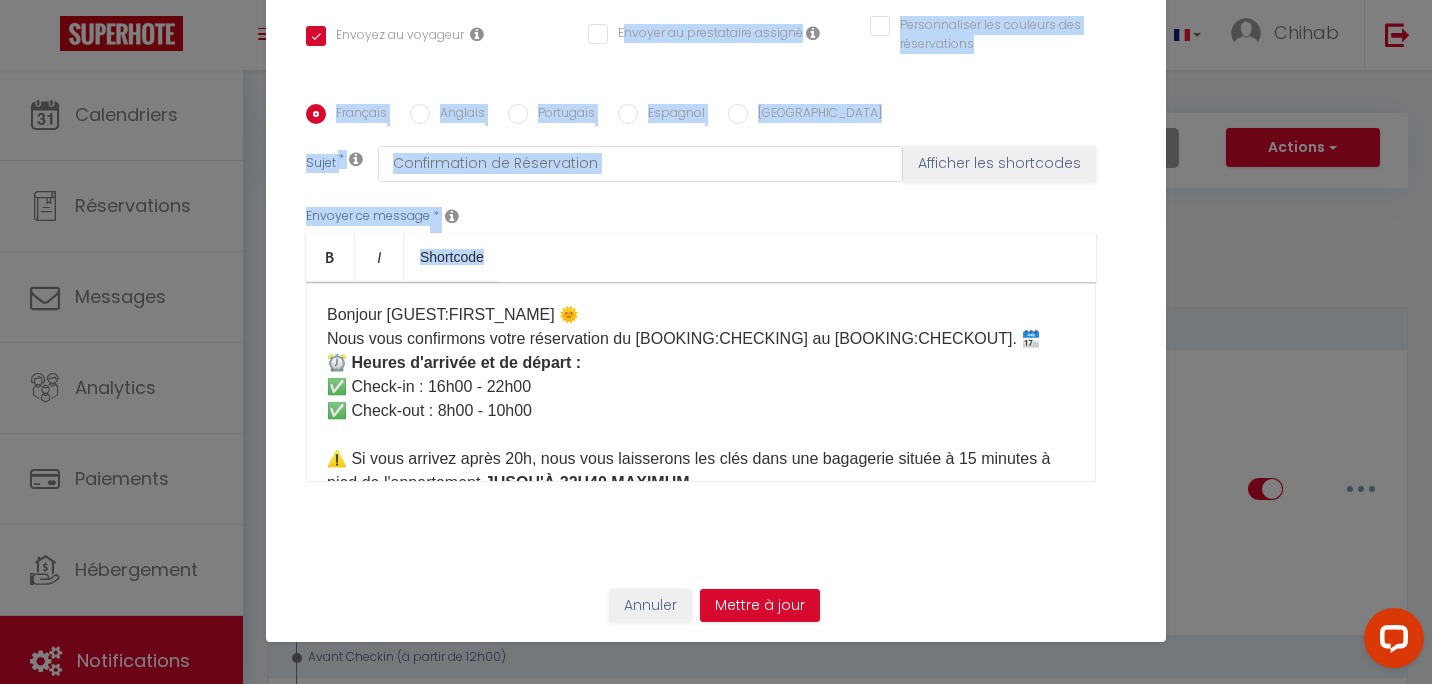 drag, startPoint x: 798, startPoint y: 390, endPoint x: 531, endPoint y: 338, distance: 272.01654 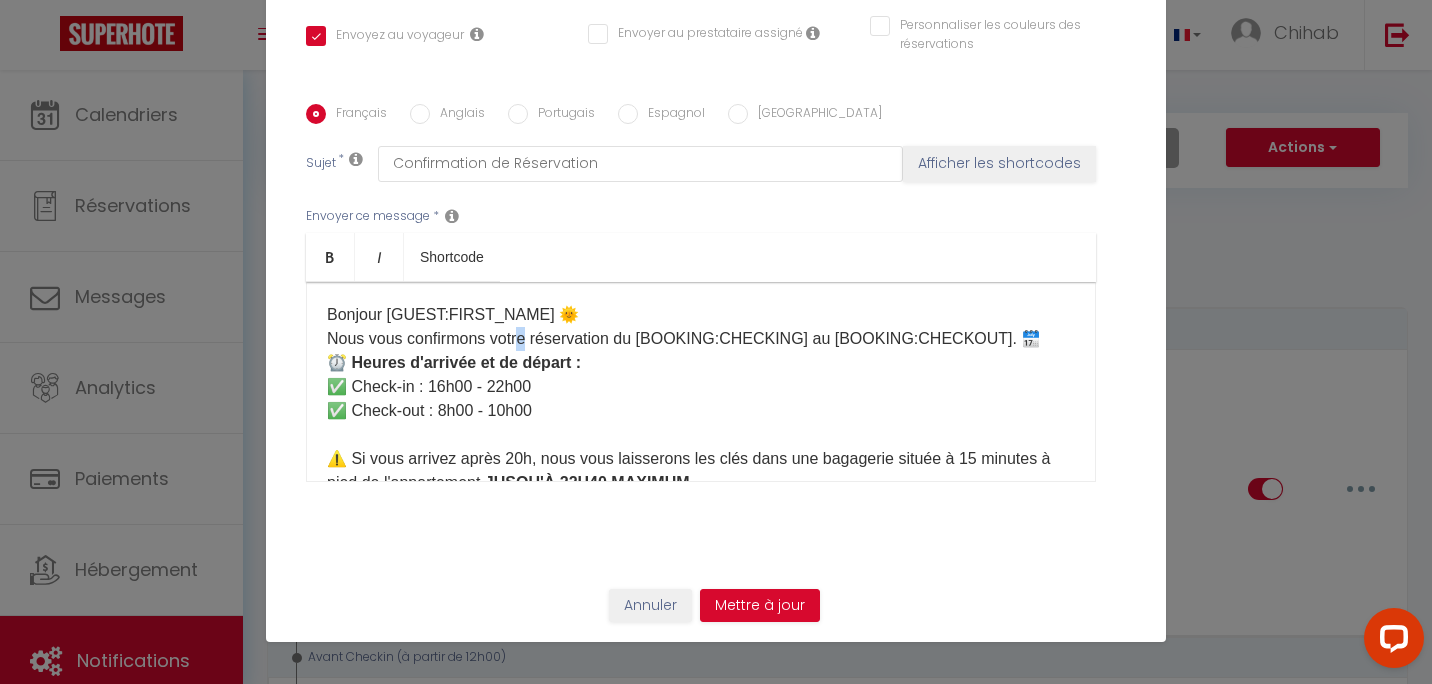 click on "Bonjour [GUEST:FIRST_NAME] 🌞 Nous vous confirmons votre réservation du [BOOKING:CHECKING] au [BOOKING:CHECKOUT]. 🗓️ ⏰ Heures d'arrivée et de départ : ✅ Check-in : 16h00 - 22h00 ✅ Check-out : 8h00 - 10h00 ⚠️ Si vous arrivez après 20h, nous vous laisserons les clés dans une bagagerie située à 15 minutes à pied de l'appartement,  JUSQU'À 22H40 MAXIMUM . Au-delà, la bagagerie ferme ses portes et  il n'y aura pas d'autres solutions , soyez vigilants sur l'heure d'arrivée. 🕑 Si vous souhaitez arriver plus tôt et/ou partir plus tard, c'est possible ! Il suffit de choisir votre option* ici : [Mes Extras] *Sous réserve de disponibilité. Nous nous réservons le droit de refuser l'option choisie et vous serez remboursé. Si nous validons, inutile de nous prévenir, nous l'aurons déjà noté 🙂 📩 Vous recevrez un message 1 jour avant votre arrivée avec toutes les conditions d'accès et des informations sur le logement. ℹ️ Quelques informations utiles pendant votre voyage : ." at bounding box center [701, 723] 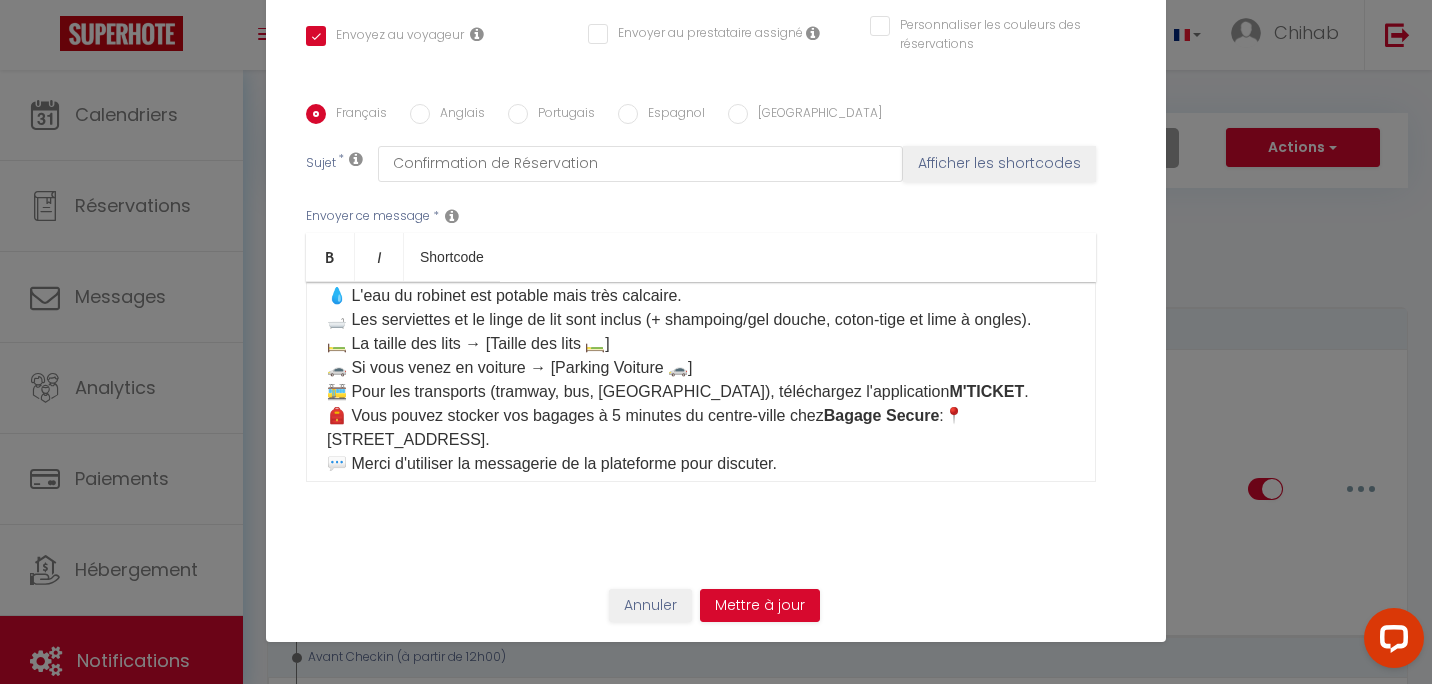 scroll, scrollTop: 500, scrollLeft: 0, axis: vertical 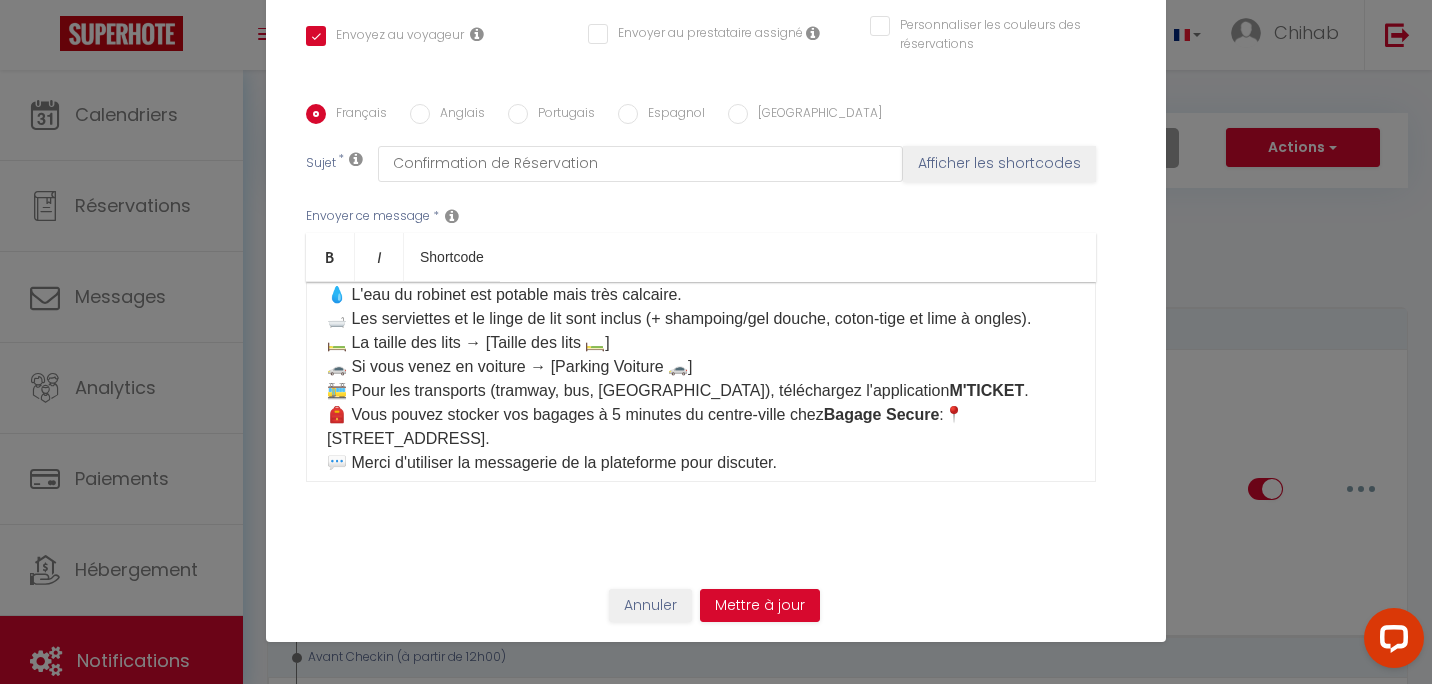 click on "Bonjour [GUEST:FIRST_NAME] 🌞 Nous vous confirmons votre réservation du [BOOKING:CHECKING] au [BOOKING:CHECKOUT]. 🗓️ ⏰ Heures d'arrivée et de départ : ✅ Check-in : 16h00 - 22h00 ✅ Check-out : 8h00 - 10h00 ⚠️ Si vous arrivez après 20h, nous vous laisserons les clés dans une bagagerie située à 15 minutes à pied de l'appartement,  JUSQU'À 22H40 MAXIMUM . Au-delà, la bagagerie ferme ses portes et  il n'y aura pas d'autres solutions , soyez vigilants sur l'heure d'arrivée. 🕑 Si vous souhaitez arriver plus tôt et/ou partir plus tard, c'est possible ! Il suffit de choisir votre option* ici : [Mes Extras] *Sous réserve de disponibilité. Nous nous réservons le droit de refuser l'option choisie et vous serez remboursé. Si nous validons, inutile de nous prévenir, nous l'aurons déjà noté 🙂 📩 Vous recevrez un message 1 jour avant votre arrivée avec toutes les conditions d'accès et des informations sur le logement. ℹ️ Quelques informations utiles pendant votre voyage : ." at bounding box center (701, 223) 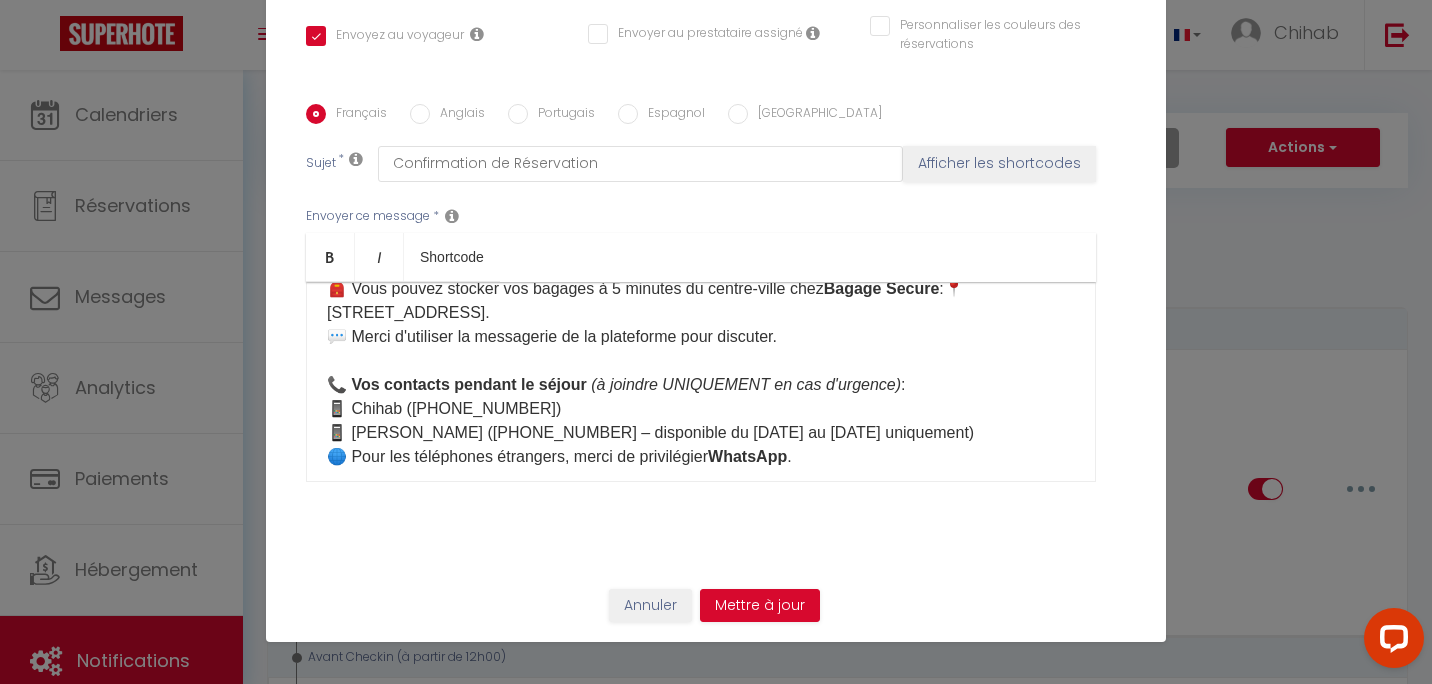scroll, scrollTop: 626, scrollLeft: 0, axis: vertical 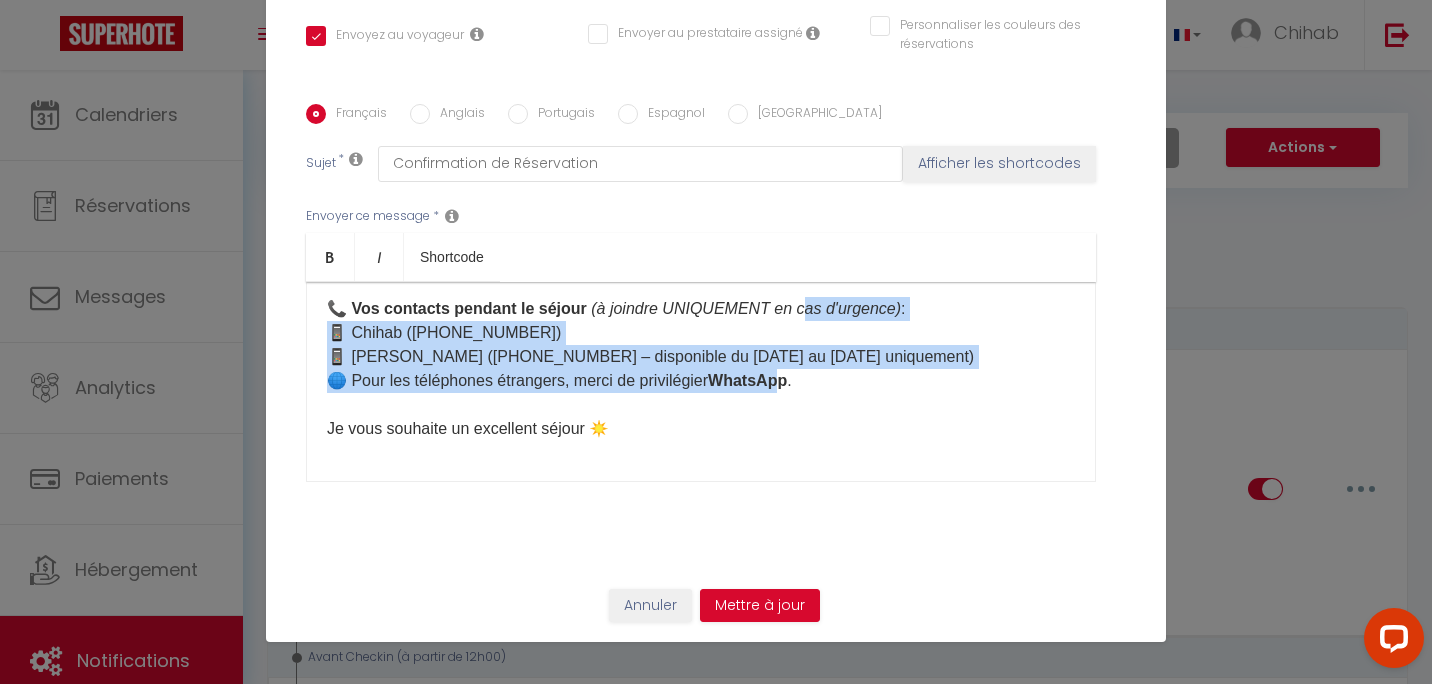 drag, startPoint x: 783, startPoint y: 390, endPoint x: 757, endPoint y: 388, distance: 26.076809 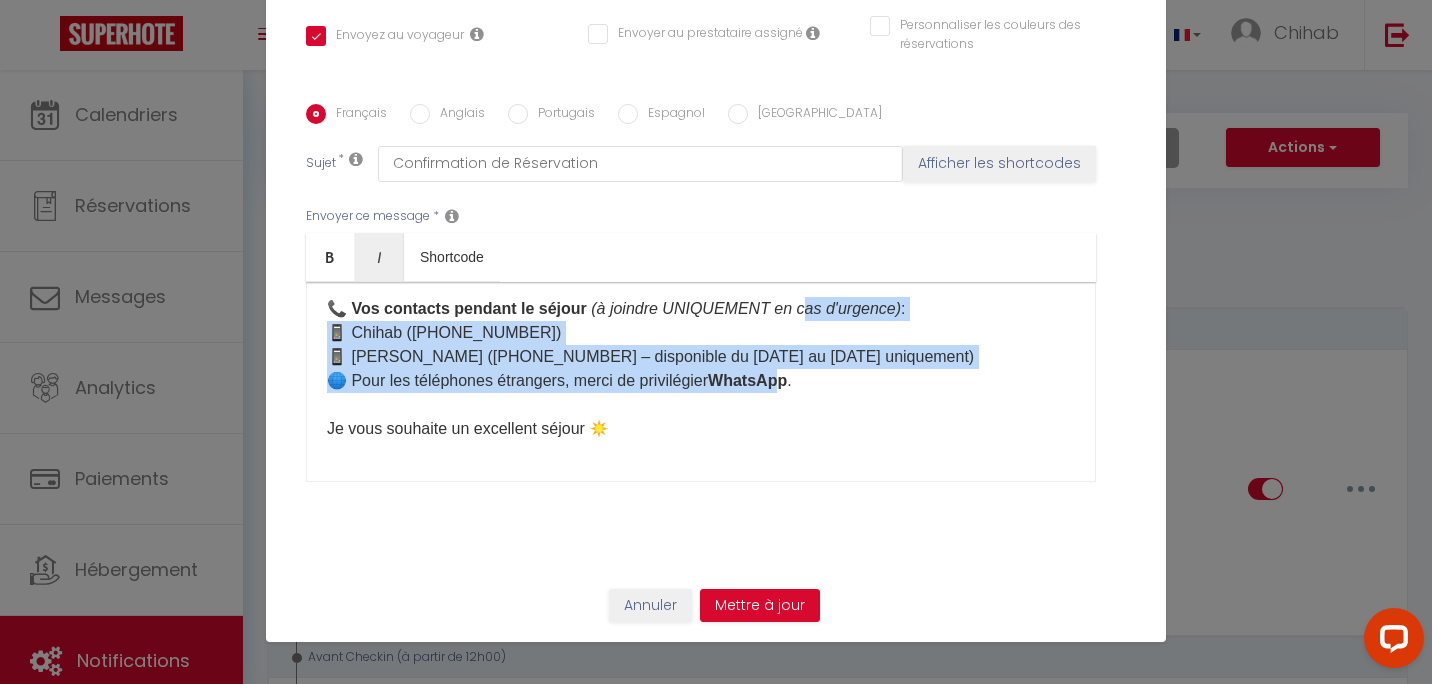 click on "WhatsApp" at bounding box center [747, 380] 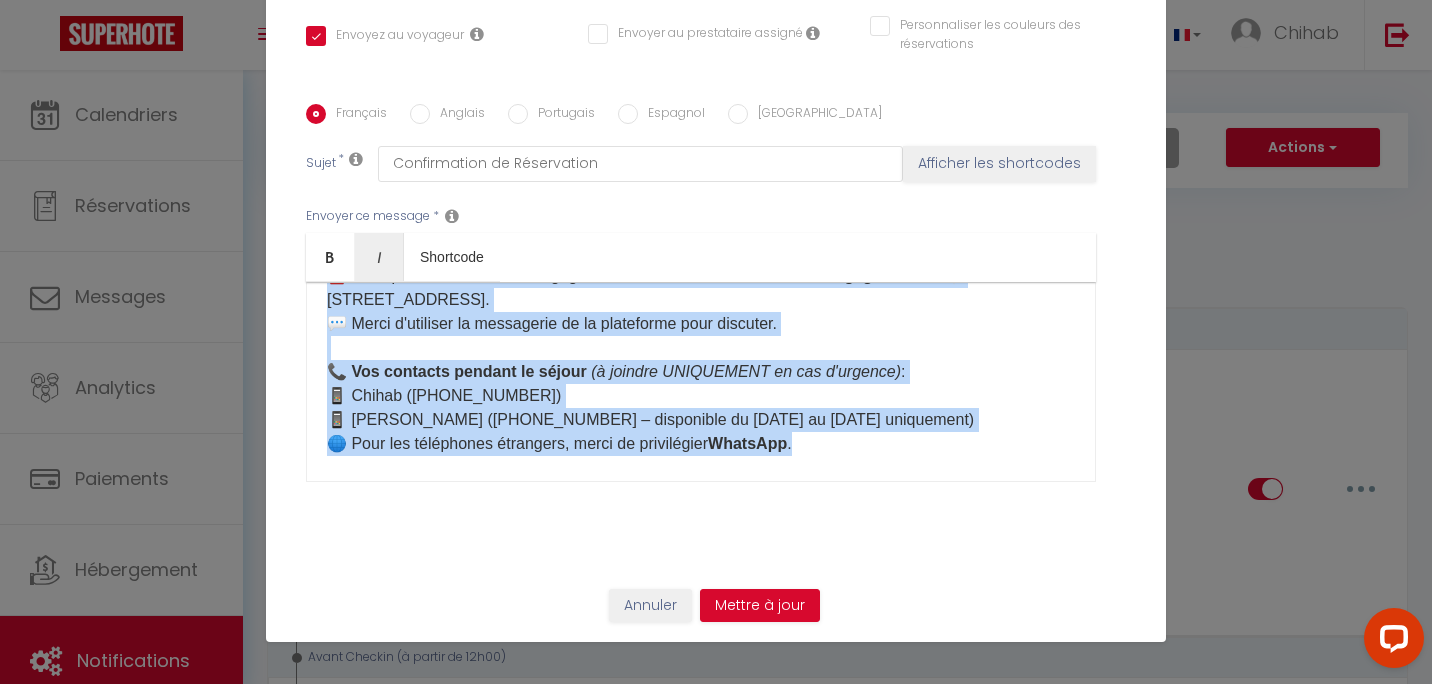 scroll, scrollTop: 426, scrollLeft: 0, axis: vertical 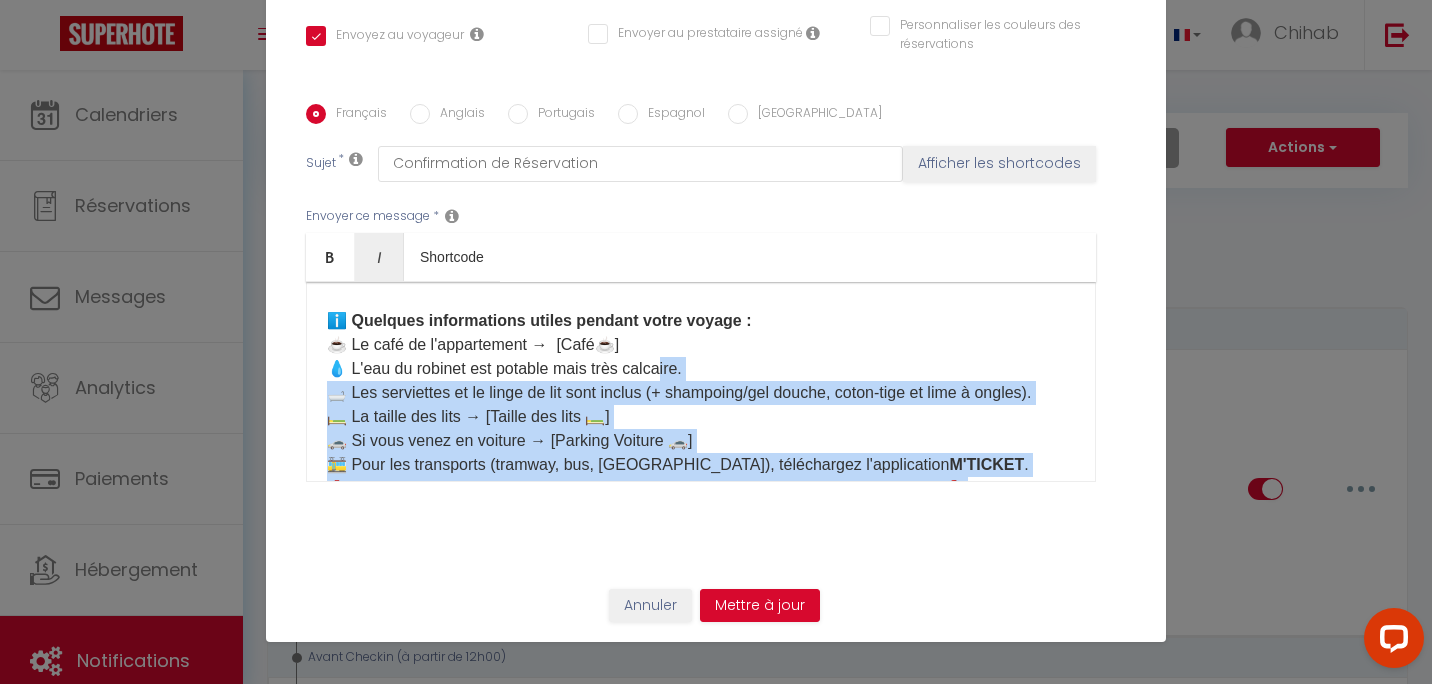 drag, startPoint x: 826, startPoint y: 382, endPoint x: 650, endPoint y: 370, distance: 176.40862 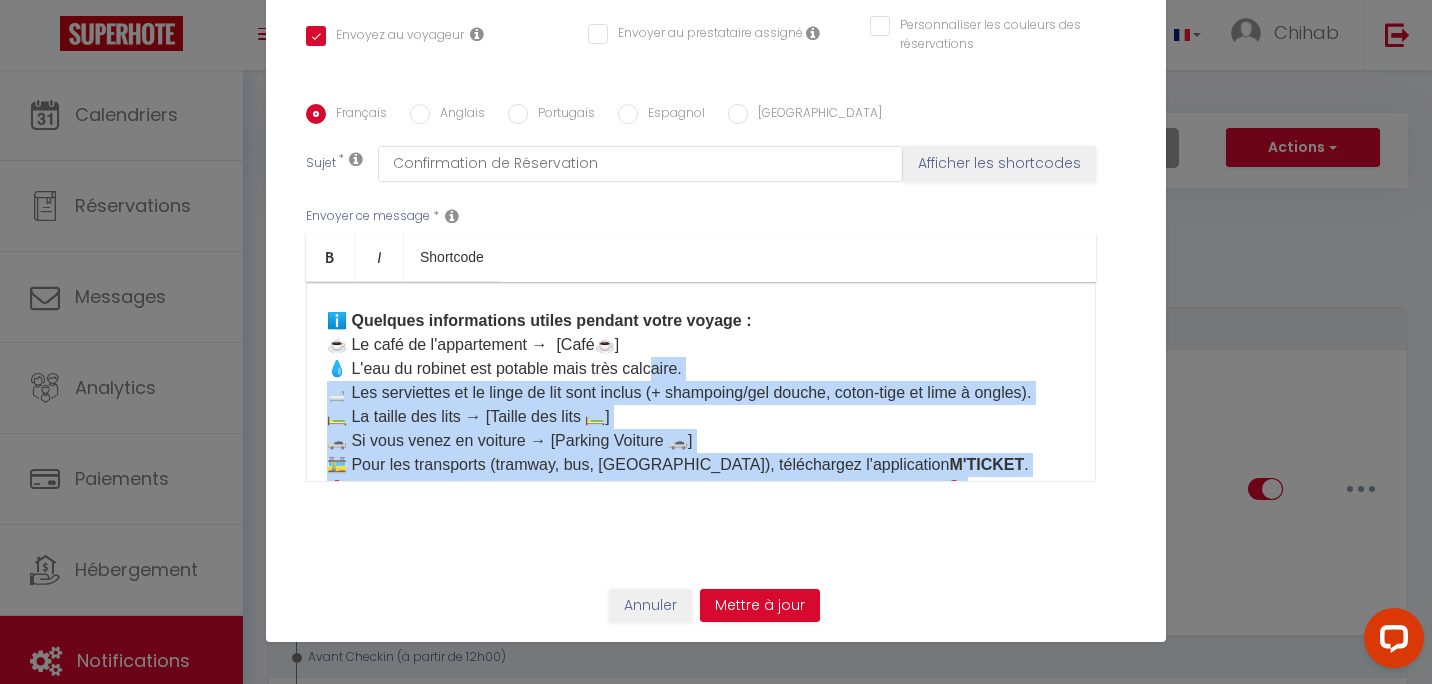 click on "Bonjour [GUEST:FIRST_NAME] 🌞 Nous vous confirmons votre réservation du [BOOKING:CHECKING] au [BOOKING:CHECKOUT]. 🗓️ ⏰ Heures d'arrivée et de départ : ✅ Check-in : 16h00 - 22h00 ✅ Check-out : 8h00 - 10h00 ⚠️ Si vous arrivez après 20h, nous vous laisserons les clés dans une bagagerie située à 15 minutes à pied de l'appartement,  JUSQU'À 22H40 MAXIMUM . Au-delà, la bagagerie ferme ses portes et  il n'y aura pas d'autres solutions , soyez vigilants sur l'heure d'arrivée. 🕑 Si vous souhaitez arriver plus tôt et/ou partir plus tard, c'est possible ! Il suffit de choisir votre option* ici : [Mes Extras] *Sous réserve de disponibilité. Nous nous réservons le droit de refuser l'option choisie et vous serez remboursé. Si nous validons, inutile de nous prévenir, nous l'aurons déjà noté 🙂 📩 Vous recevrez un message 1 jour avant votre arrivée avec toutes les conditions d'accès et des informations sur le logement. ℹ️ Quelques informations utiles pendant votre voyage : ." at bounding box center [701, 297] 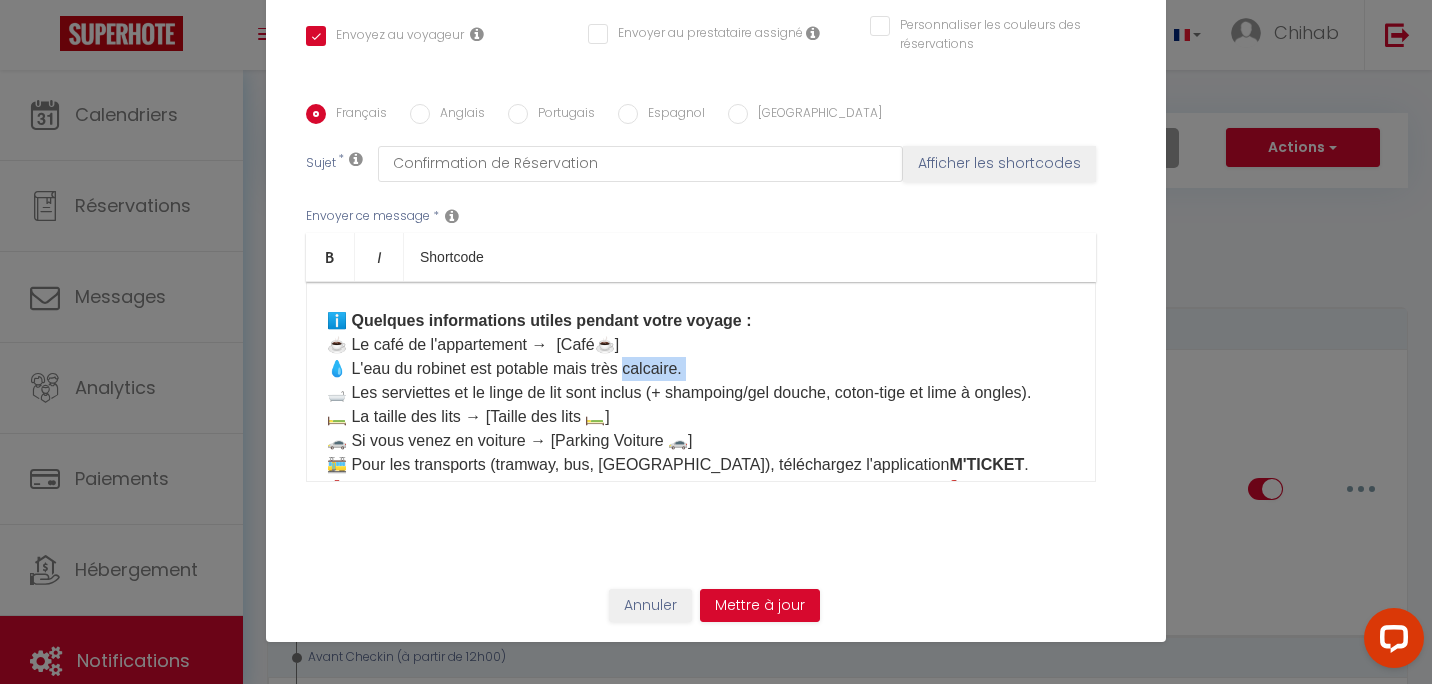 drag, startPoint x: 650, startPoint y: 370, endPoint x: 932, endPoint y: 344, distance: 283.19604 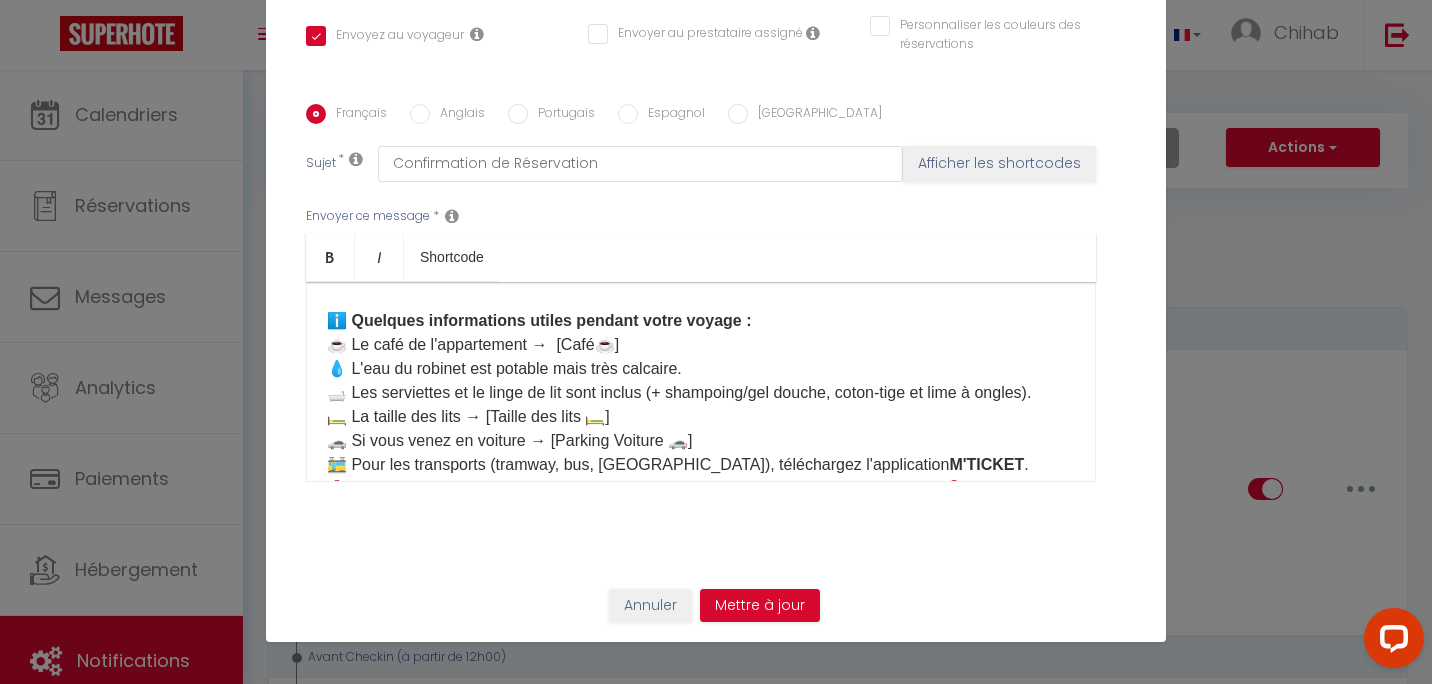 click on "Bonjour [GUEST:FIRST_NAME] 🌞 Nous vous confirmons votre réservation du [BOOKING:CHECKING] au [BOOKING:CHECKOUT]. 🗓️ ⏰ Heures d'arrivée et de départ : ✅ Check-in : 16h00 - 22h00 ✅ Check-out : 8h00 - 10h00 ⚠️ Si vous arrivez après 20h, nous vous laisserons les clés dans une bagagerie située à 15 minutes à pied de l'appartement,  JUSQU'À 22H40 MAXIMUM . Au-delà, la bagagerie ferme ses portes et  il n'y aura pas d'autres solutions , soyez vigilants sur l'heure d'arrivée. 🕑 Si vous souhaitez arriver plus tôt et/ou partir plus tard, c'est possible ! Il suffit de choisir votre option* ici : [Mes Extras] *Sous réserve de disponibilité. Nous nous réservons le droit de refuser l'option choisie et vous serez remboursé. Si nous validons, inutile de nous prévenir, nous l'aurons déjà noté 🙂 📩 Vous recevrez un message 1 jour avant votre arrivée avec toutes les conditions d'accès et des informations sur le logement. ℹ️ Quelques informations utiles pendant votre voyage : ." at bounding box center (701, 297) 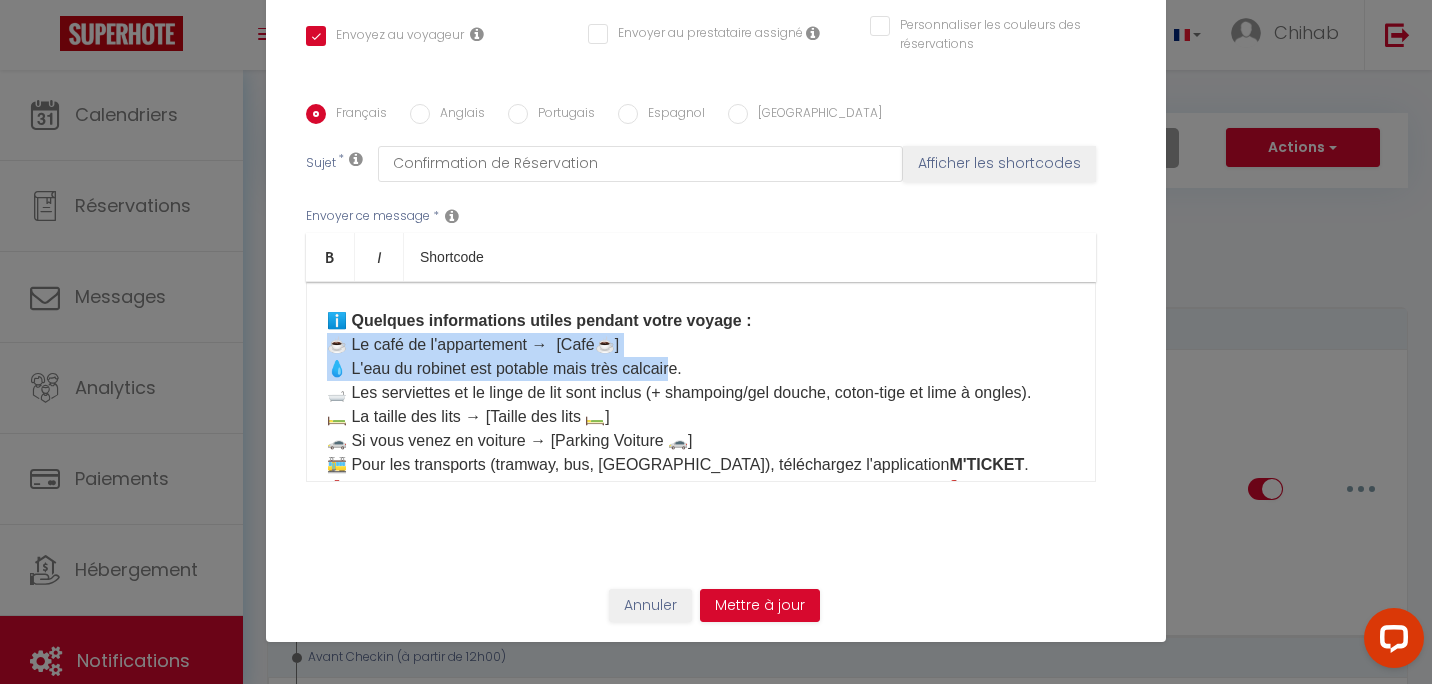 click on "Bonjour [GUEST:FIRST_NAME] 🌞 Nous vous confirmons votre réservation du [BOOKING:CHECKING] au [BOOKING:CHECKOUT]. 🗓️ ⏰ Heures d'arrivée et de départ : ✅ Check-in : 16h00 - 22h00 ✅ Check-out : 8h00 - 10h00 ⚠️ Si vous arrivez après 20h, nous vous laisserons les clés dans une bagagerie située à 15 minutes à pied de l'appartement,  JUSQU'À 22H40 MAXIMUM . Au-delà, la bagagerie ferme ses portes et  il n'y aura pas d'autres solutions , soyez vigilants sur l'heure d'arrivée. 🕑 Si vous souhaitez arriver plus tôt et/ou partir plus tard, c'est possible ! Il suffit de choisir votre option* ici : [Mes Extras] *Sous réserve de disponibilité. Nous nous réservons le droit de refuser l'option choisie et vous serez remboursé. Si nous validons, inutile de nous prévenir, nous l'aurons déjà noté 🙂 📩 Vous recevrez un message 1 jour avant votre arrivée avec toutes les conditions d'accès et des informations sur le logement. ℹ️ Quelques informations utiles pendant votre voyage : ." at bounding box center [701, 297] 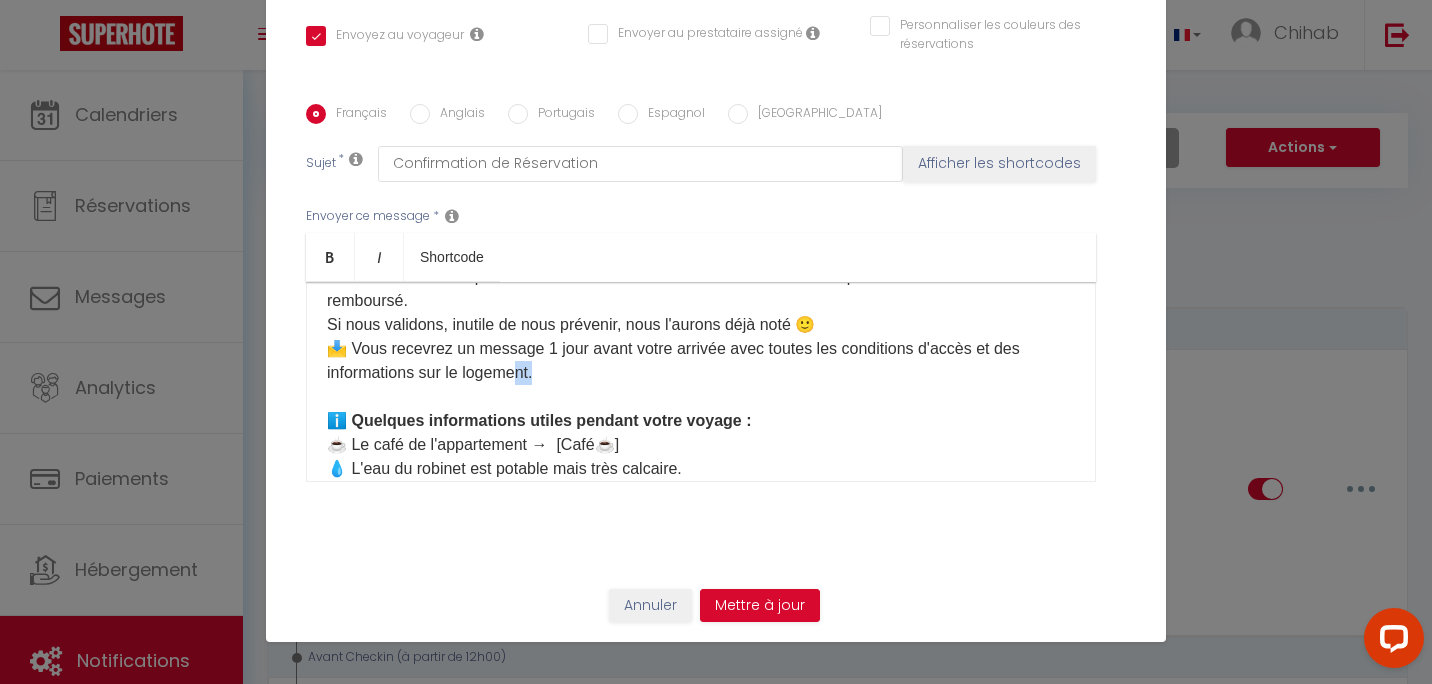 click on "Bonjour [GUEST:FIRST_NAME] 🌞 Nous vous confirmons votre réservation du [BOOKING:CHECKING] au [BOOKING:CHECKOUT]. 🗓️ ⏰ Heures d'arrivée et de départ : ✅ Check-in : 16h00 - 22h00 ✅ Check-out : 8h00 - 10h00 ⚠️ Si vous arrivez après 20h, nous vous laisserons les clés dans une bagagerie située à 15 minutes à pied de l'appartement,  JUSQU'À 22H40 MAXIMUM . Au-delà, la bagagerie ferme ses portes et  il n'y aura pas d'autres solutions , soyez vigilants sur l'heure d'arrivée. 🕑 Si vous souhaitez arriver plus tôt et/ou partir plus tard, c'est possible ! Il suffit de choisir votre option* ici : [Mes Extras] *Sous réserve de disponibilité. Nous nous réservons le droit de refuser l'option choisie et vous serez remboursé. Si nous validons, inutile de nous prévenir, nous l'aurons déjà noté 🙂 📩 Vous recevrez un message 1 jour avant votre arrivée avec toutes les conditions d'accès et des informations sur le logement. ℹ️ Quelques informations utiles pendant votre voyage : ." at bounding box center [701, 397] 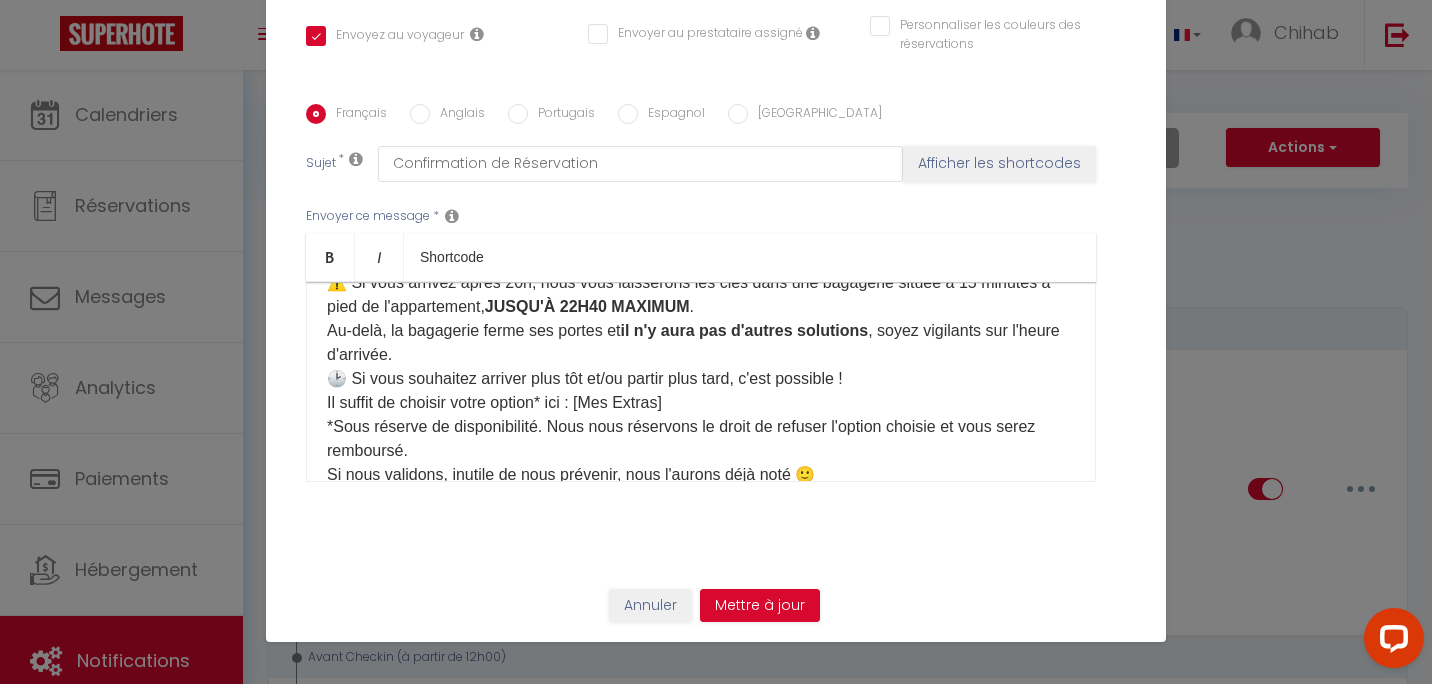 scroll, scrollTop: 26, scrollLeft: 0, axis: vertical 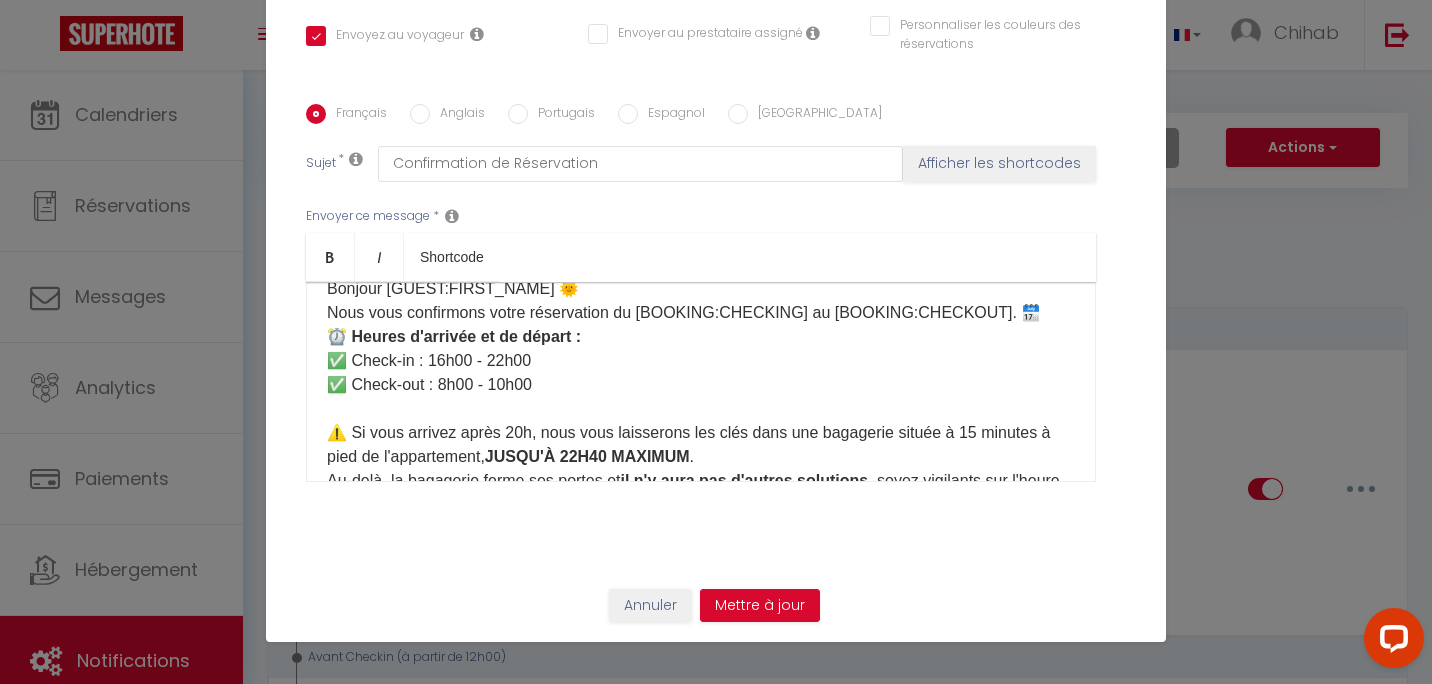 click on "Bonjour [GUEST:FIRST_NAME] 🌞 Nous vous confirmons votre réservation du [BOOKING:CHECKING] au [BOOKING:CHECKOUT]. 🗓️ ⏰ Heures d'arrivée et de départ : ✅ Check-in : 16h00 - 22h00 ✅ Check-out : 8h00 - 10h00 ⚠️ Si vous arrivez après 20h, nous vous laisserons les clés dans une bagagerie située à 15 minutes à pied de l'appartement,  JUSQU'À 22H40 MAXIMUM . Au-delà, la bagagerie ferme ses portes et  il n'y aura pas d'autres solutions , soyez vigilants sur l'heure d'arrivée. 🕑 Si vous souhaitez arriver plus tôt et/ou partir plus tard, c'est possible ! Il suffit de choisir votre option* ici : [Mes Extras] *Sous réserve de disponibilité. Nous nous réservons le droit de refuser l'option choisie et vous serez remboursé. Si nous validons, inutile de nous prévenir, nous l'aurons déjà noté 🙂 📩 Vous recevrez un message 1 jour avant votre arrivée avec toutes les conditions d'accès et des informations sur le logement. ℹ️ Quelques informations utiles pendant votre voyage : ." at bounding box center [701, 697] 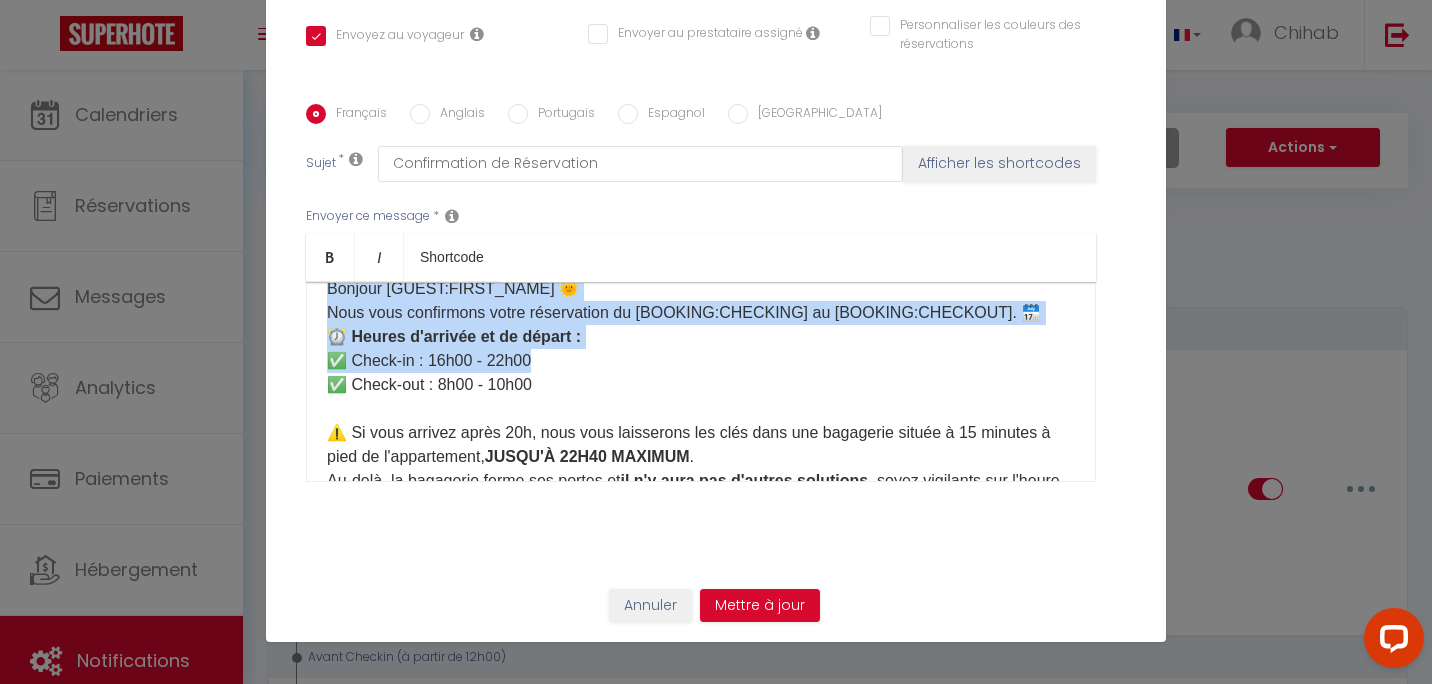 scroll, scrollTop: 0, scrollLeft: 0, axis: both 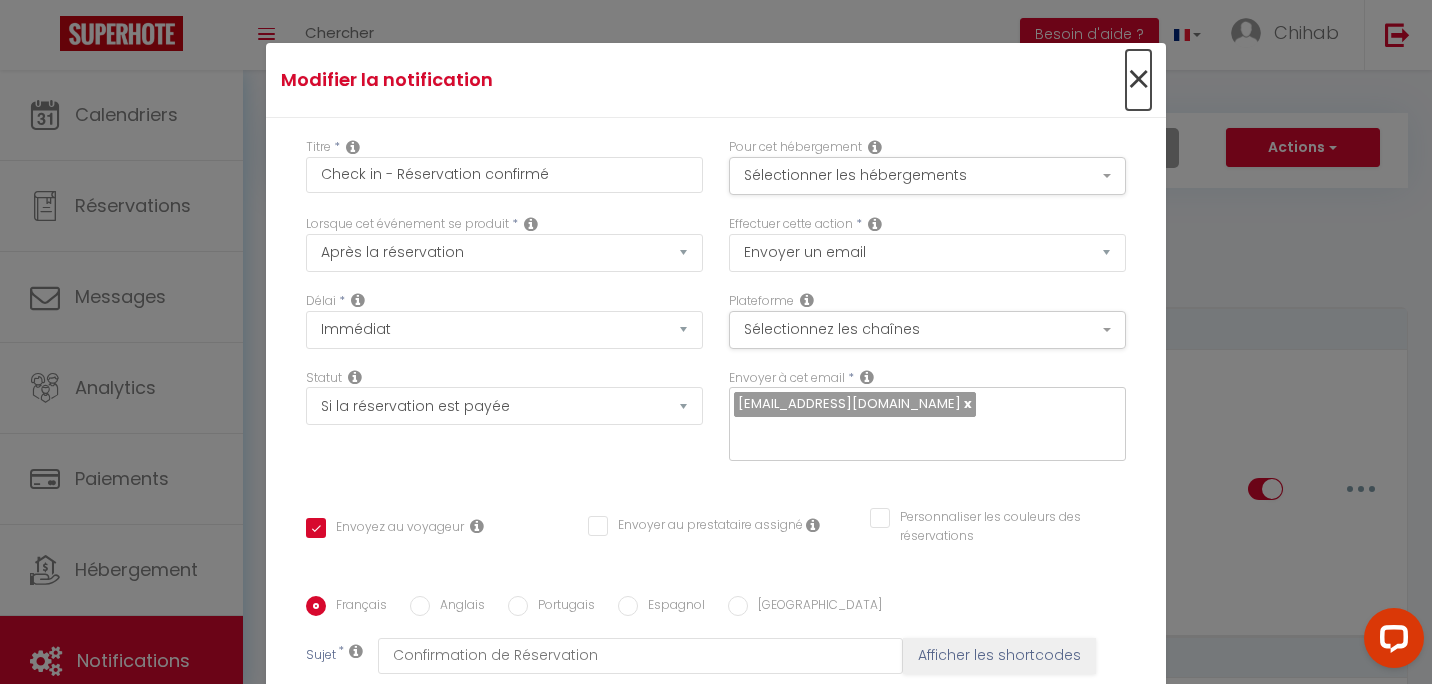 click on "×" at bounding box center [1138, 80] 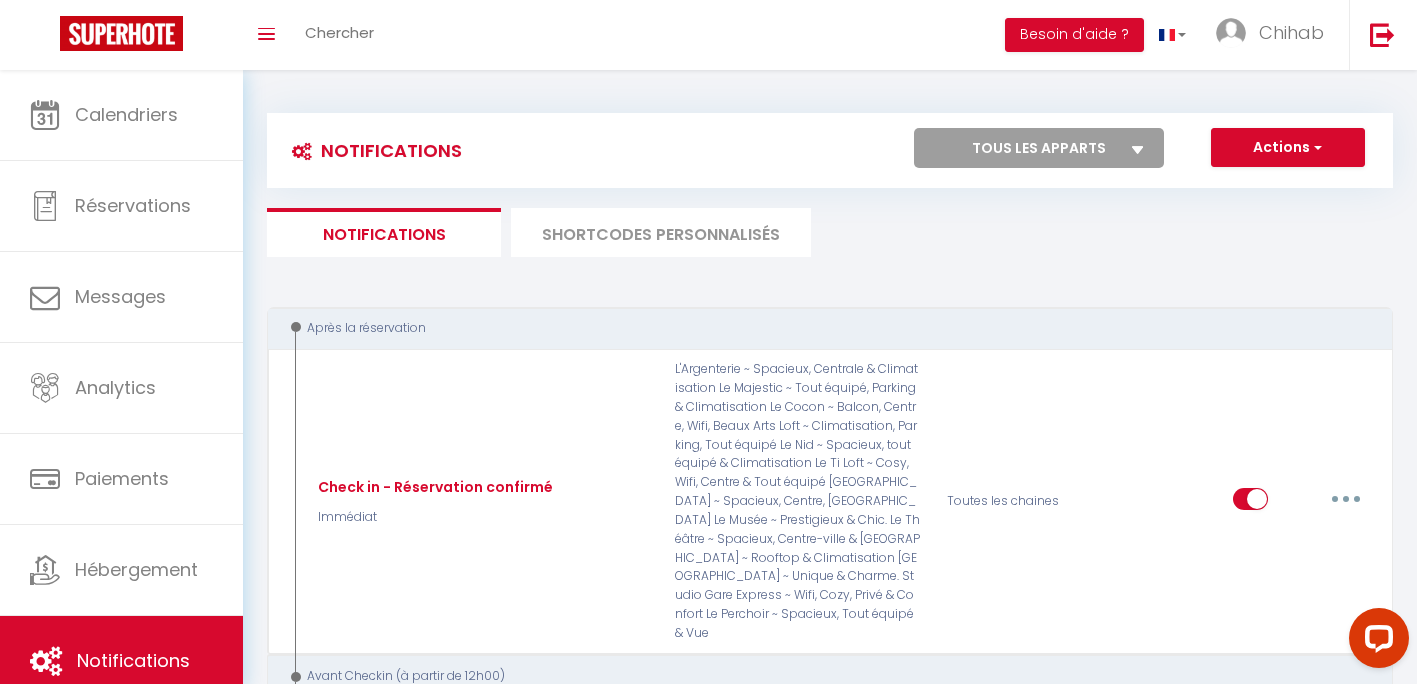 scroll, scrollTop: 0, scrollLeft: 0, axis: both 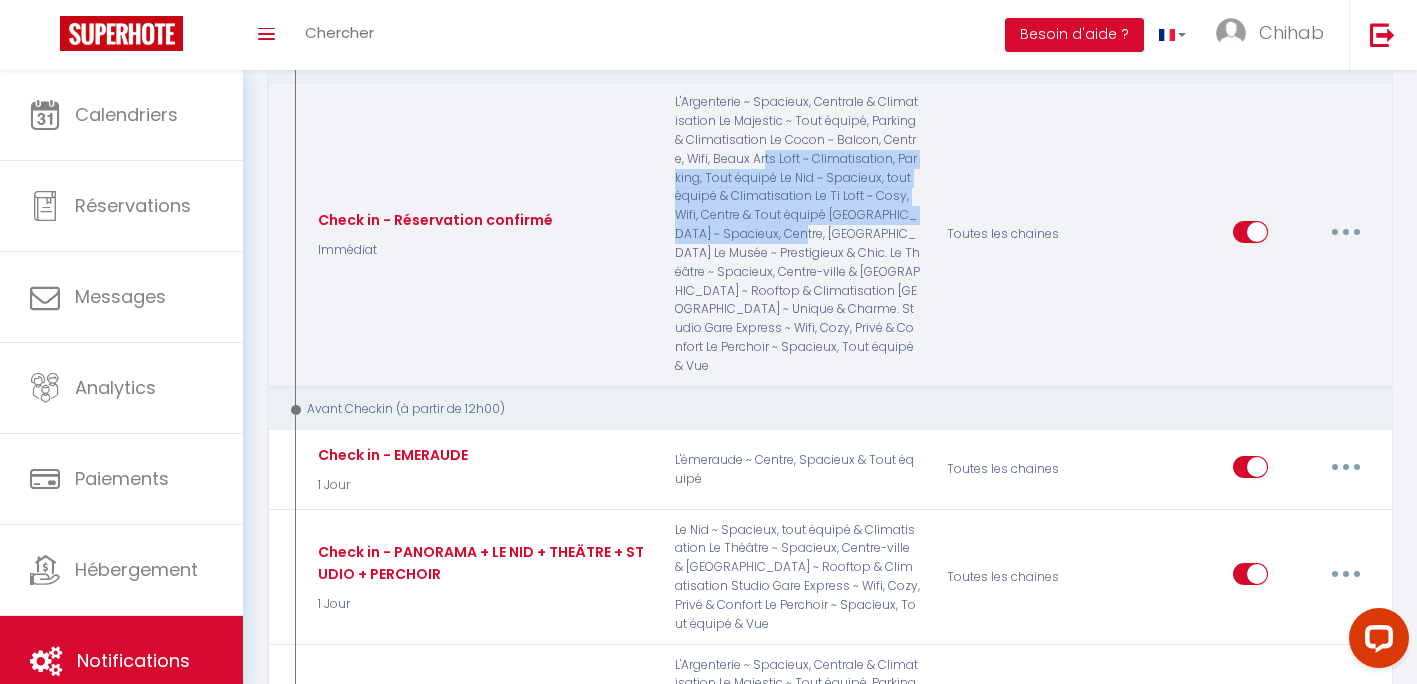 click on "L'Argenterie ~ Spacieux, Centrale & Climatisation
Le Majestic ~ Tout équipé, Parking & Climatisation
Le Cocon ~ Balcon, Centre, Wifi, Beaux Arts
Loft ~ Climatisation, Parking, Tout équipé
Le Nid ~  Spacieux, tout équipé & Climatisation
Le Ti Loft ~ Cosy, Wifi, Centre & Tout équipé
Le Dory ~ Spacieux, Centre, Terrasse & Parking
Le Musée ~  Prestigieux & Chic.
Le Théâtre ~ Spacieux, Centre-ville & Calme
Le Panorama ~ Rooftop & Climatisation
Le Versailles ~ Unique & Charme.
Studio Gare Express ~ Wifi, Cozy, Privé & Confort
Le Perchoir ~ Spacieux, Tout équipé & Vue" at bounding box center (798, 234) 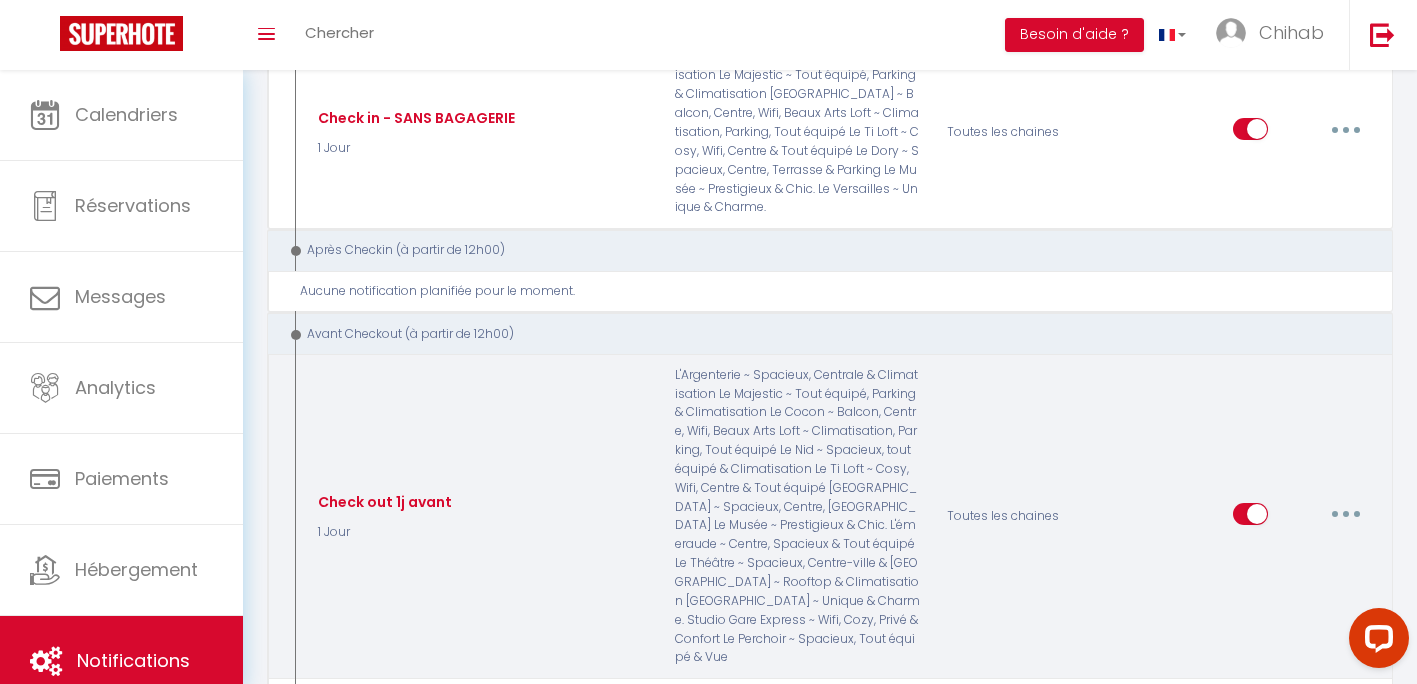 scroll, scrollTop: 1000, scrollLeft: 0, axis: vertical 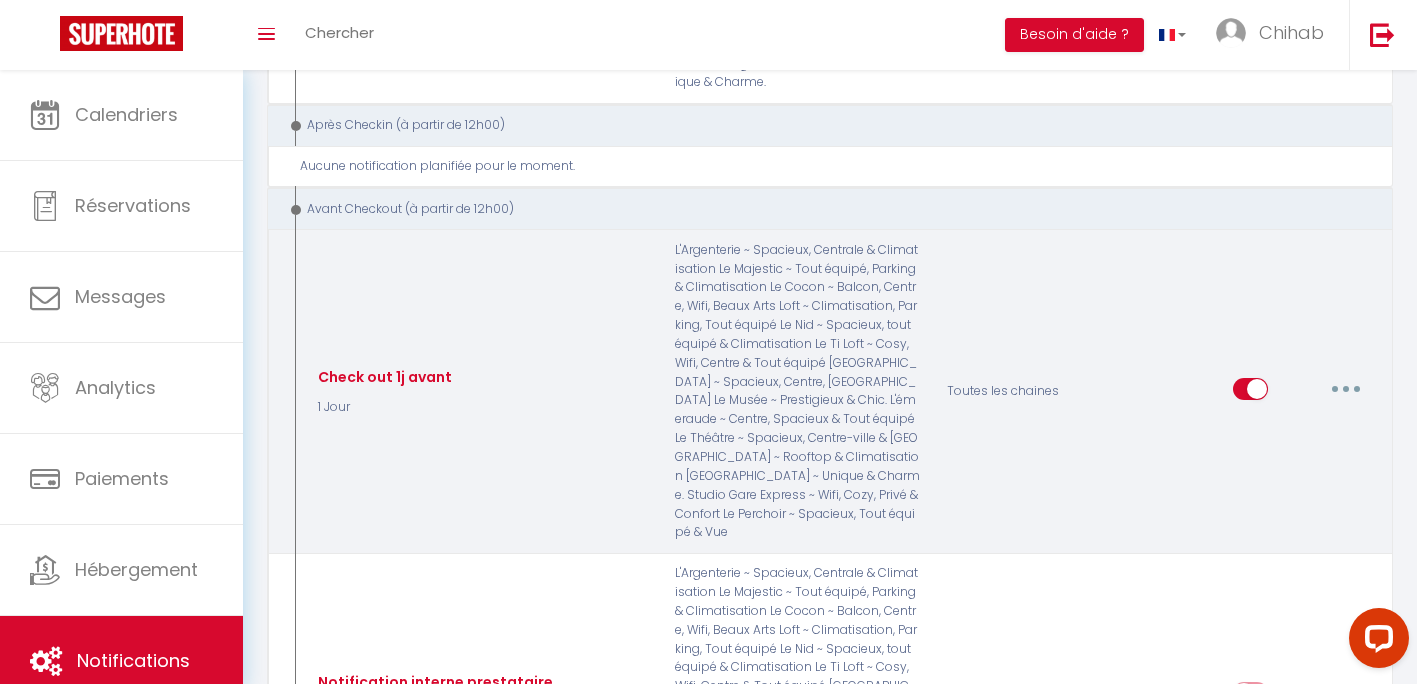 click at bounding box center [1346, 389] 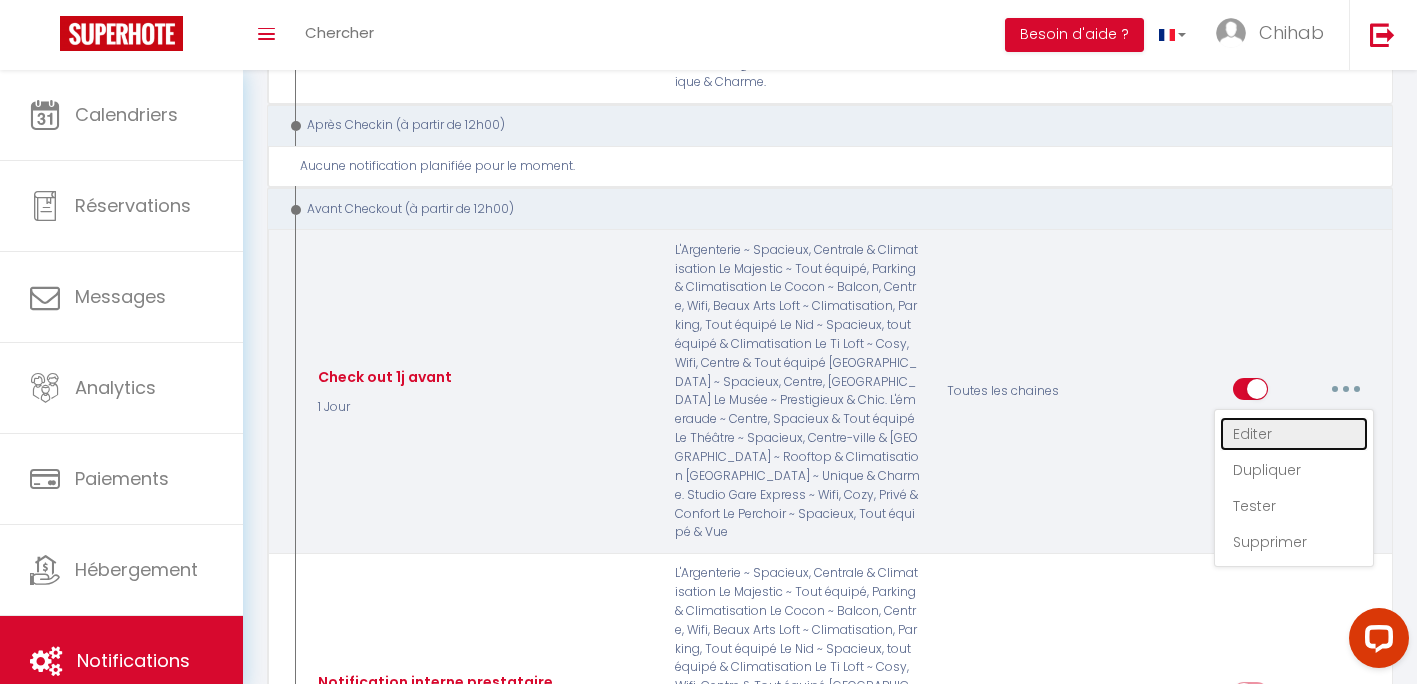 click on "Editer" at bounding box center (1294, 434) 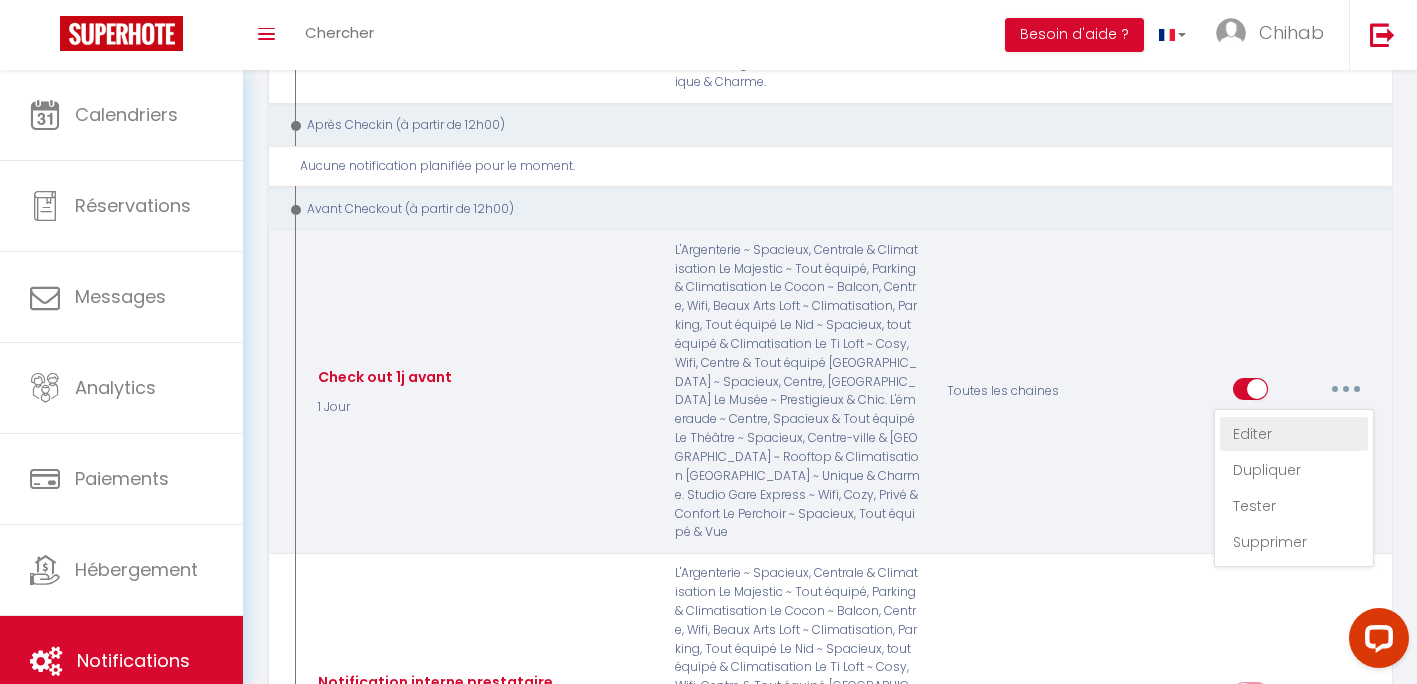 type on "Check out 1j avant" 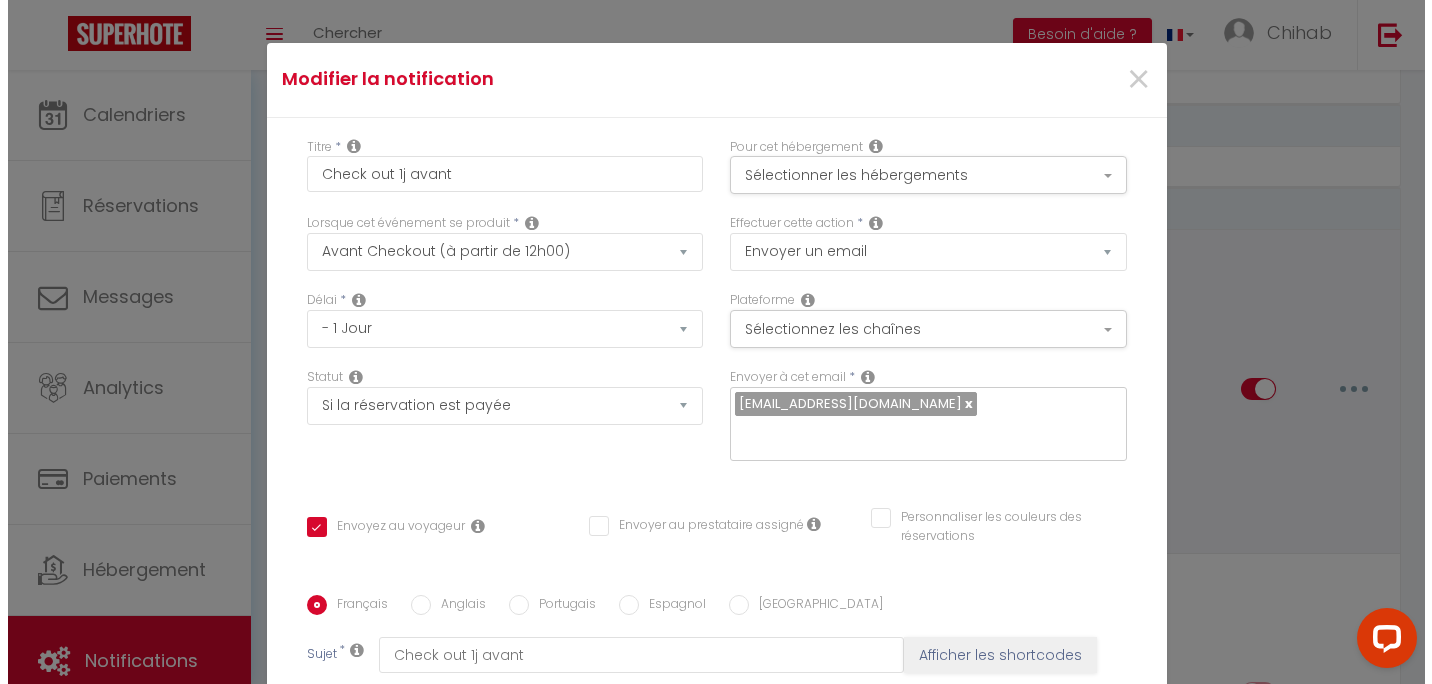 scroll, scrollTop: 990, scrollLeft: 0, axis: vertical 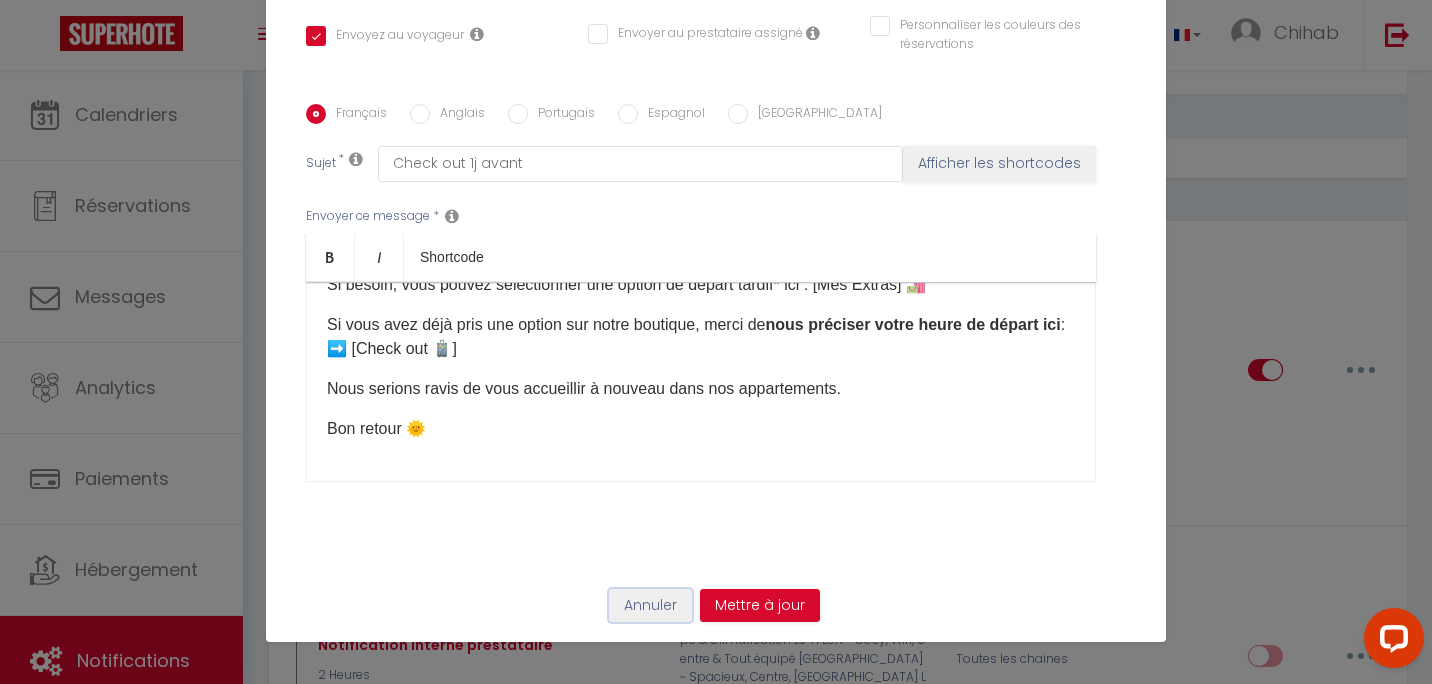 click on "Annuler" at bounding box center (650, 606) 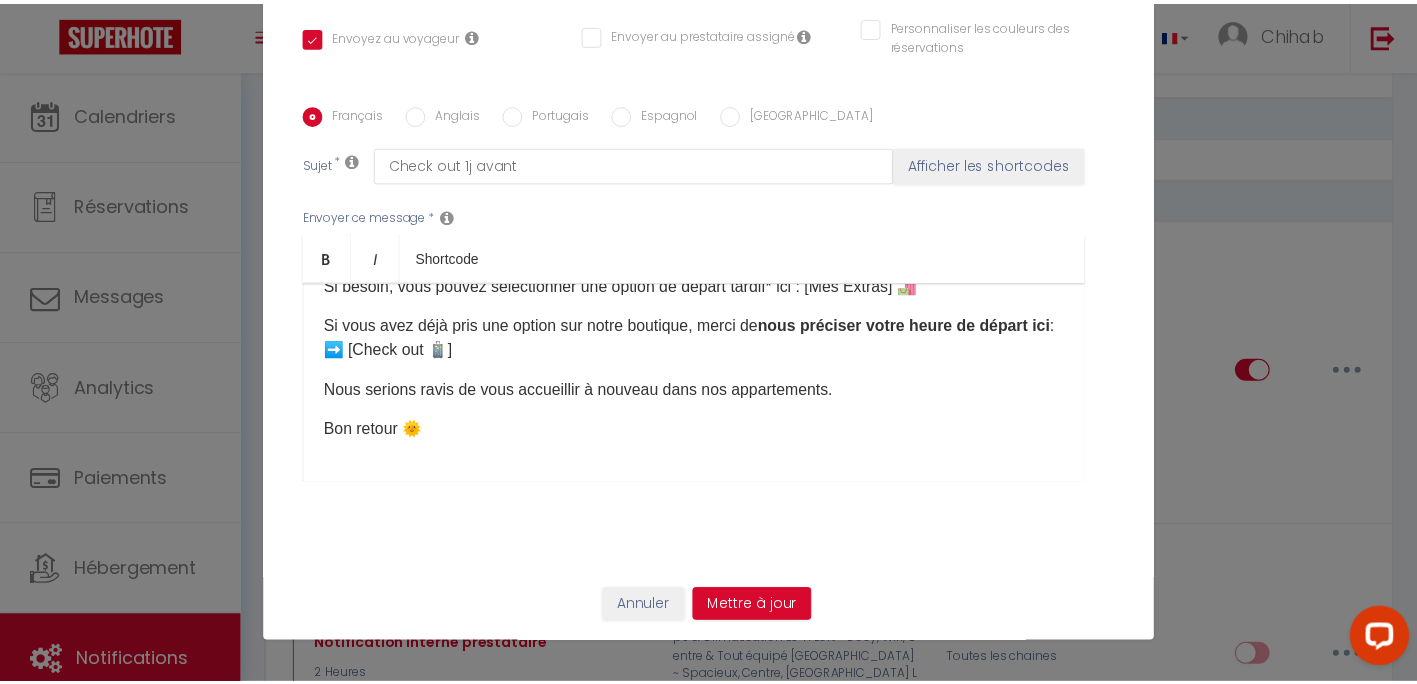 scroll, scrollTop: 1000, scrollLeft: 0, axis: vertical 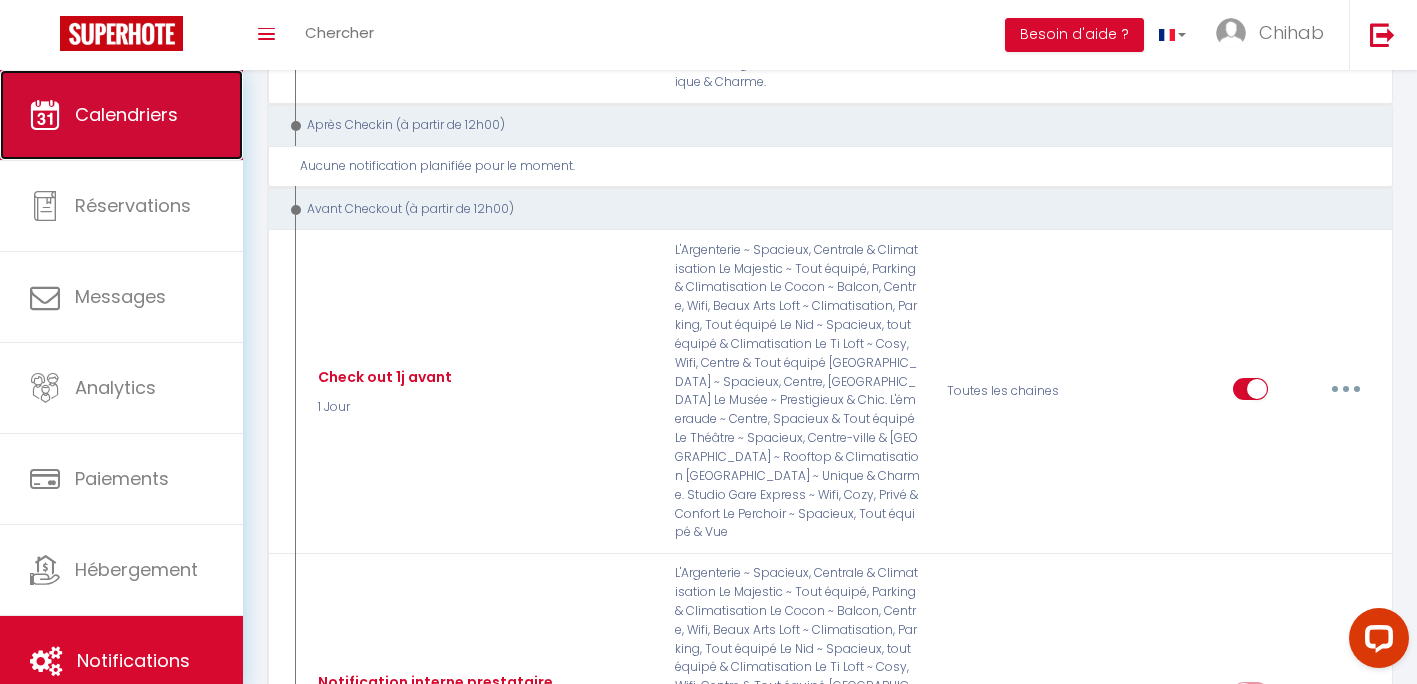 click on "Calendriers" at bounding box center [126, 114] 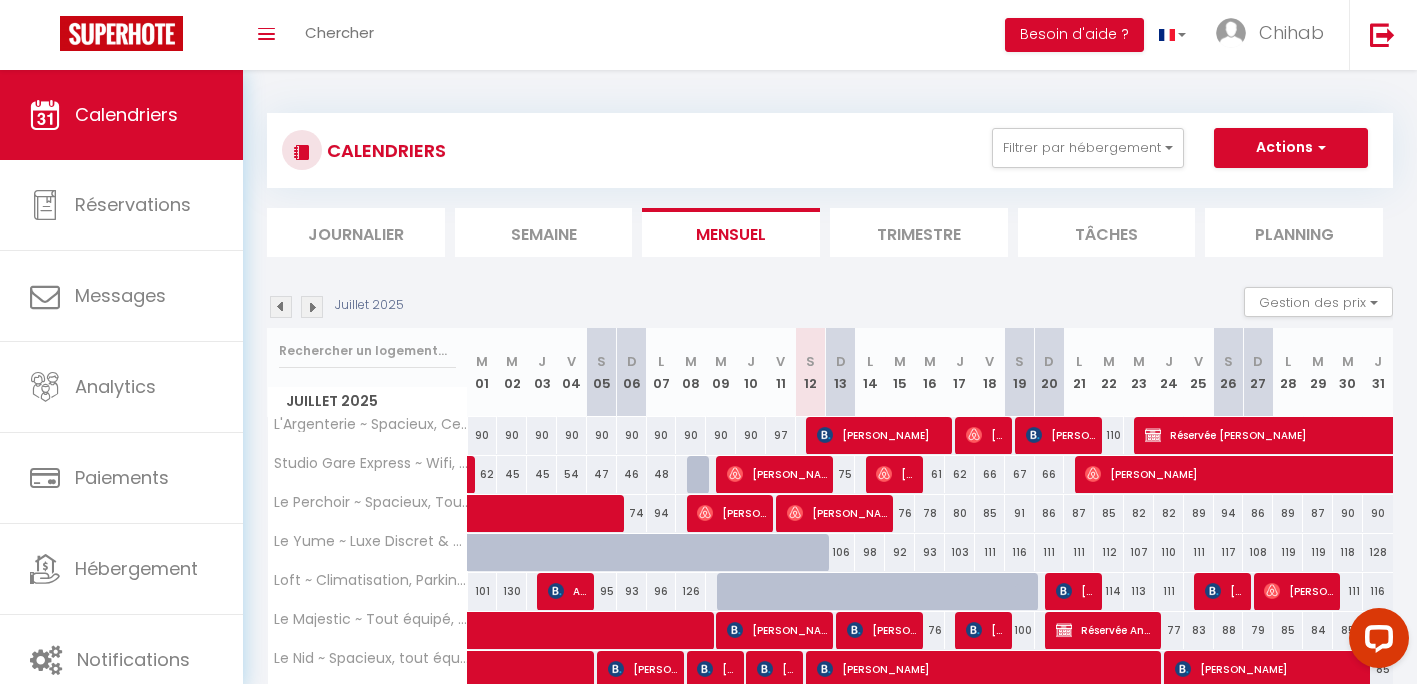 scroll, scrollTop: 254, scrollLeft: 0, axis: vertical 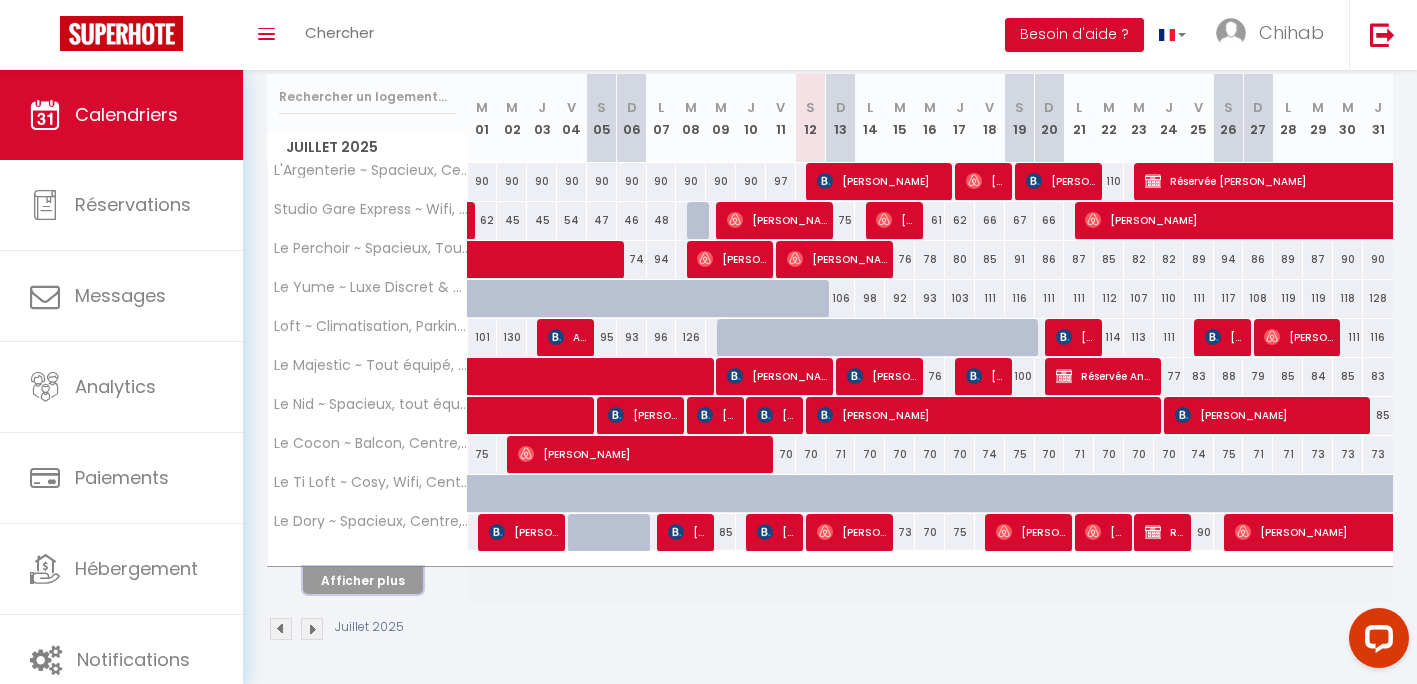 click on "Afficher plus" at bounding box center [363, 580] 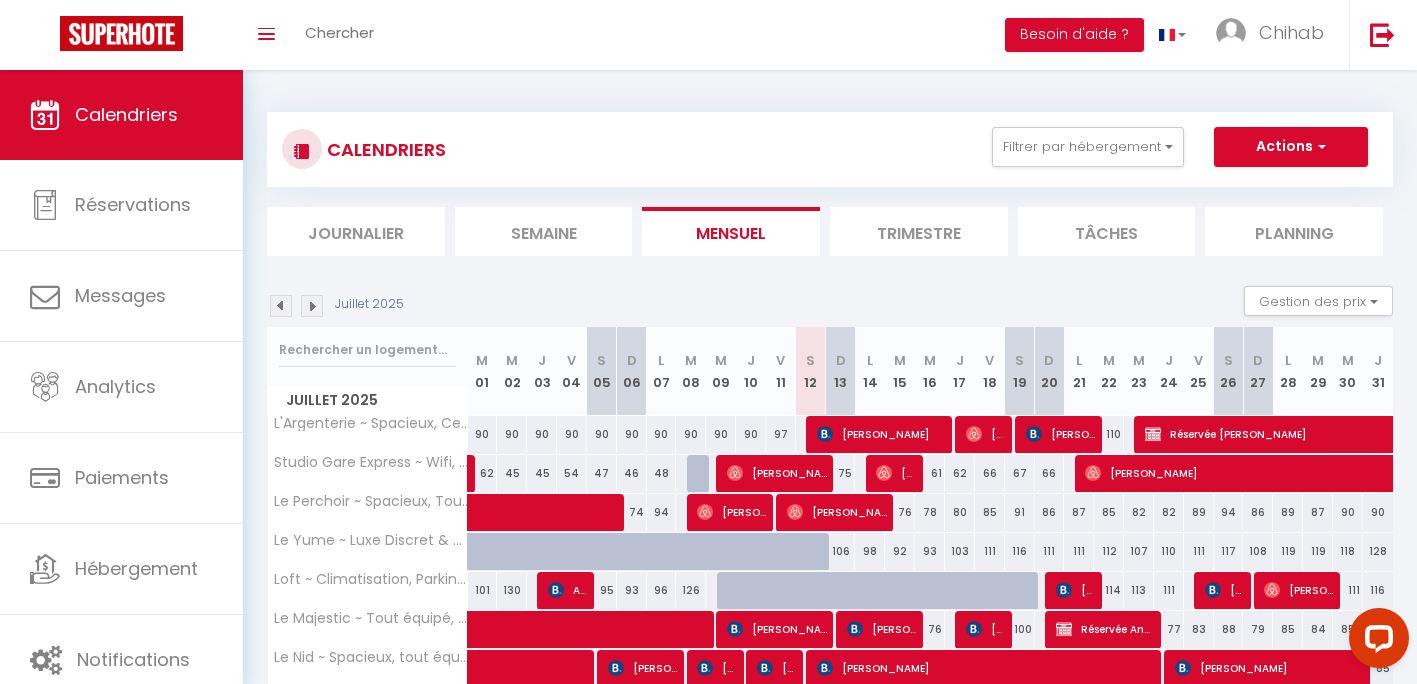 scroll, scrollTop: 0, scrollLeft: 0, axis: both 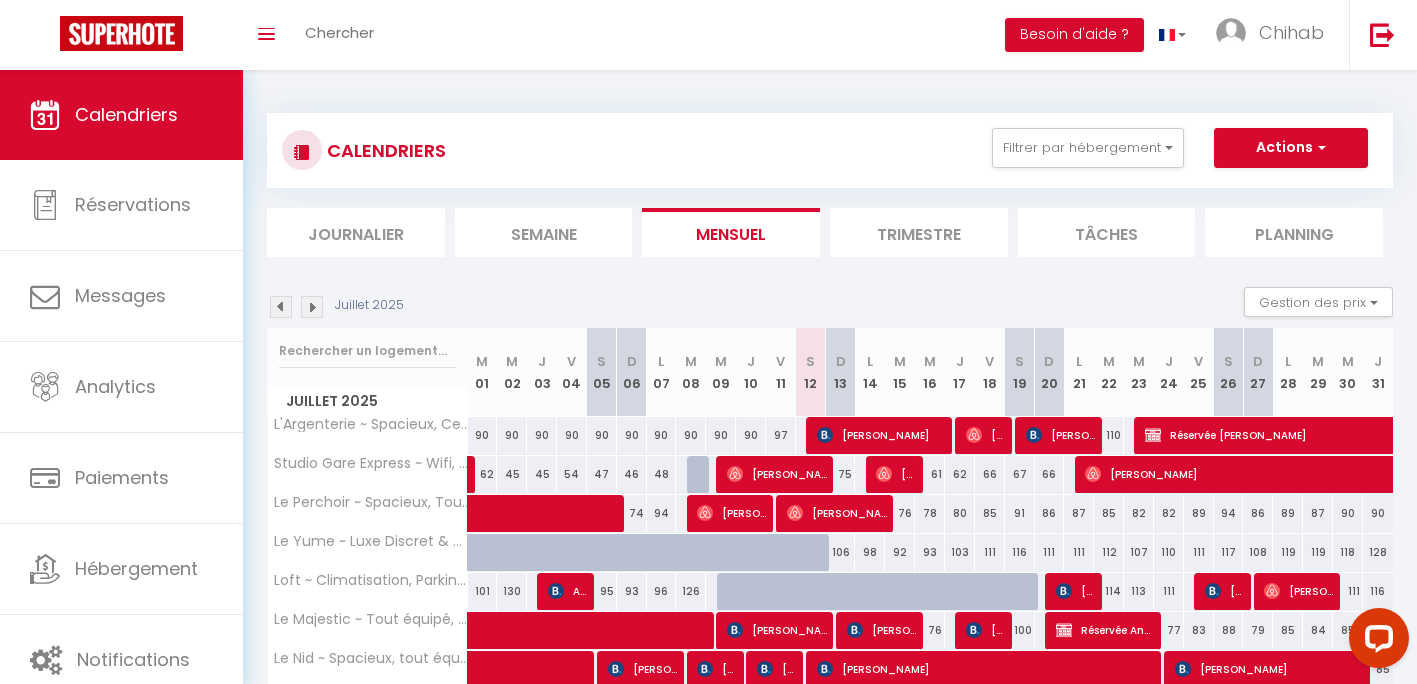 click at bounding box center (312, 307) 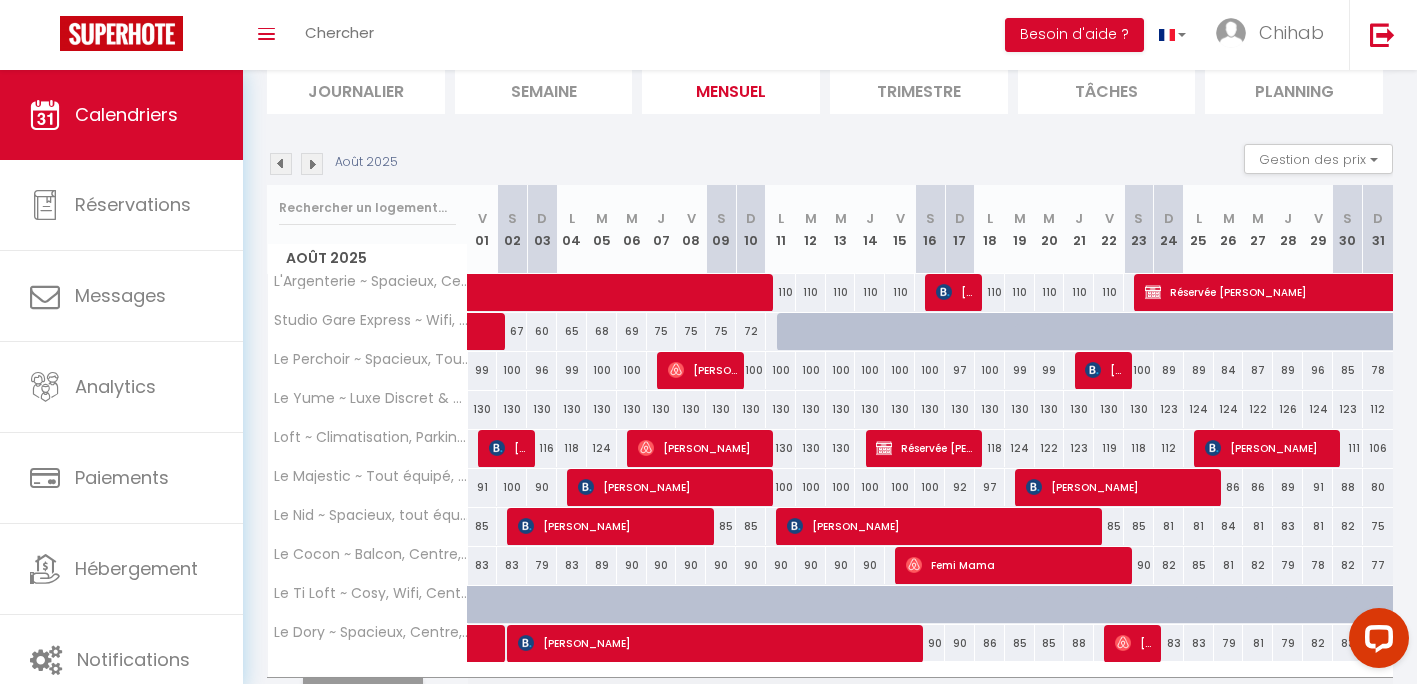scroll, scrollTop: 254, scrollLeft: 0, axis: vertical 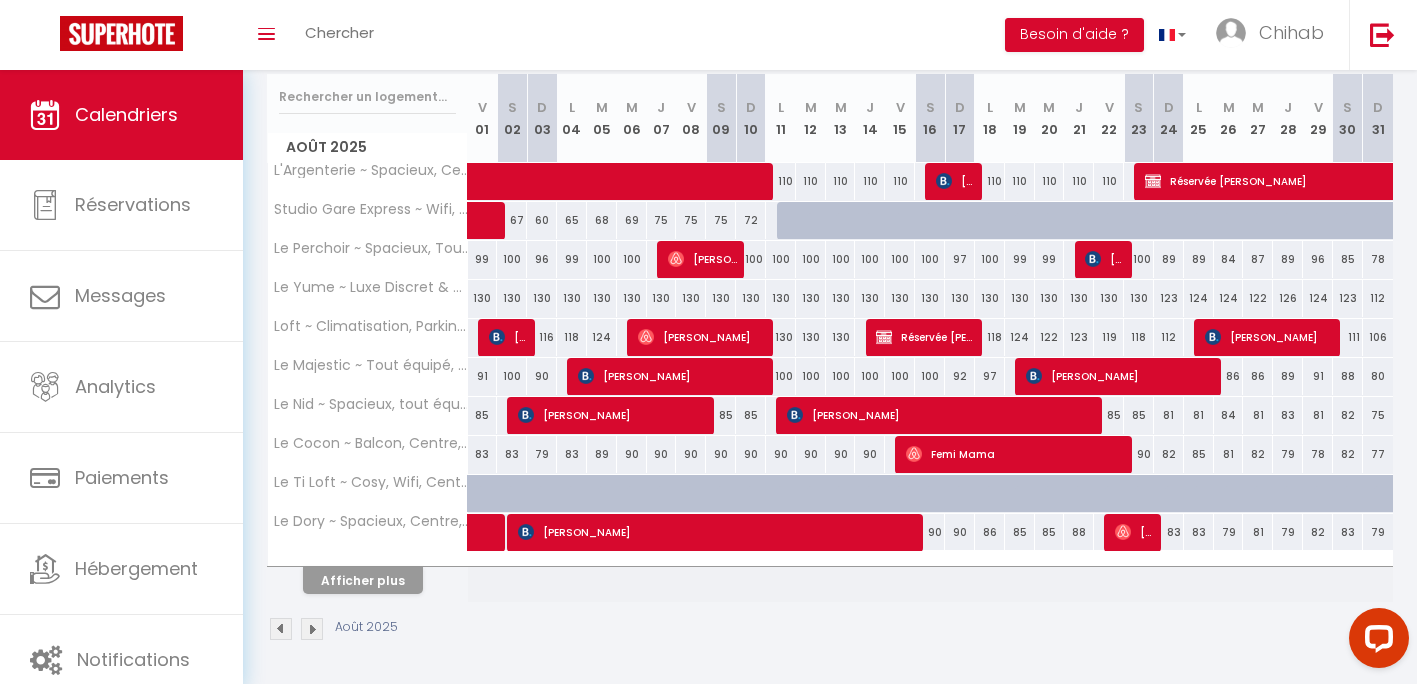 click at bounding box center [368, 559] 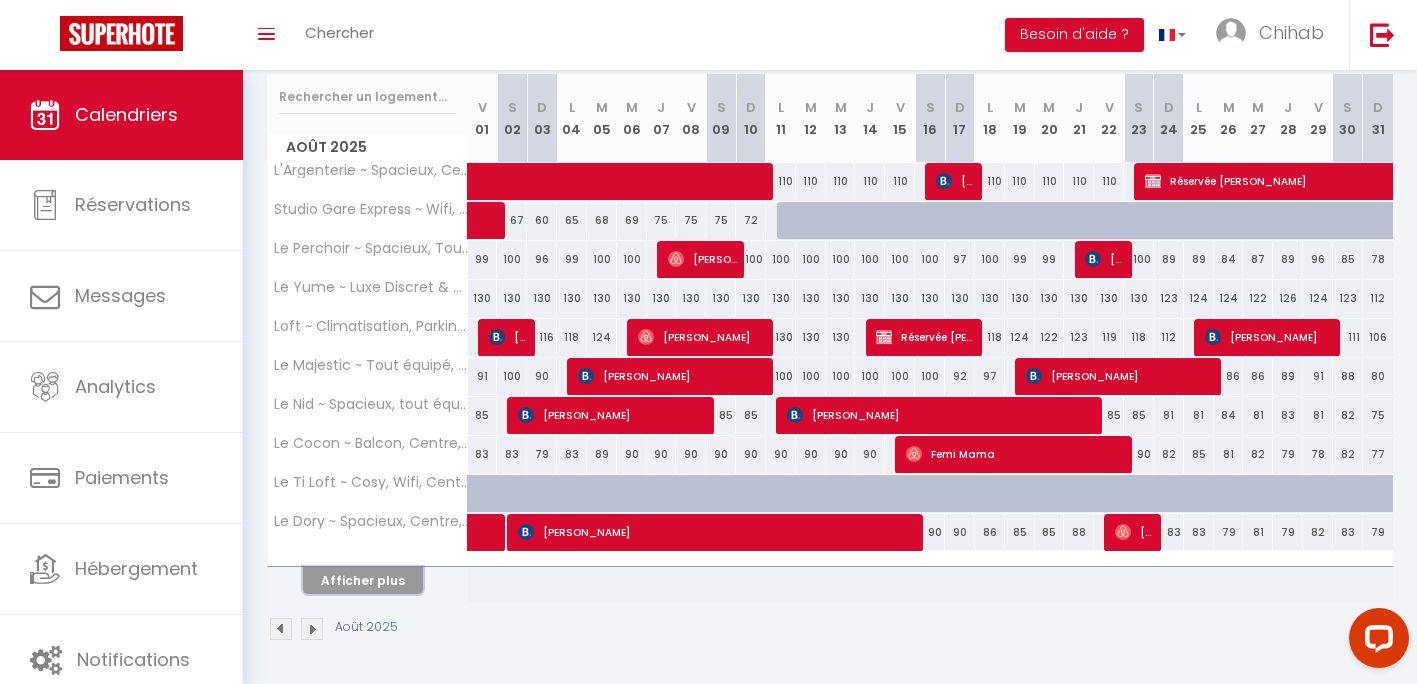 click on "Afficher plus" at bounding box center [363, 580] 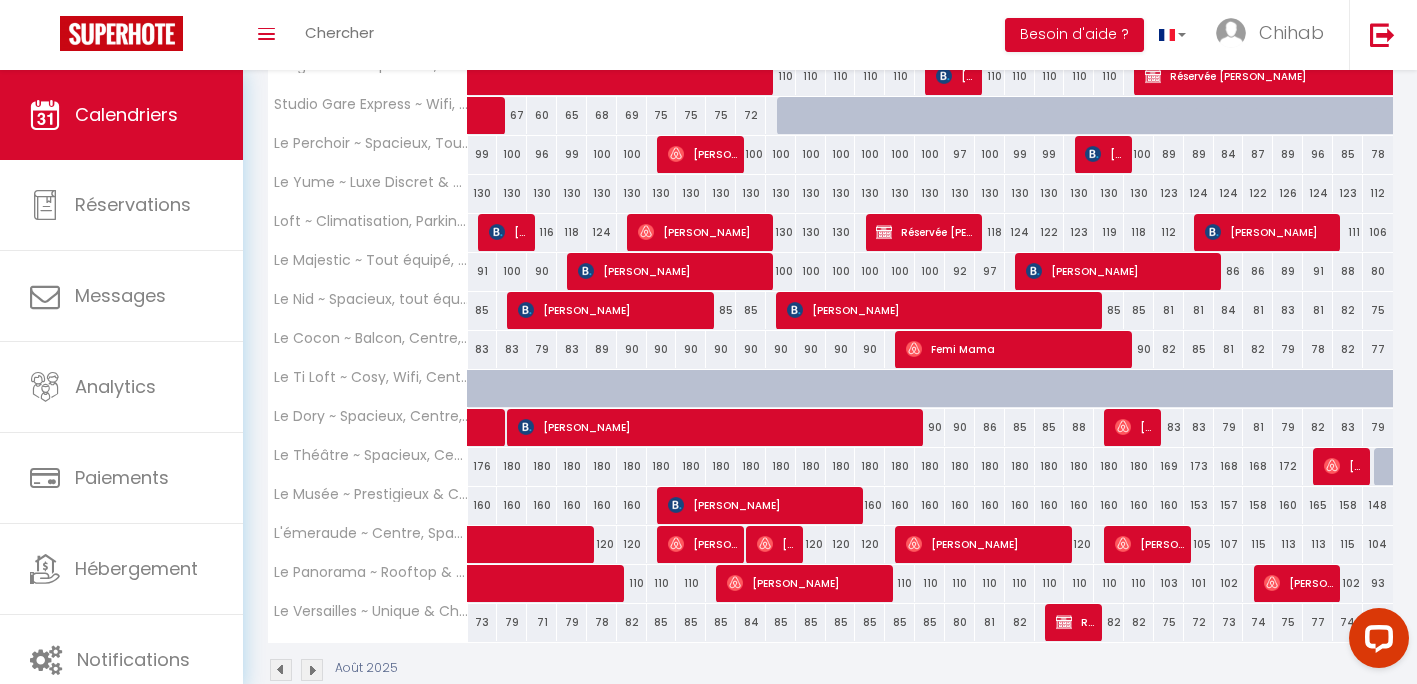 scroll, scrollTop: 400, scrollLeft: 0, axis: vertical 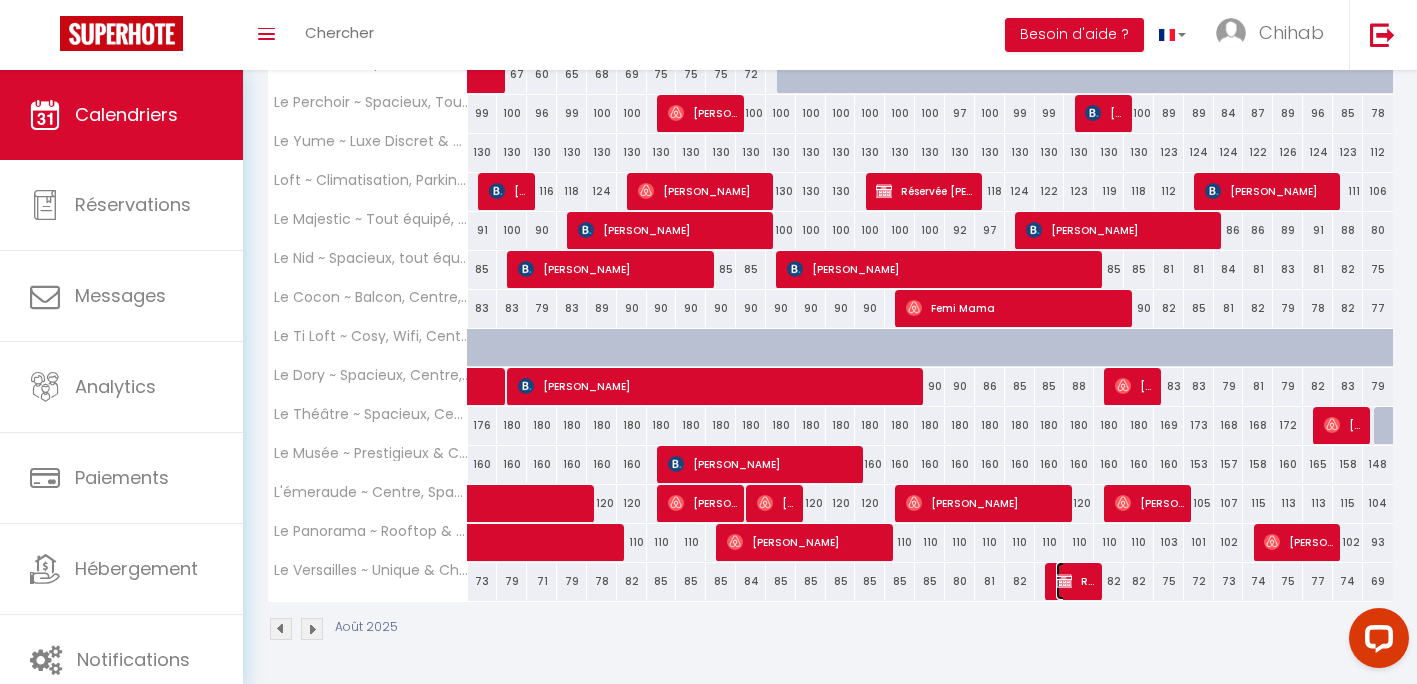 click on "Réservée Emily" at bounding box center [1076, 581] 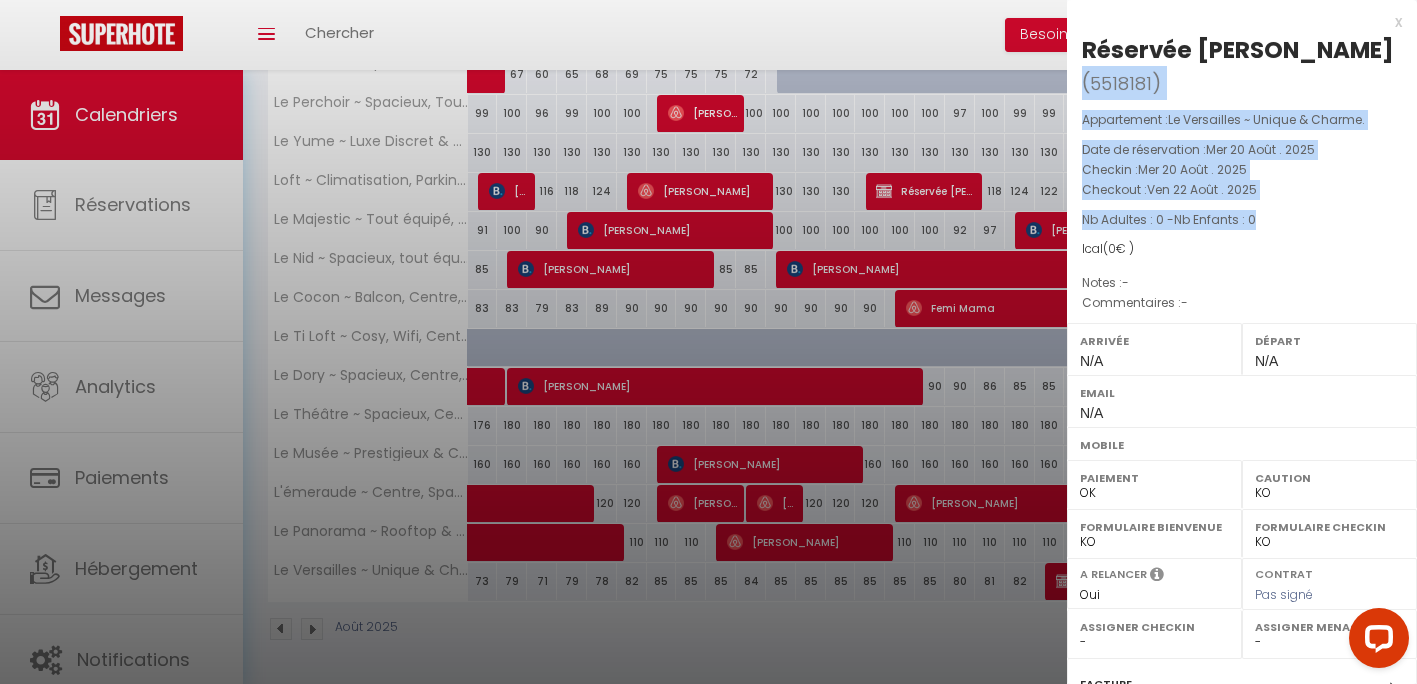 drag, startPoint x: 1280, startPoint y: 163, endPoint x: 1094, endPoint y: 52, distance: 216.60332 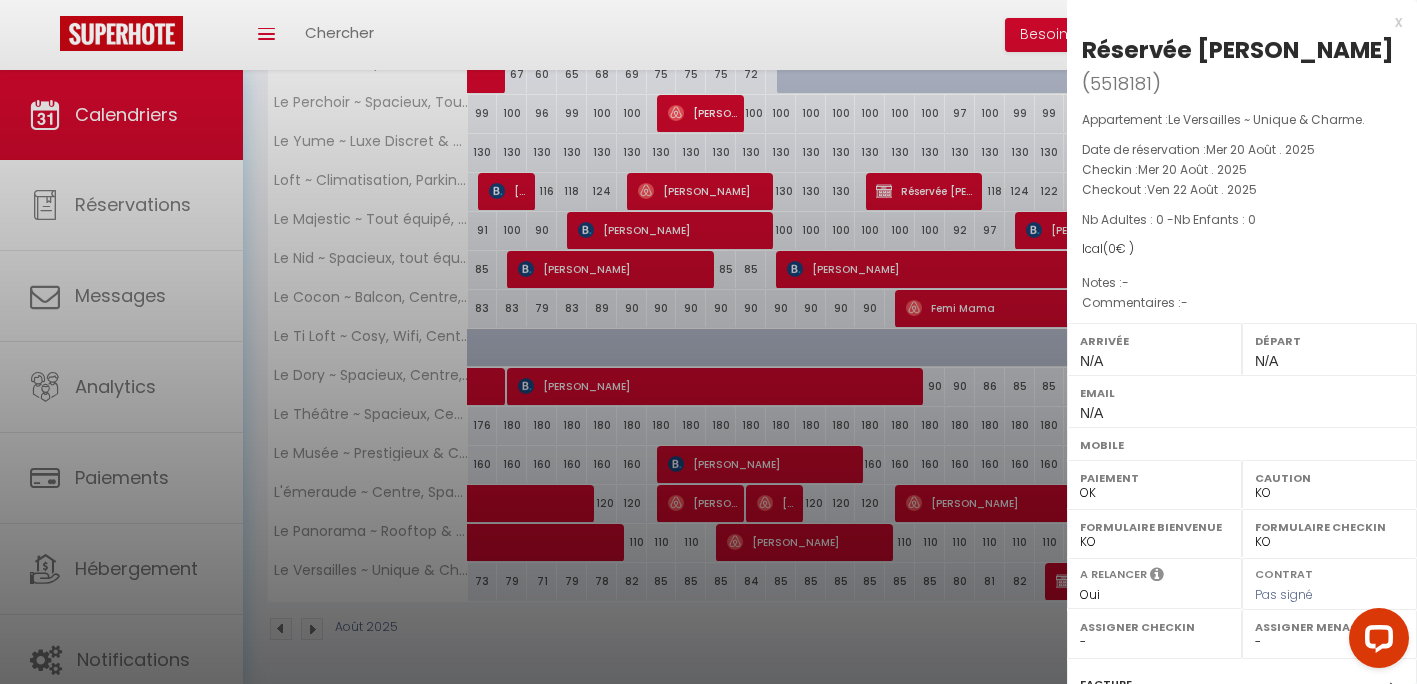 click on "Réservée Emily" at bounding box center (1238, 50) 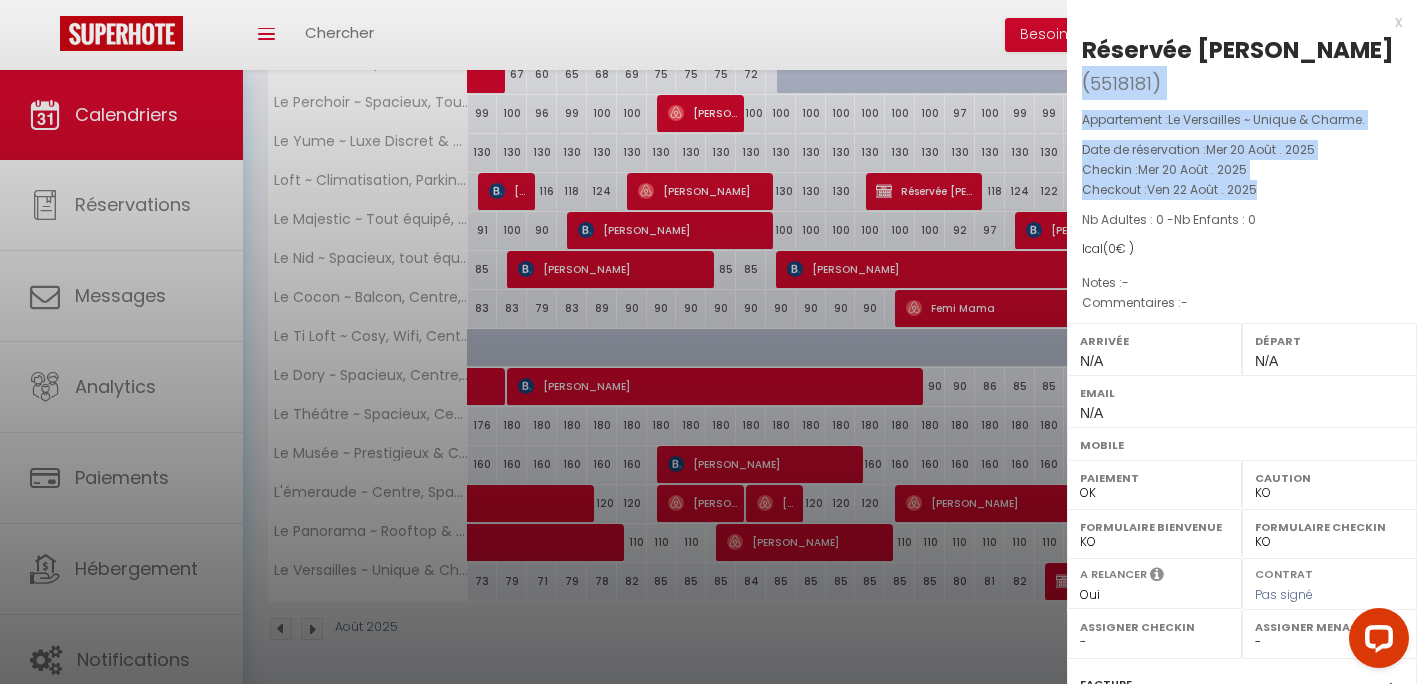 drag, startPoint x: 1225, startPoint y: 90, endPoint x: 1324, endPoint y: 156, distance: 118.98319 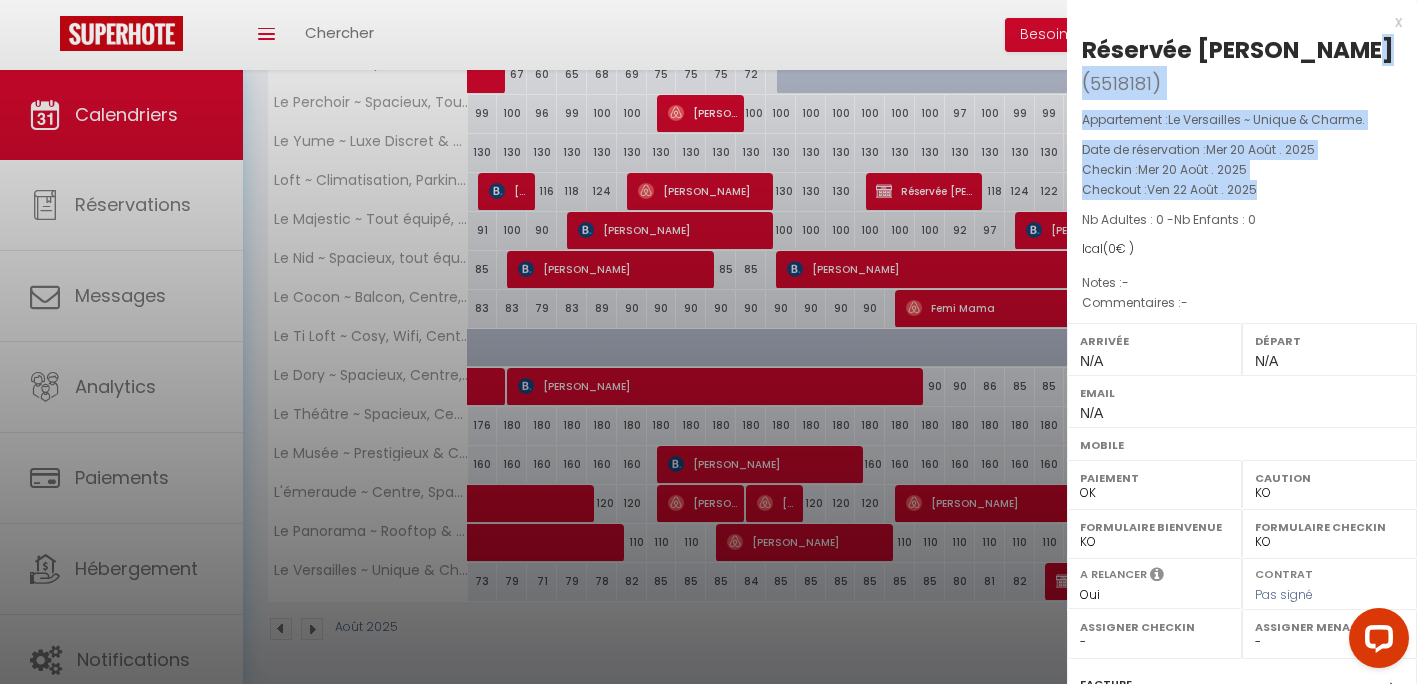 drag, startPoint x: 1259, startPoint y: 144, endPoint x: 1081, endPoint y: 40, distance: 206.15529 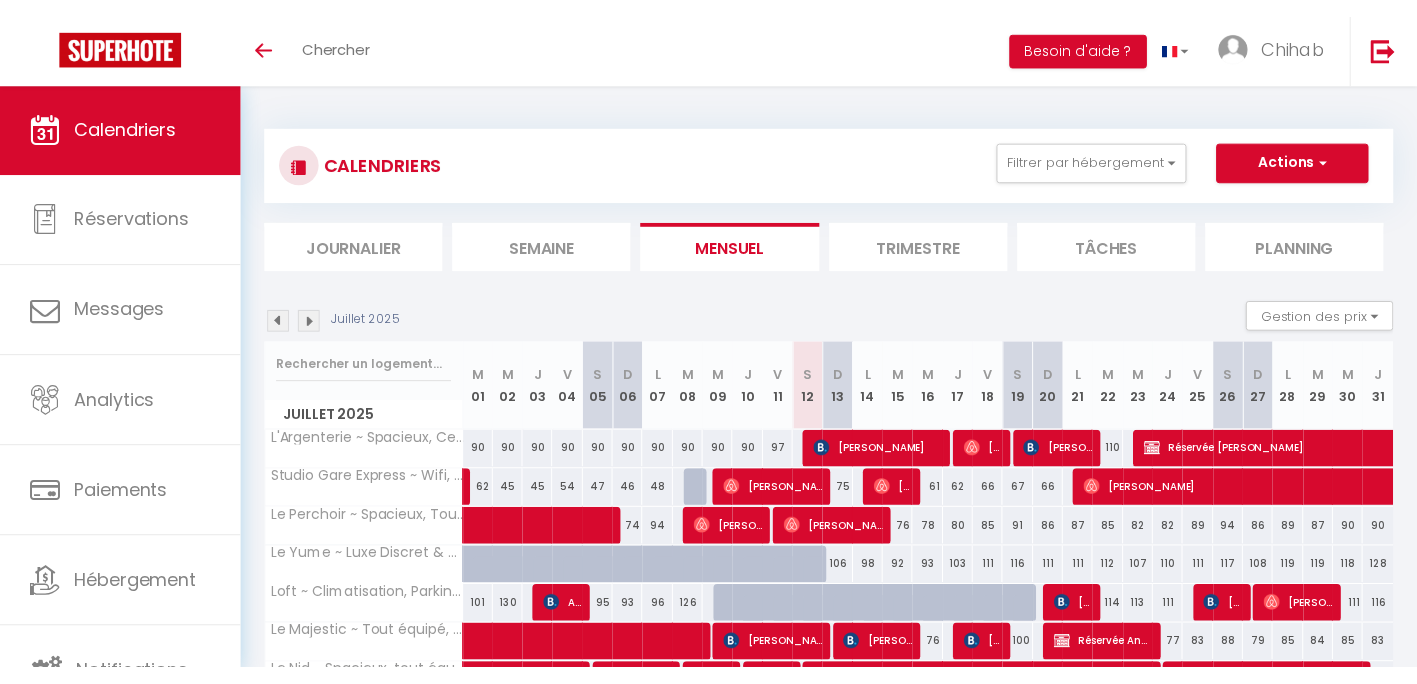scroll, scrollTop: 0, scrollLeft: 0, axis: both 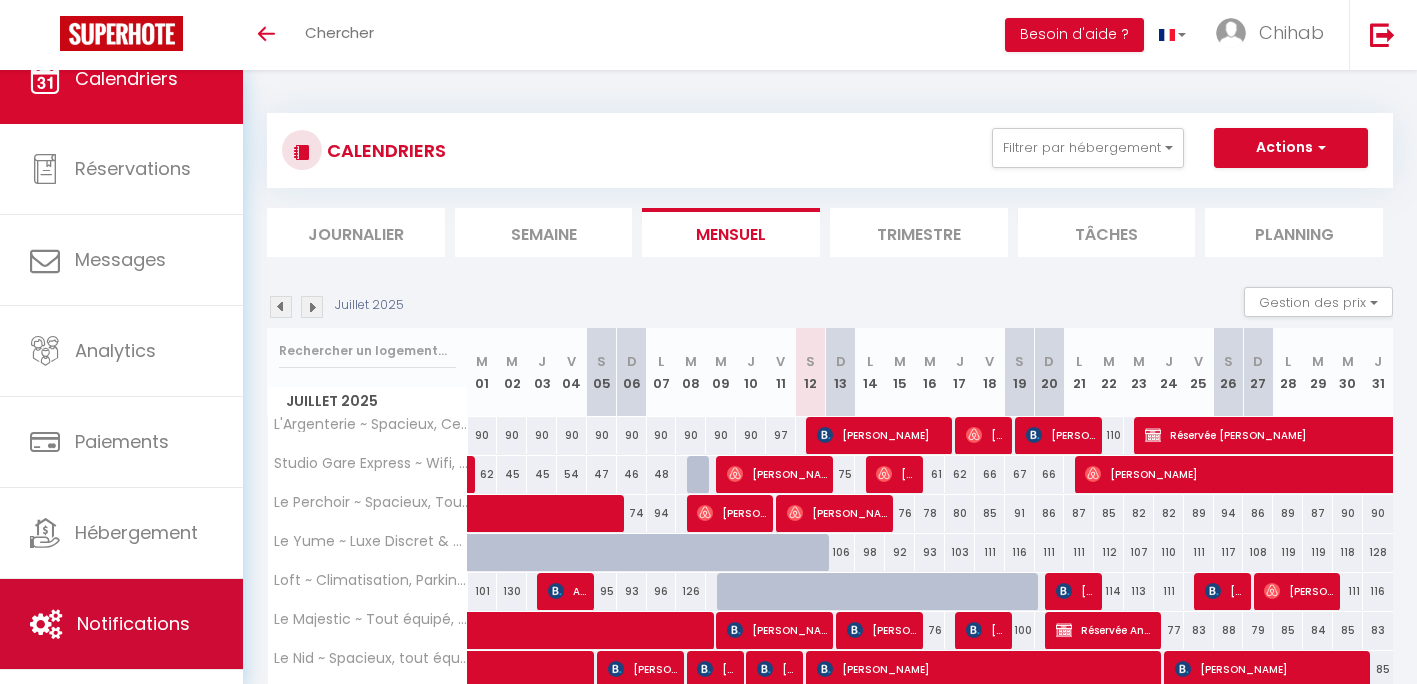 click on "Notifications" at bounding box center [121, 624] 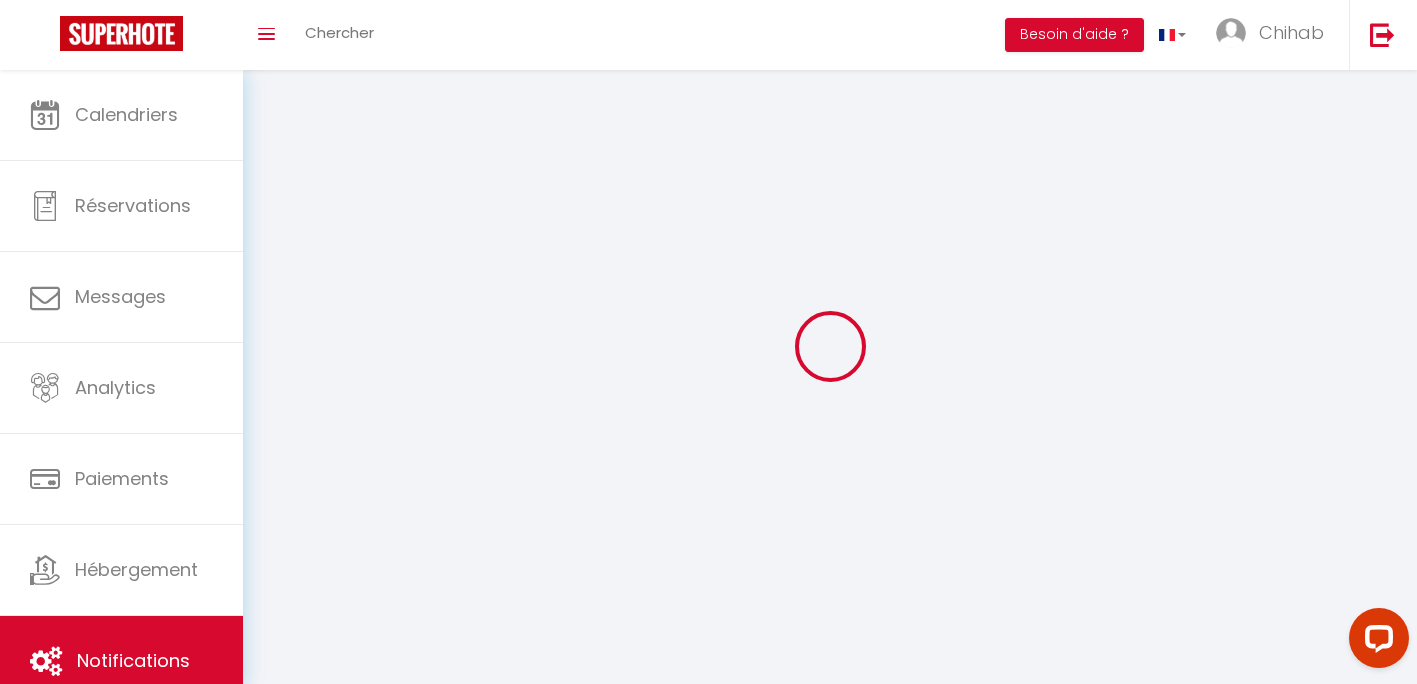 scroll, scrollTop: 0, scrollLeft: 0, axis: both 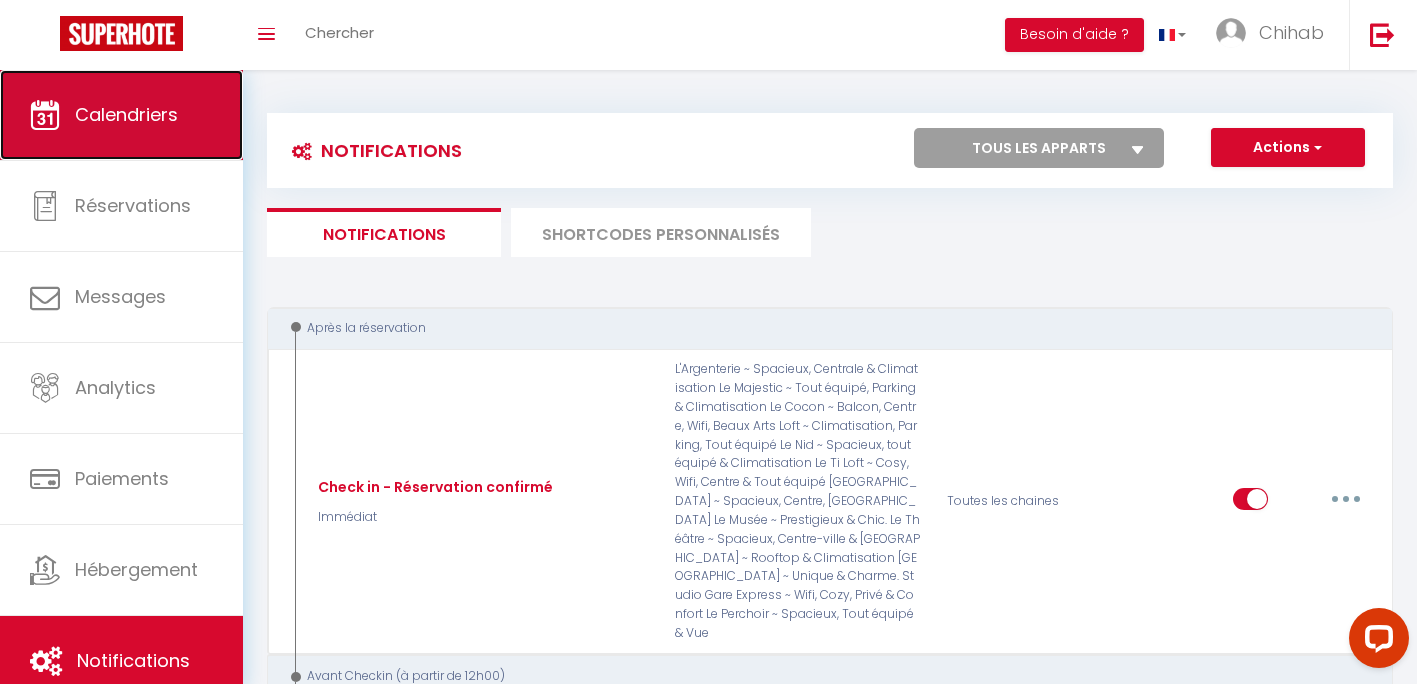 click on "Calendriers" at bounding box center (126, 114) 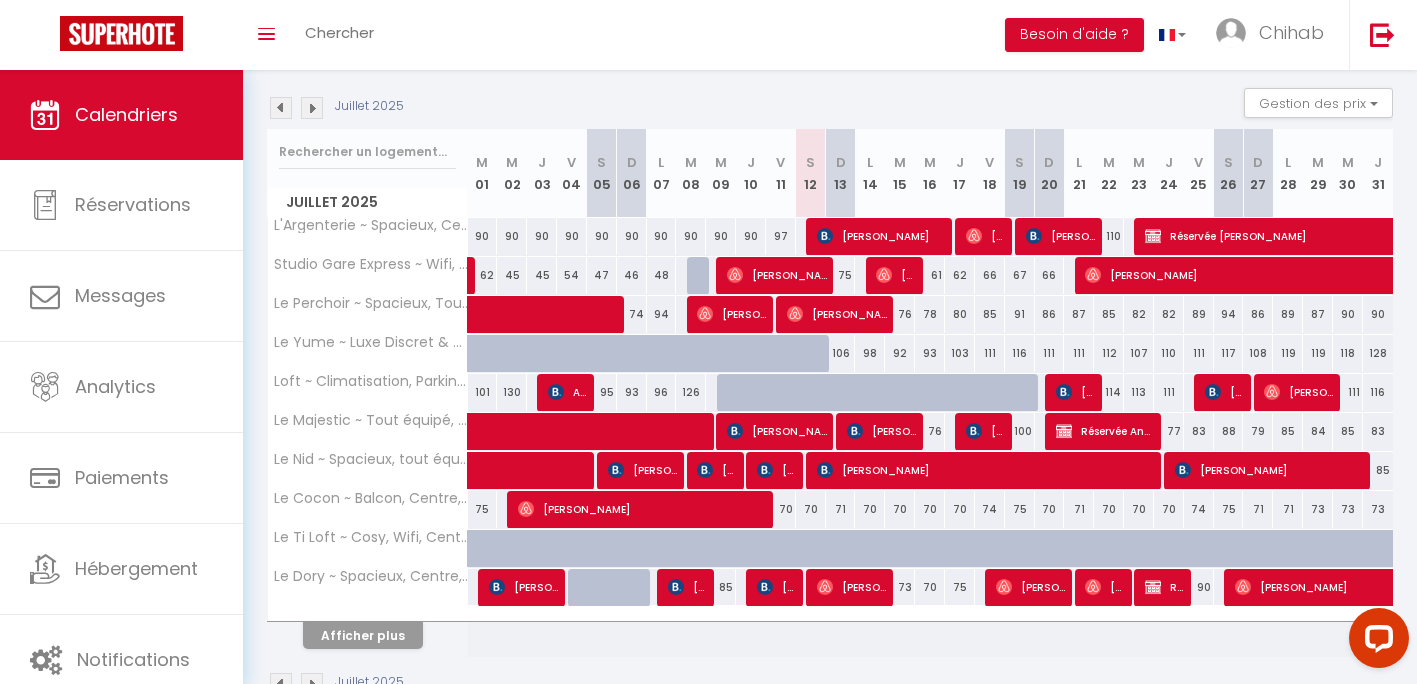 scroll, scrollTop: 200, scrollLeft: 0, axis: vertical 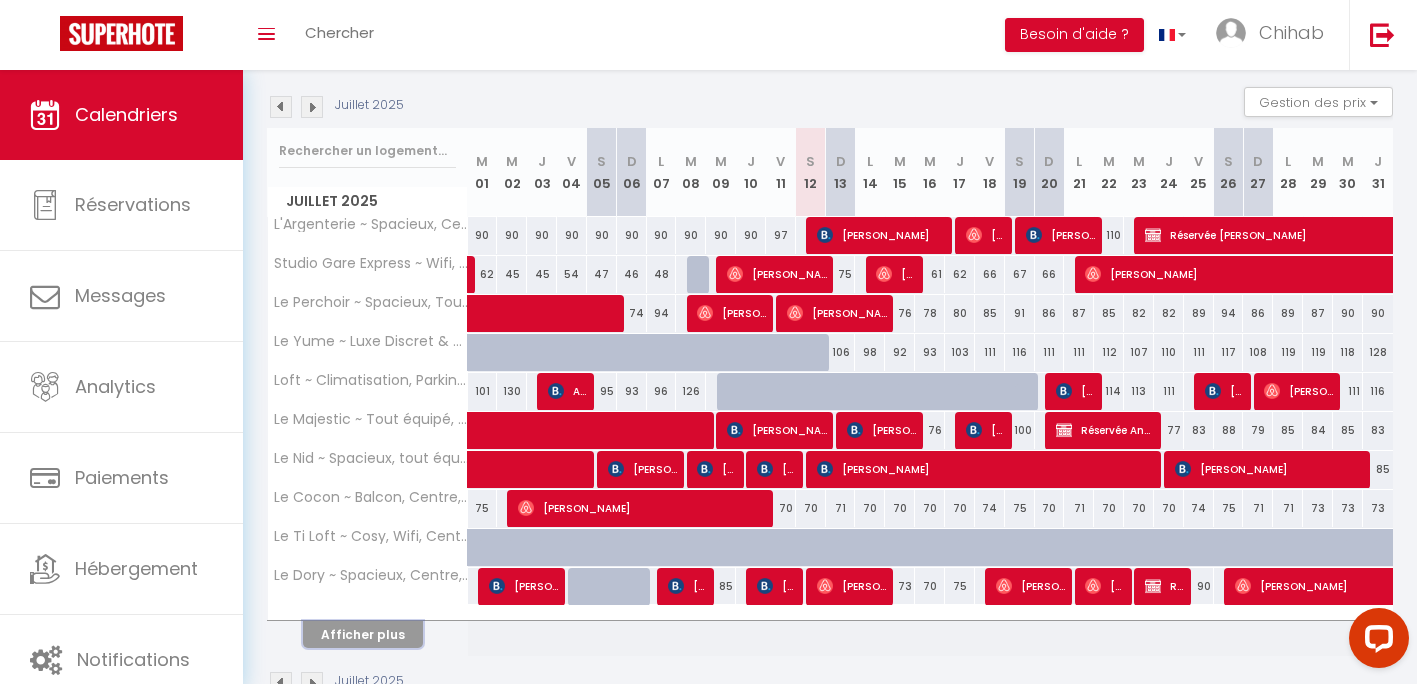 click on "Afficher plus" at bounding box center [363, 634] 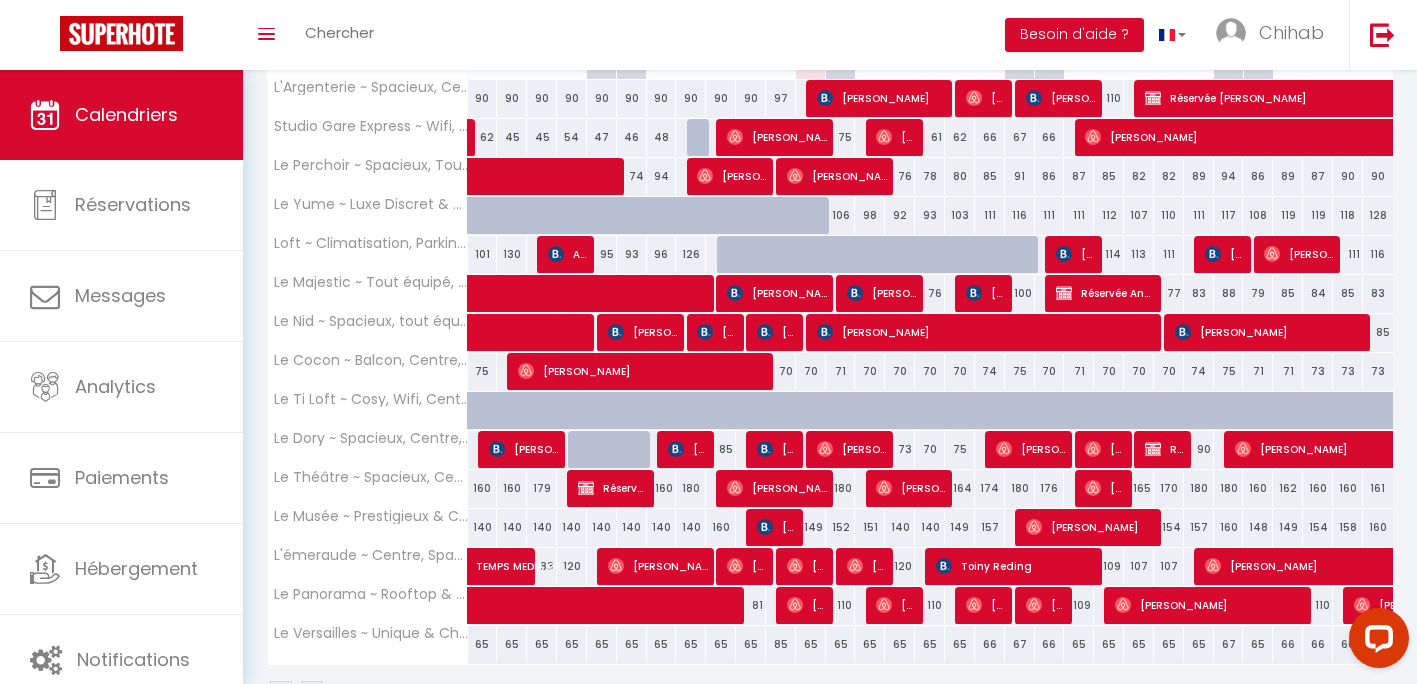 scroll, scrollTop: 200, scrollLeft: 0, axis: vertical 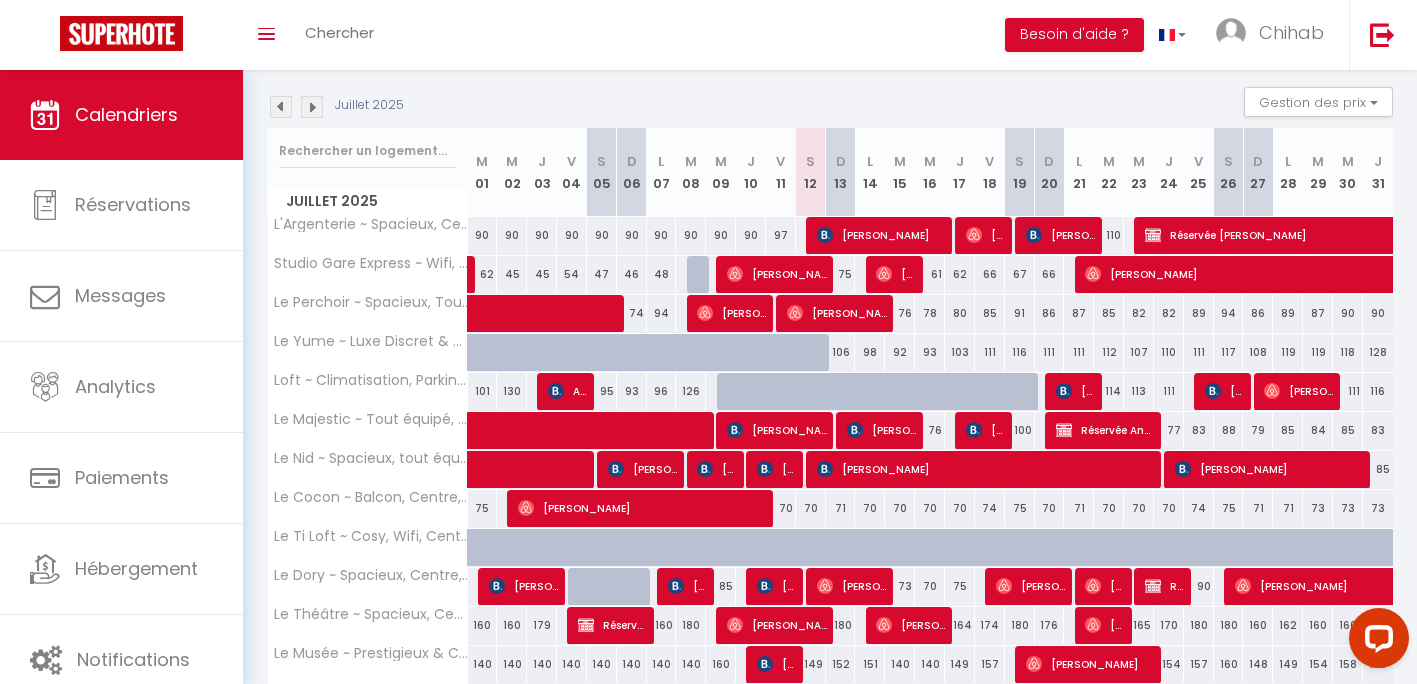 click at bounding box center (281, 107) 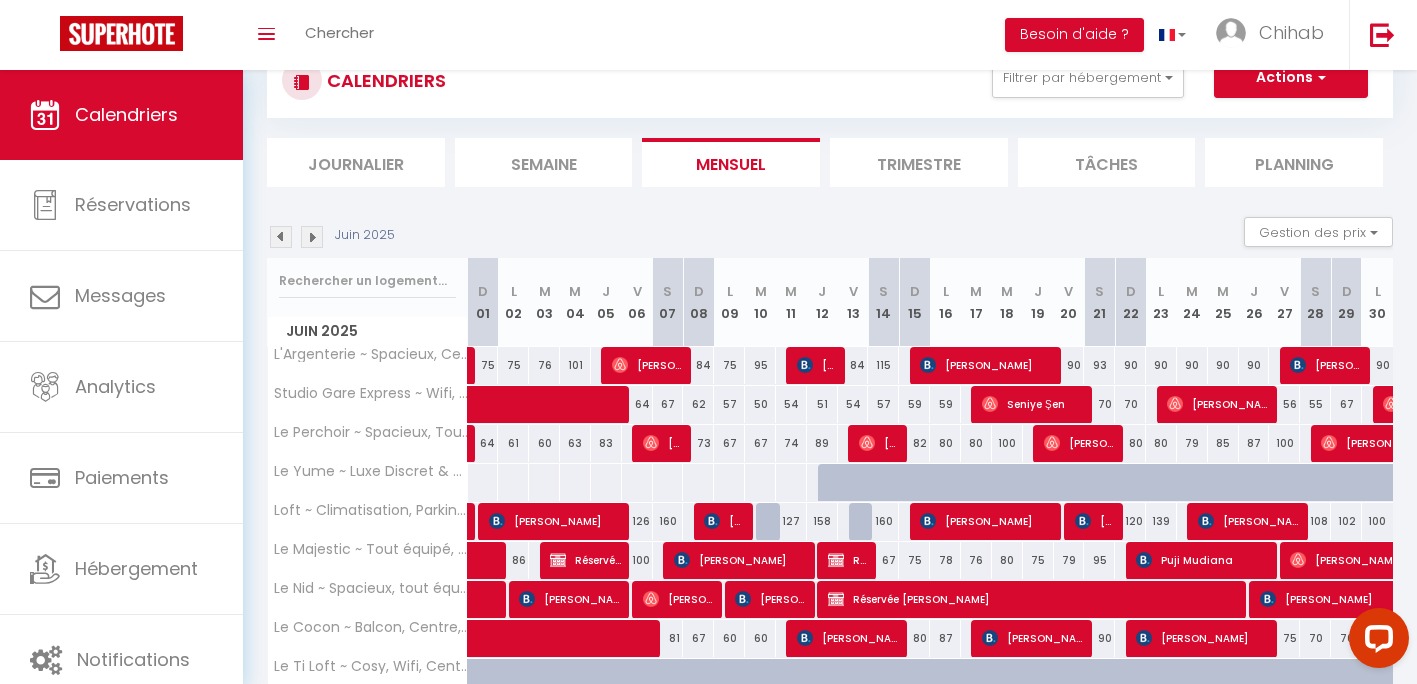 scroll, scrollTop: 200, scrollLeft: 0, axis: vertical 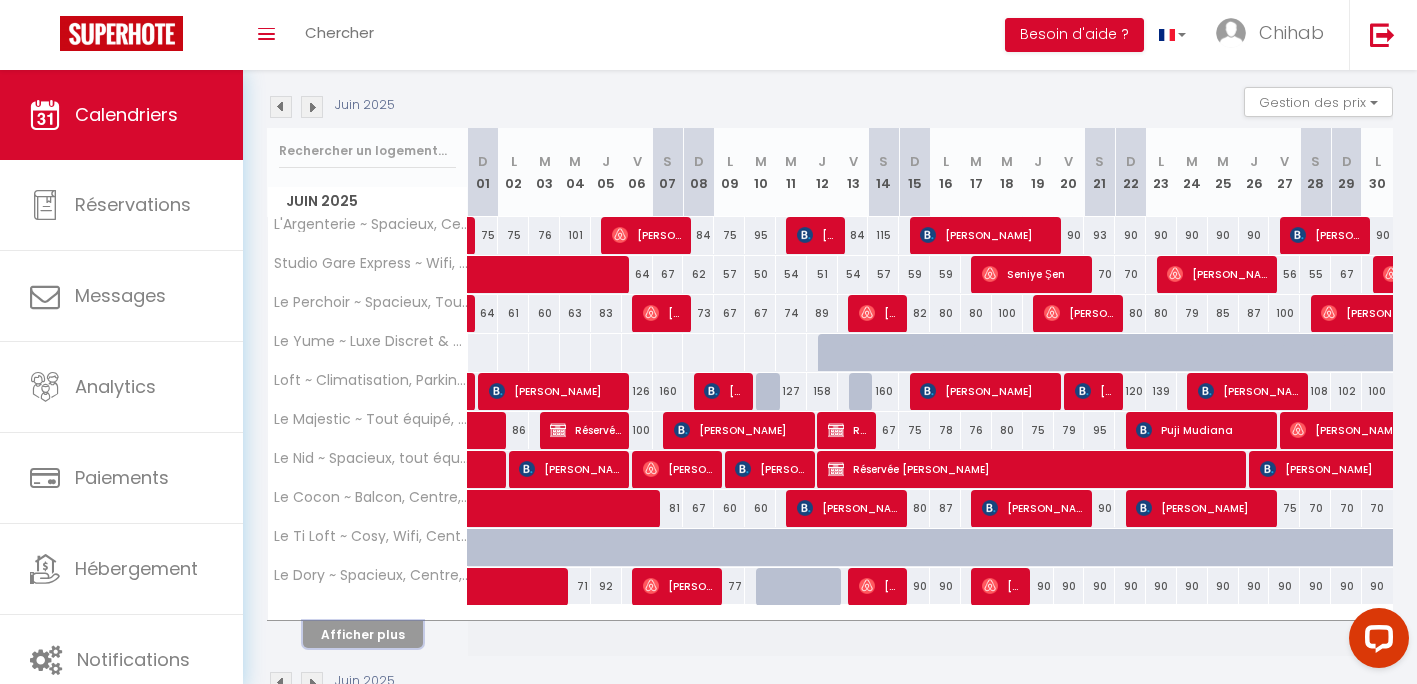 click on "Afficher plus" at bounding box center (363, 634) 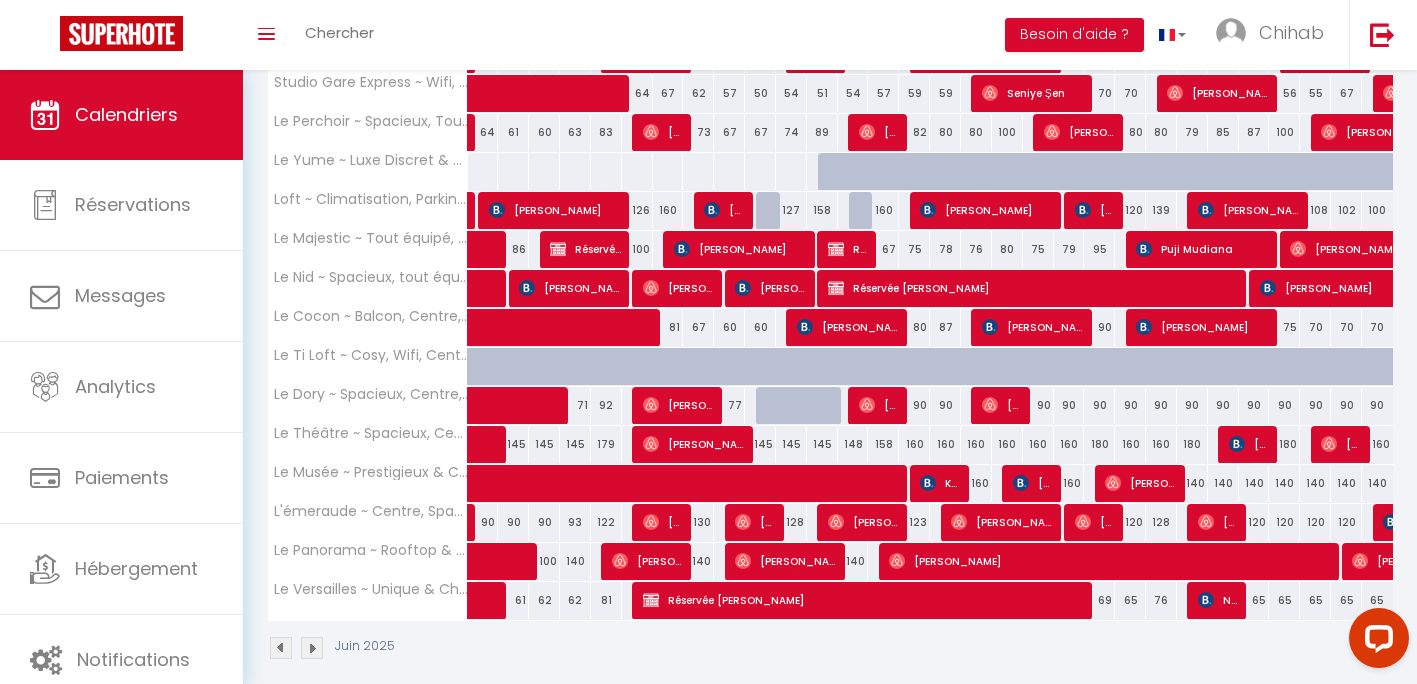 scroll, scrollTop: 0, scrollLeft: 0, axis: both 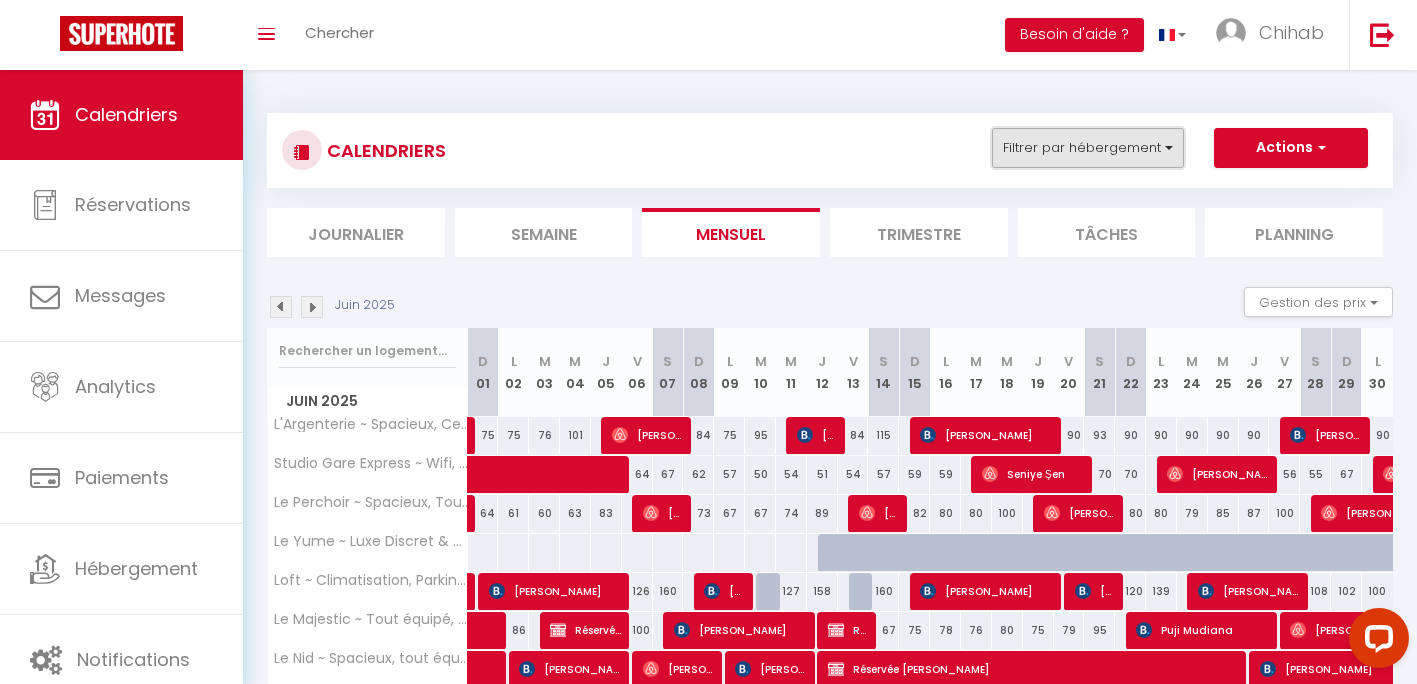 click on "Filtrer par hébergement" at bounding box center [1088, 148] 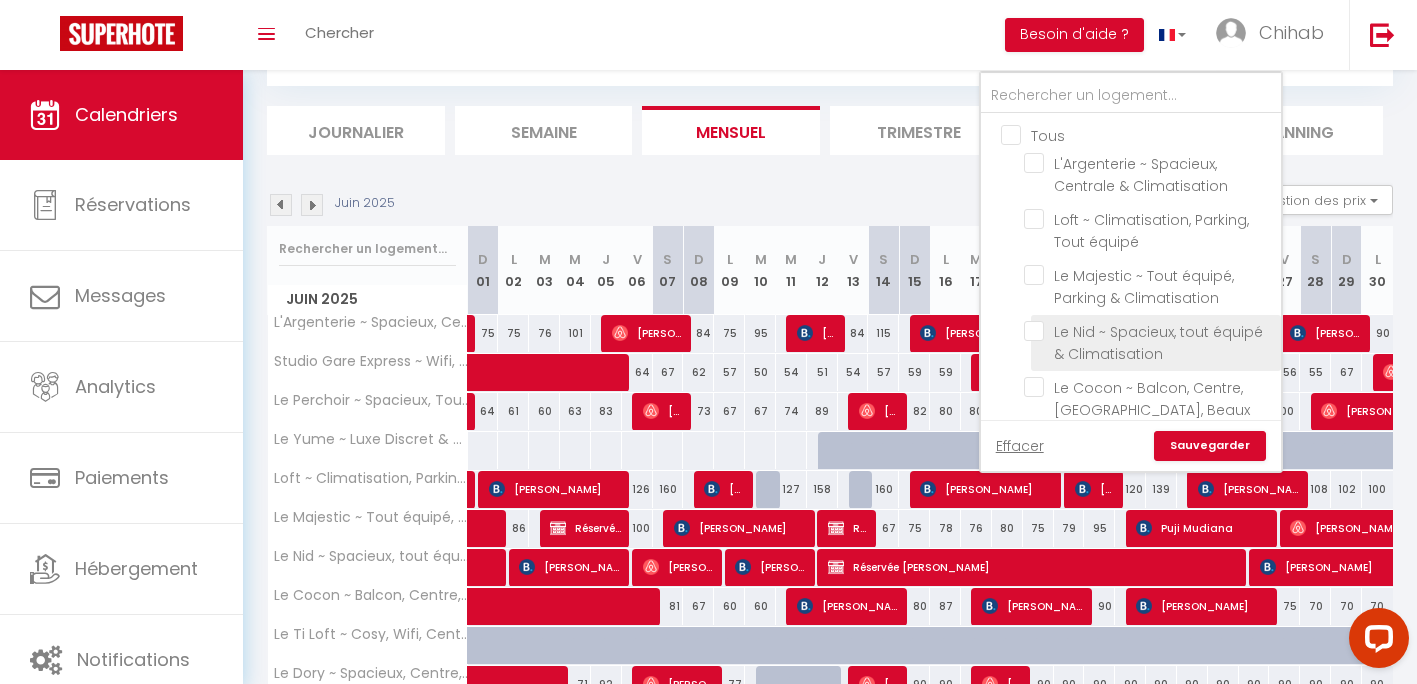 scroll, scrollTop: 200, scrollLeft: 0, axis: vertical 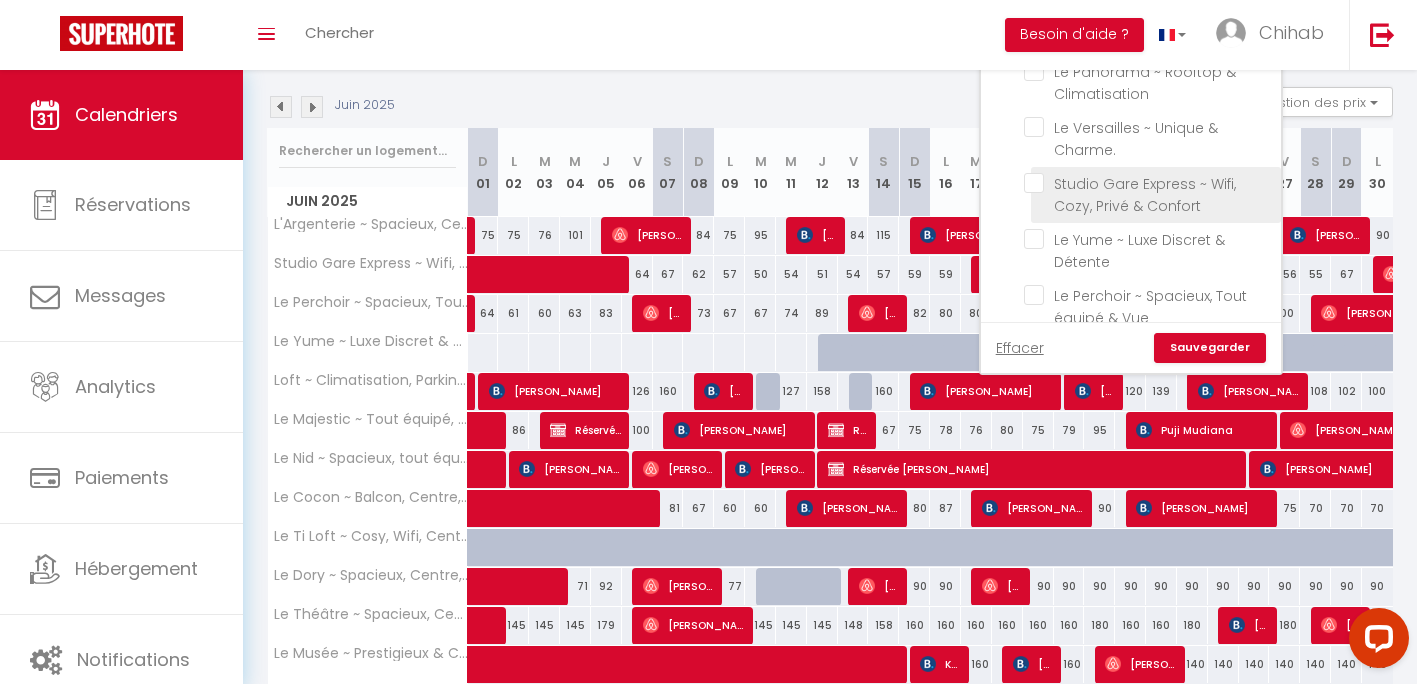 click on "Studio Gare Express ~ Wifi, Cozy, Privé & Confort" at bounding box center (1149, 183) 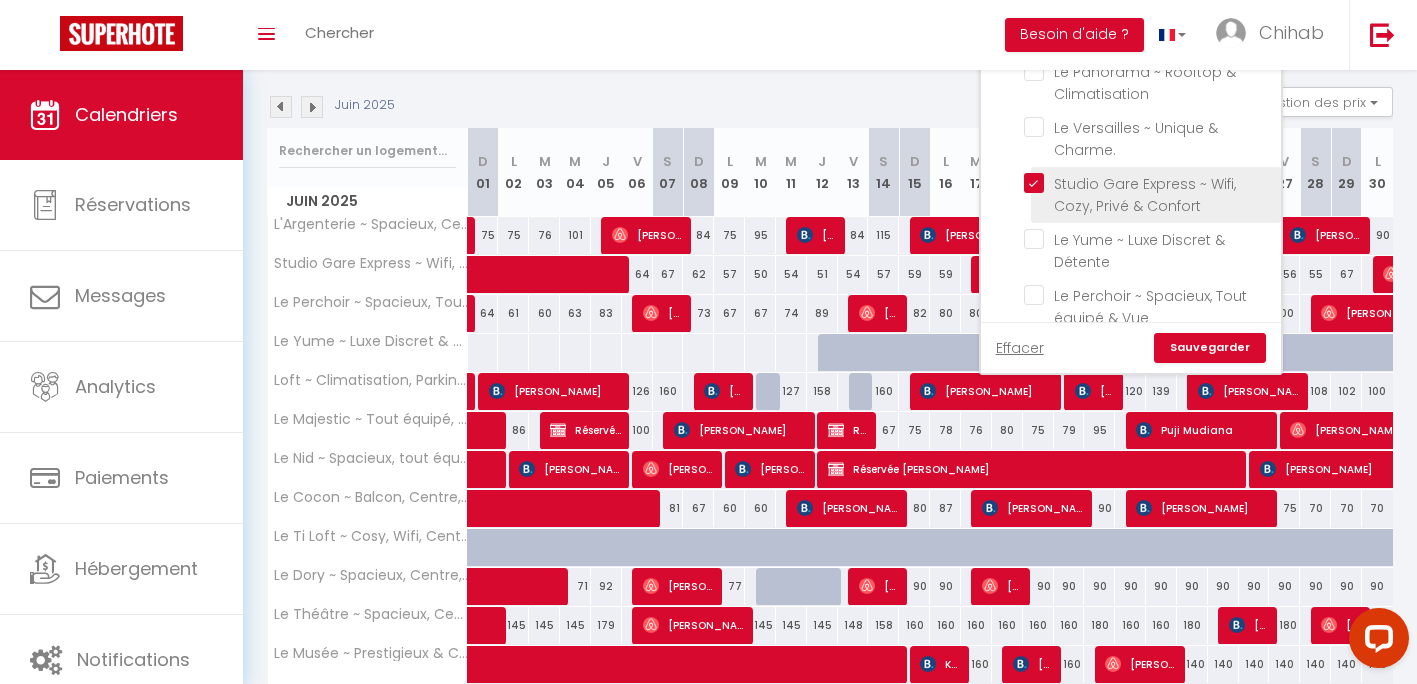 checkbox on "false" 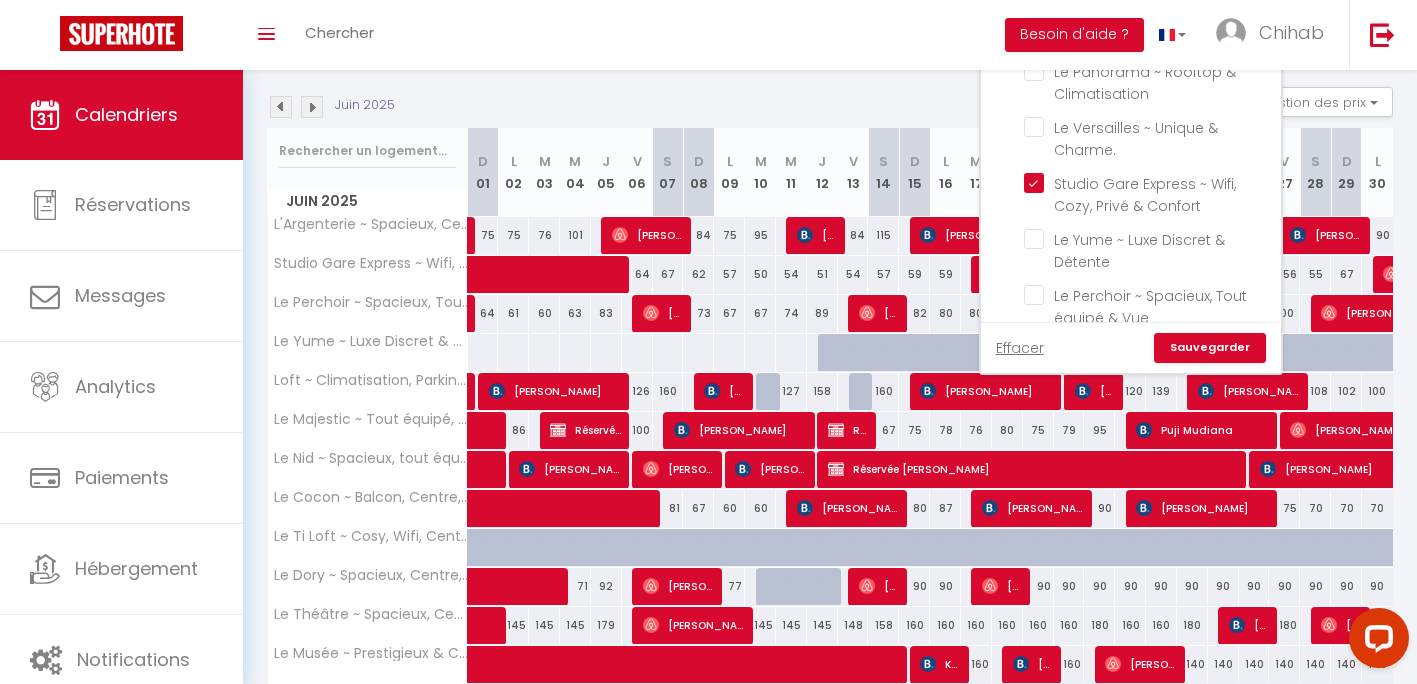 click on "Sauvegarder" at bounding box center [1210, 348] 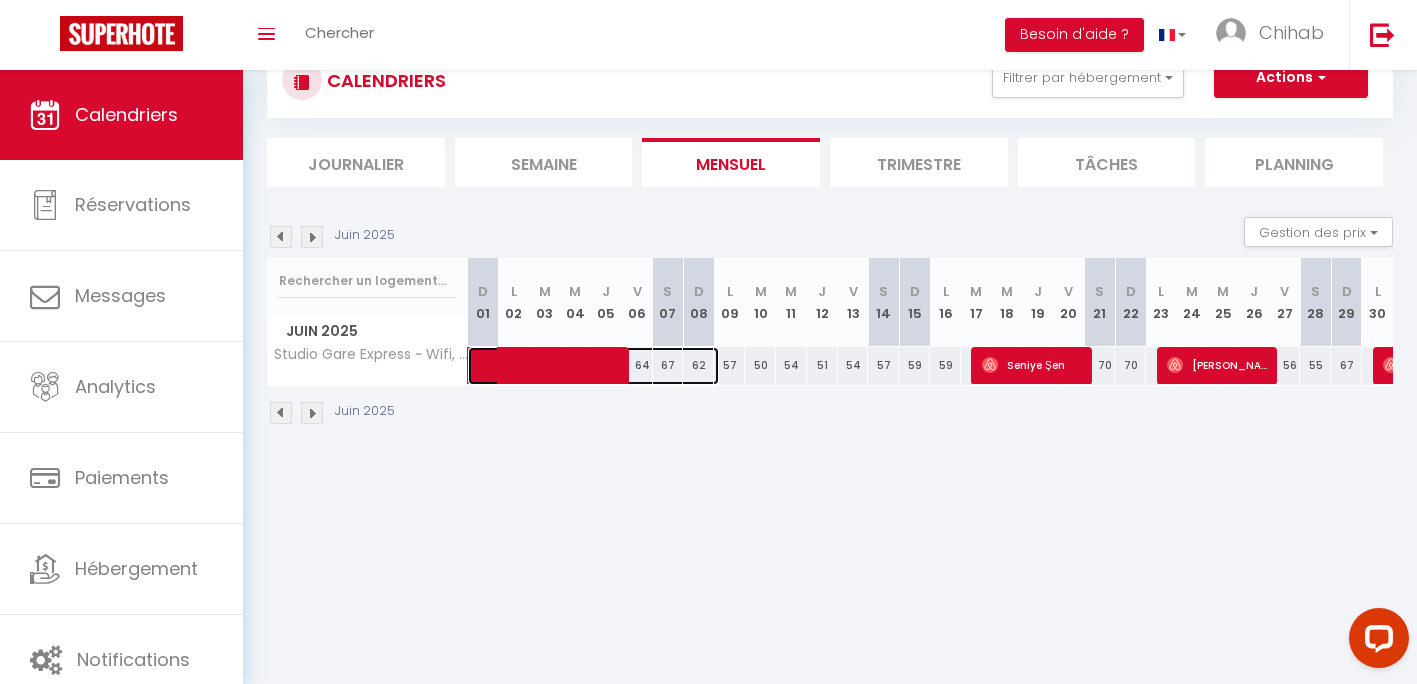 click at bounding box center (604, 366) 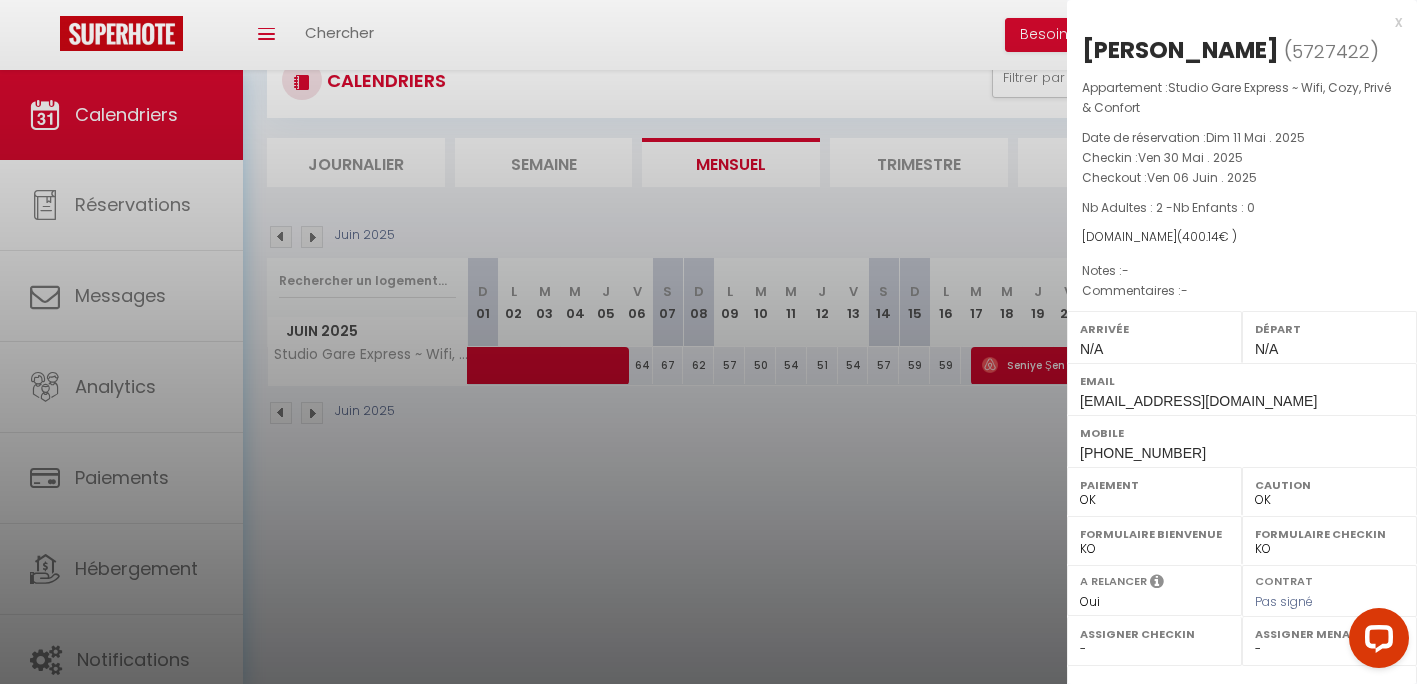 click at bounding box center (708, 342) 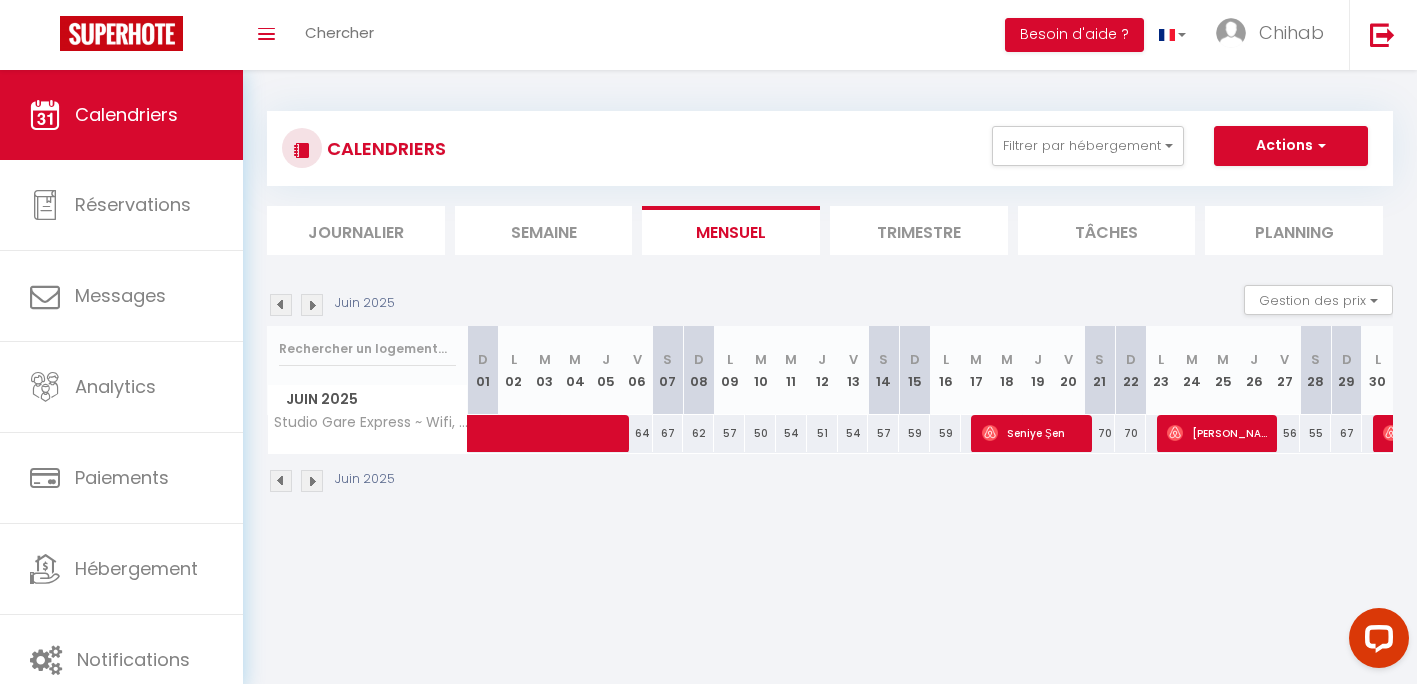 scroll, scrollTop: 0, scrollLeft: 0, axis: both 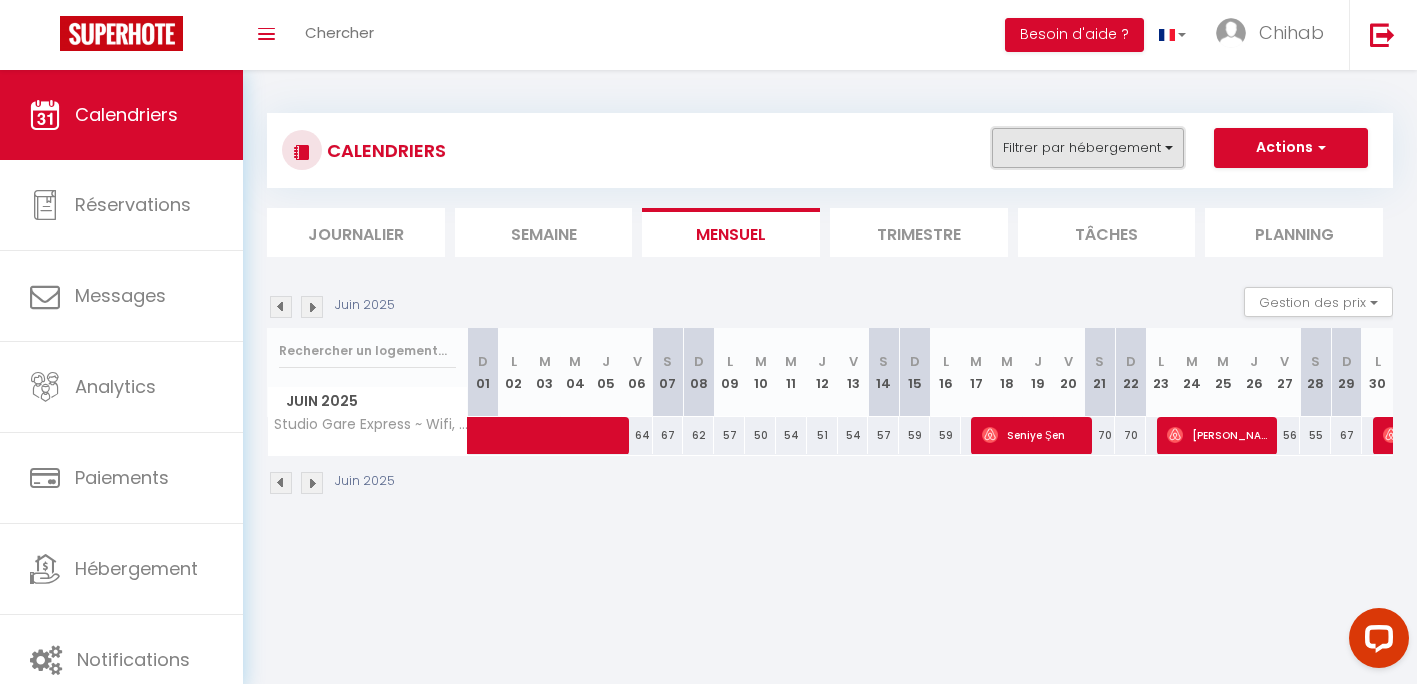 click on "Filtrer par hébergement" at bounding box center (1088, 148) 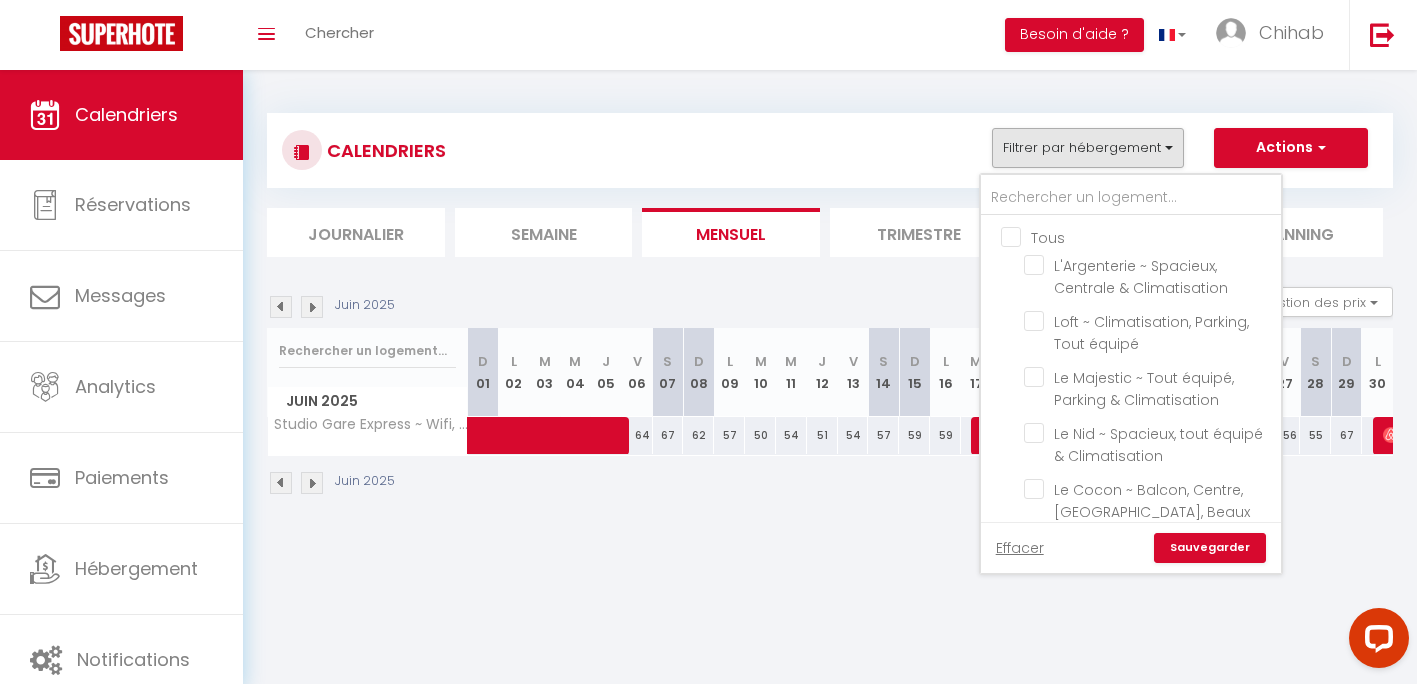click on "Tous" at bounding box center (1151, 236) 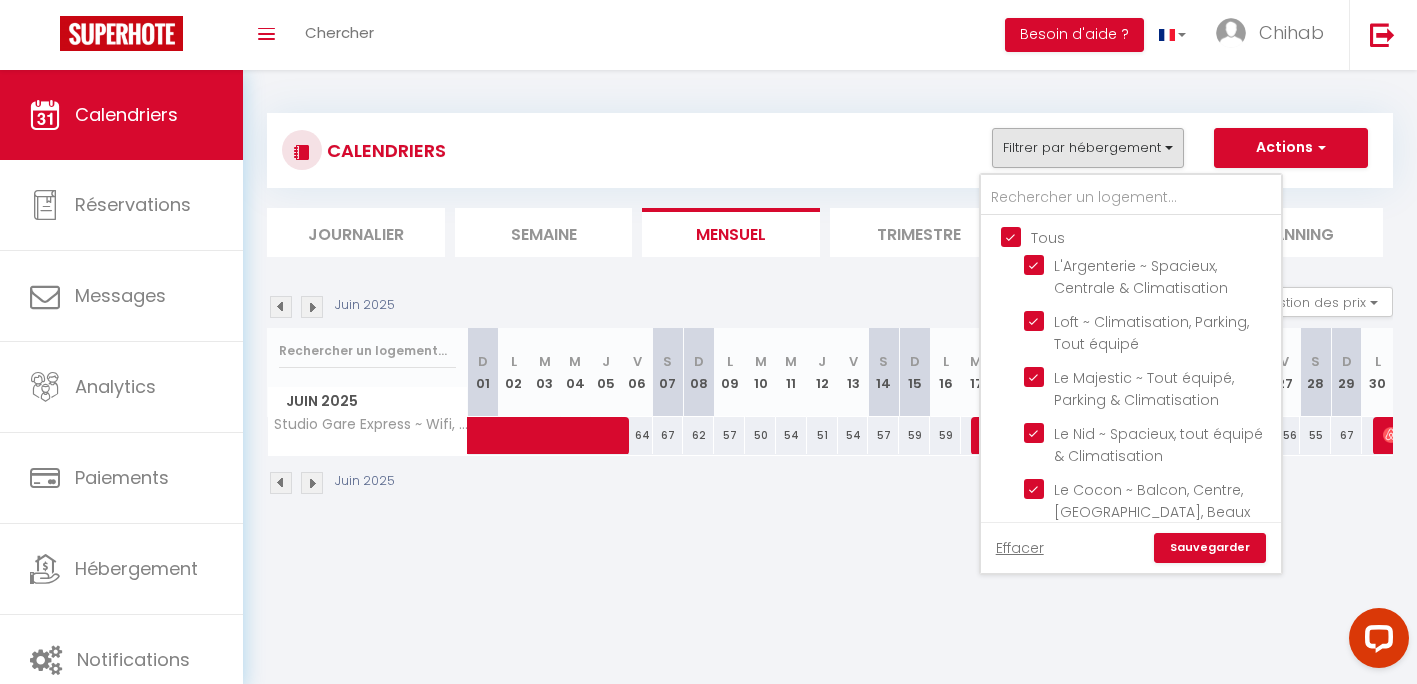 checkbox on "true" 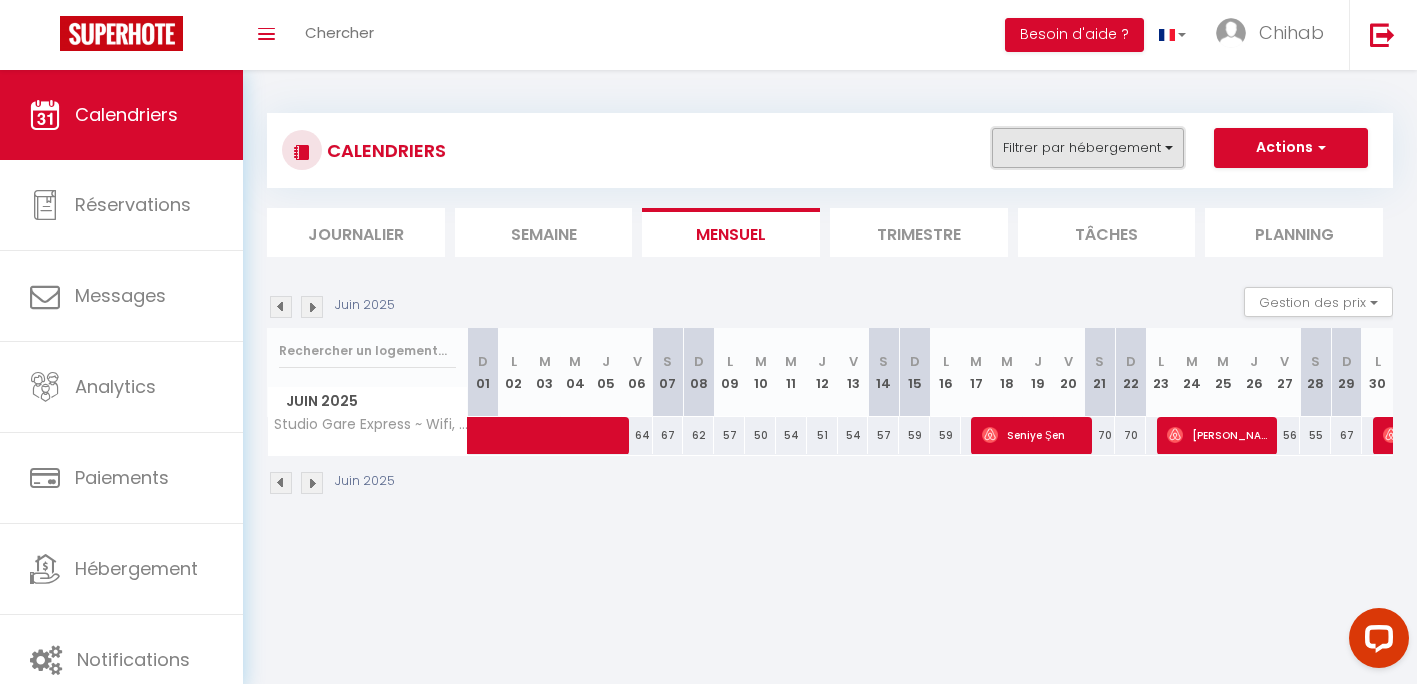 click on "Filtrer par hébergement" at bounding box center [1088, 148] 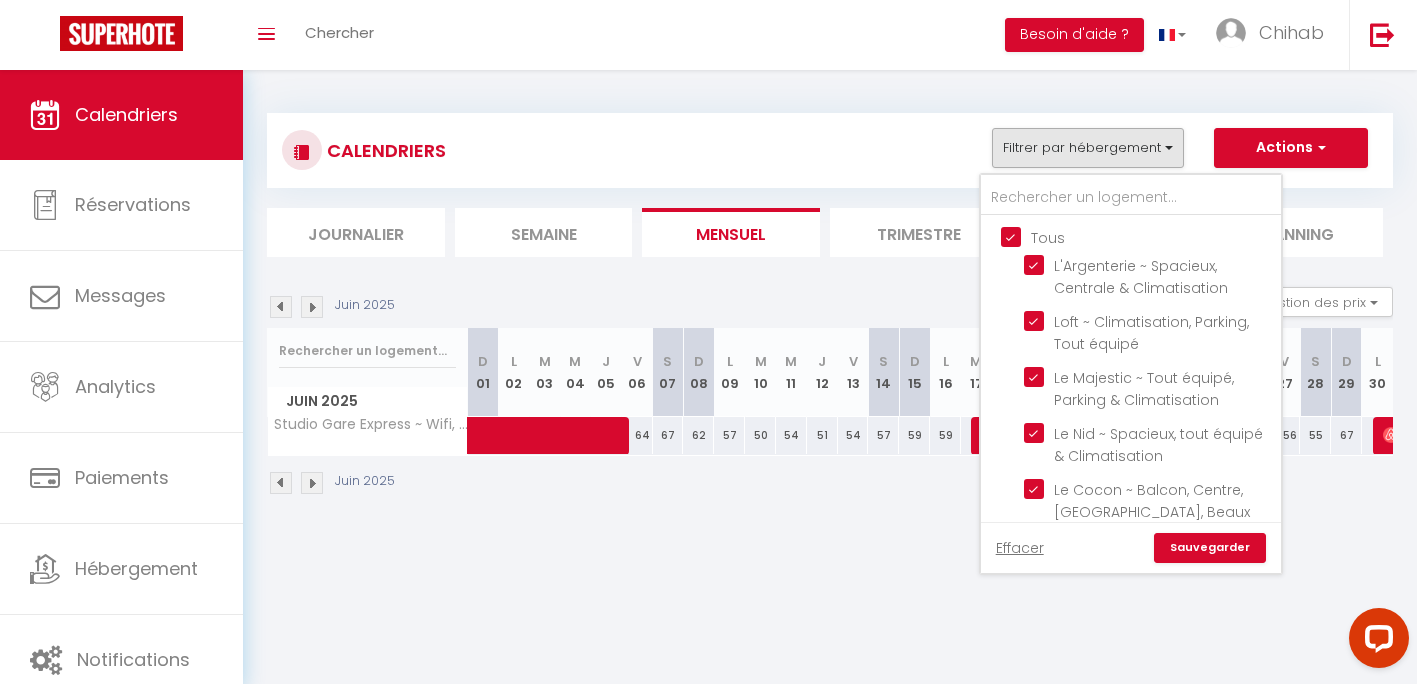 click on "Sauvegarder" at bounding box center (1210, 548) 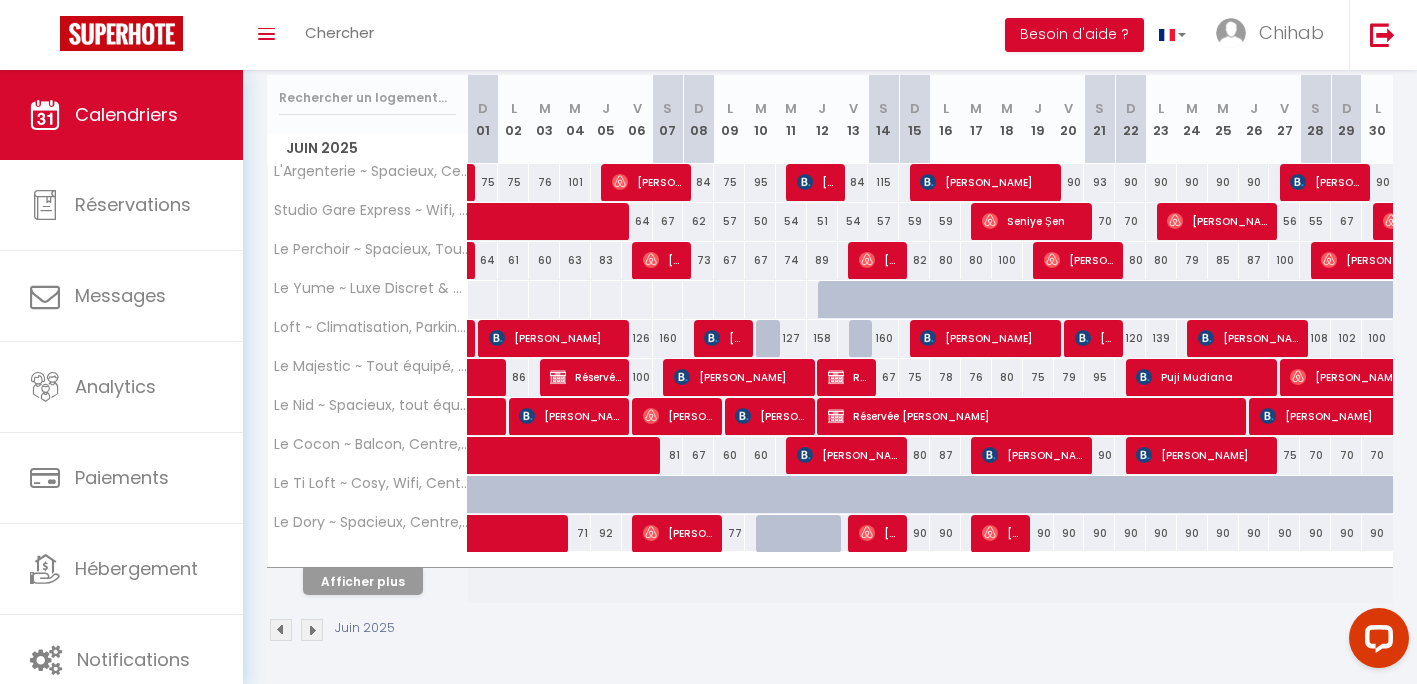 scroll, scrollTop: 254, scrollLeft: 0, axis: vertical 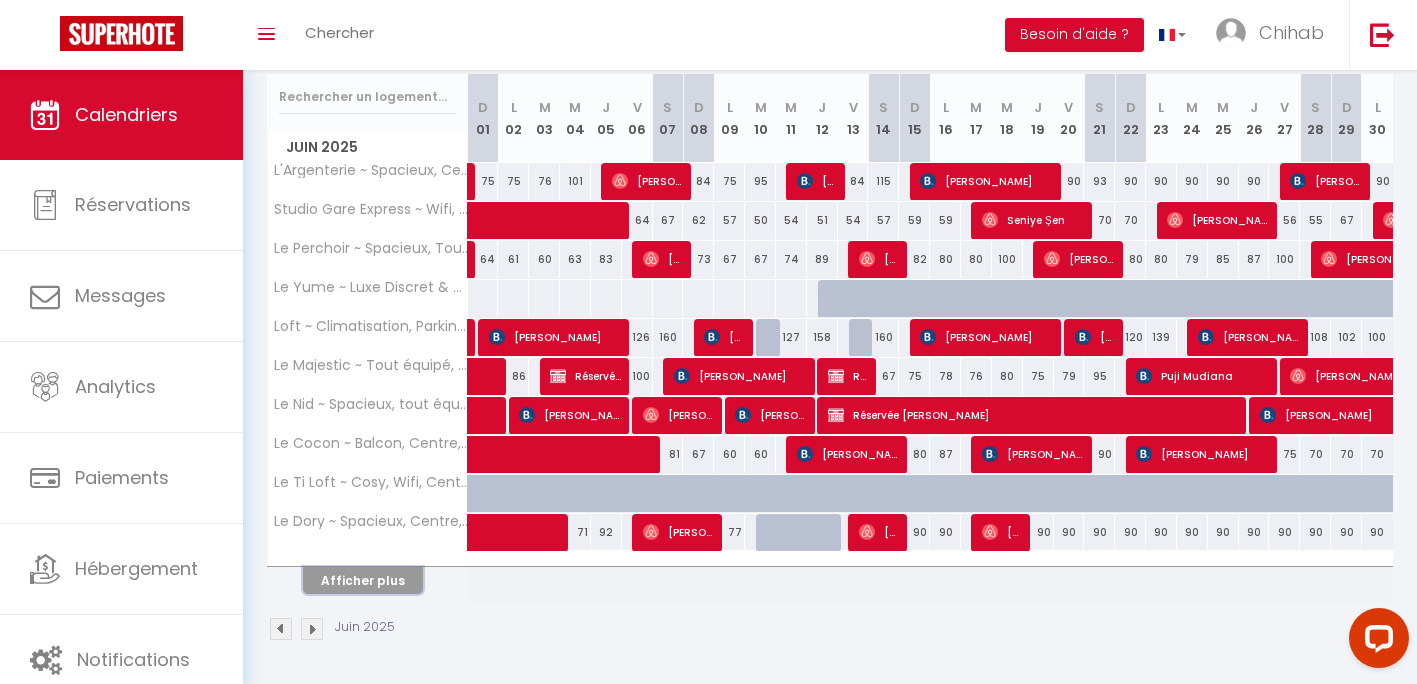 click on "Afficher plus" at bounding box center [363, 580] 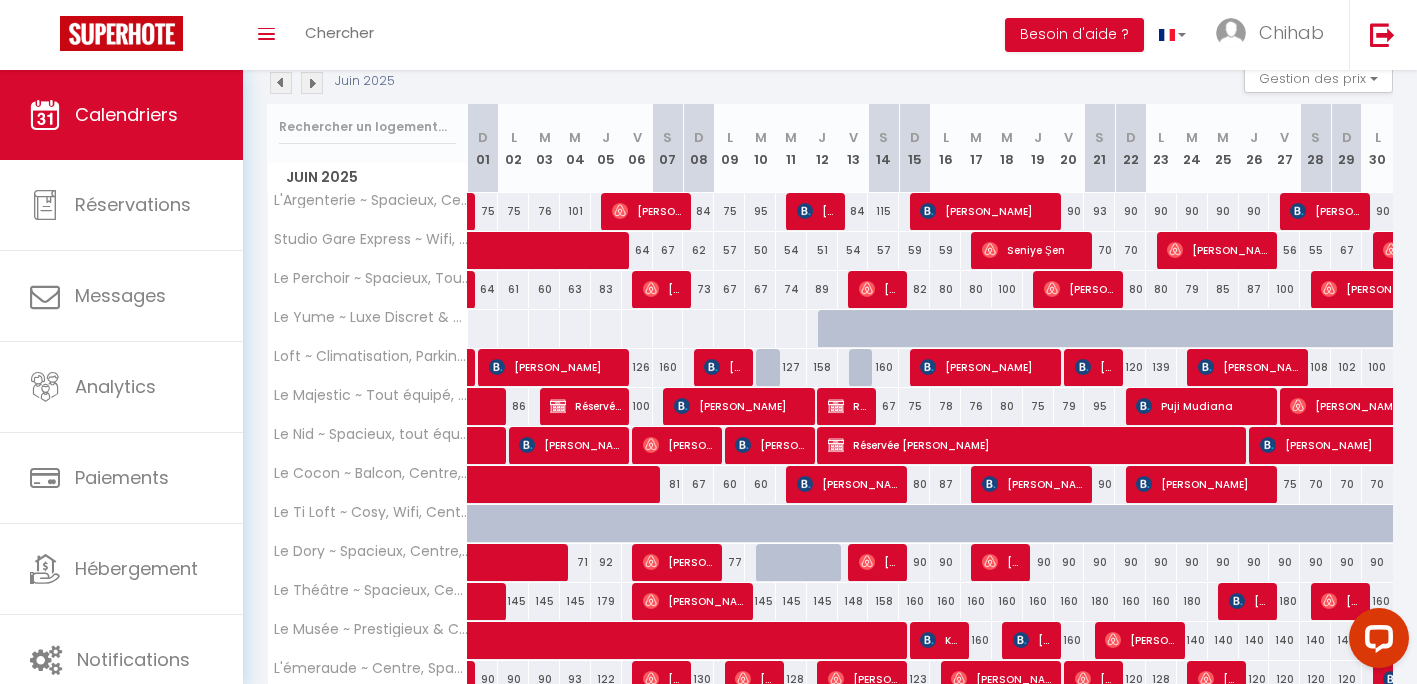scroll, scrollTop: 0, scrollLeft: 0, axis: both 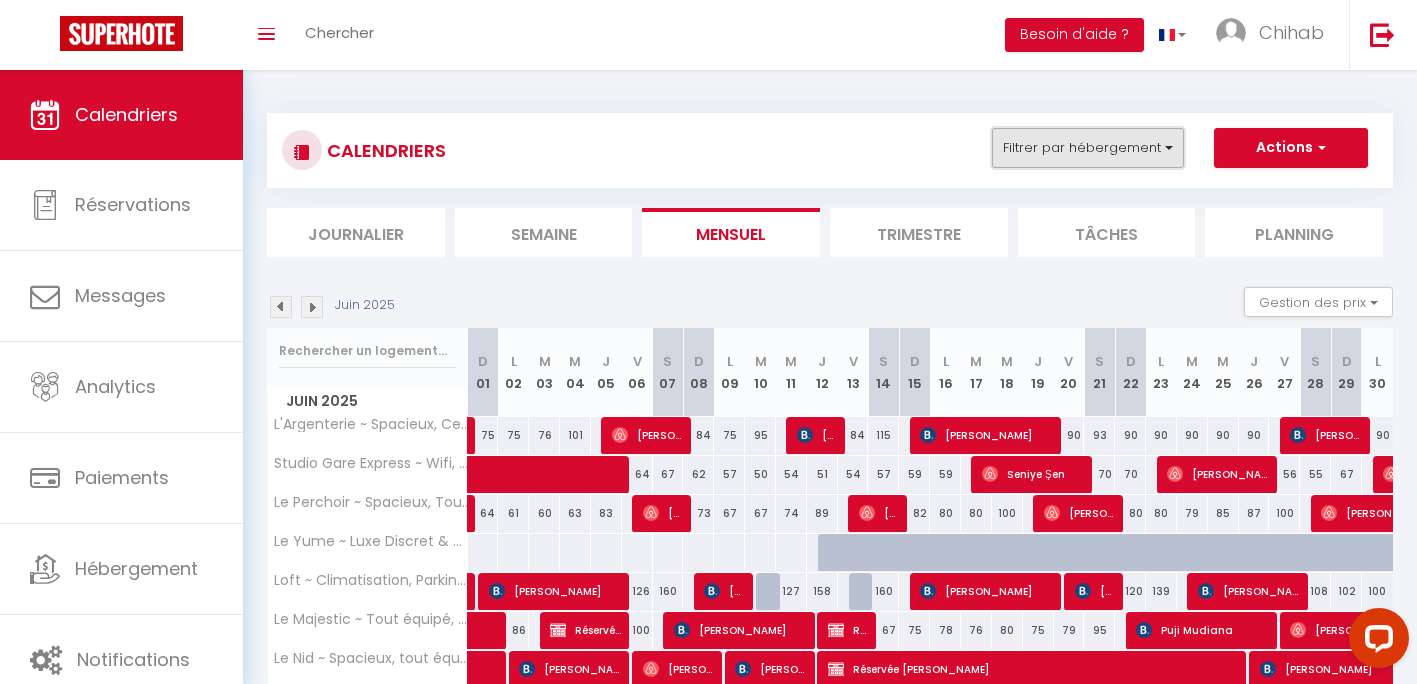 click on "Filtrer par hébergement" at bounding box center [1088, 148] 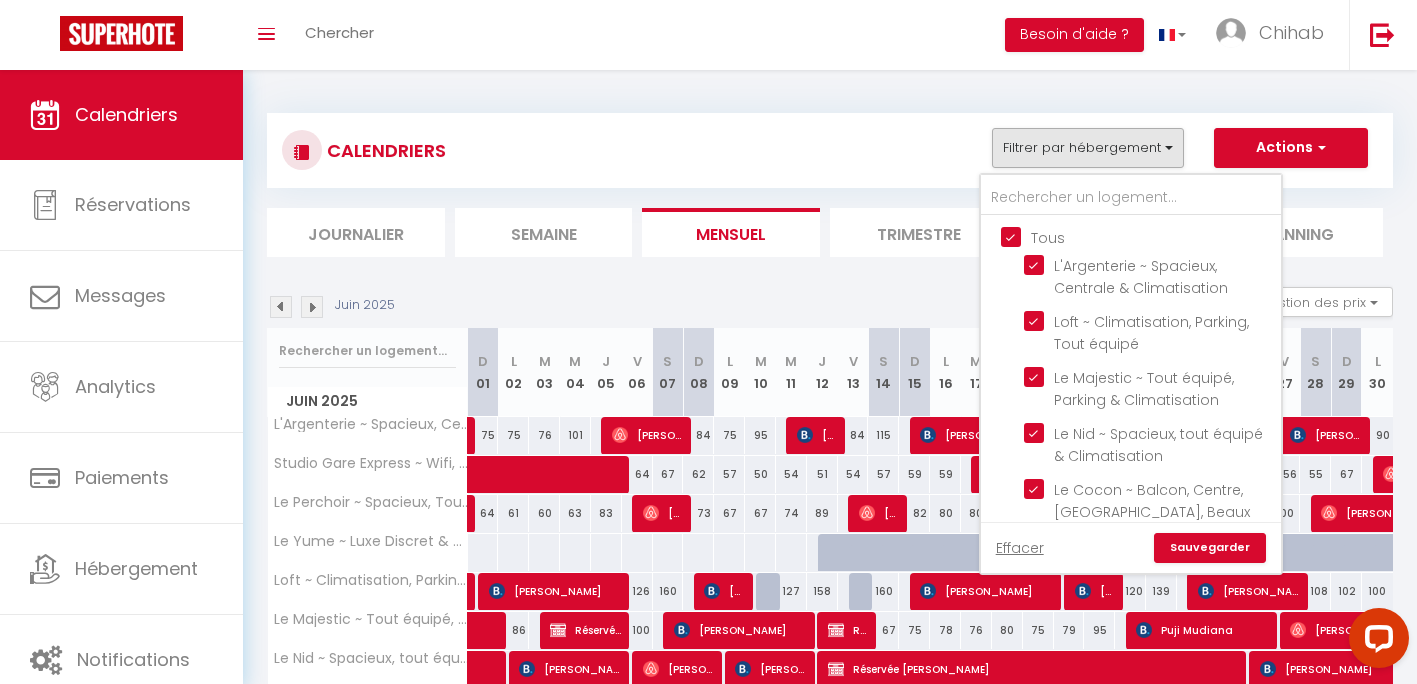 click on "Tous" at bounding box center (1151, 236) 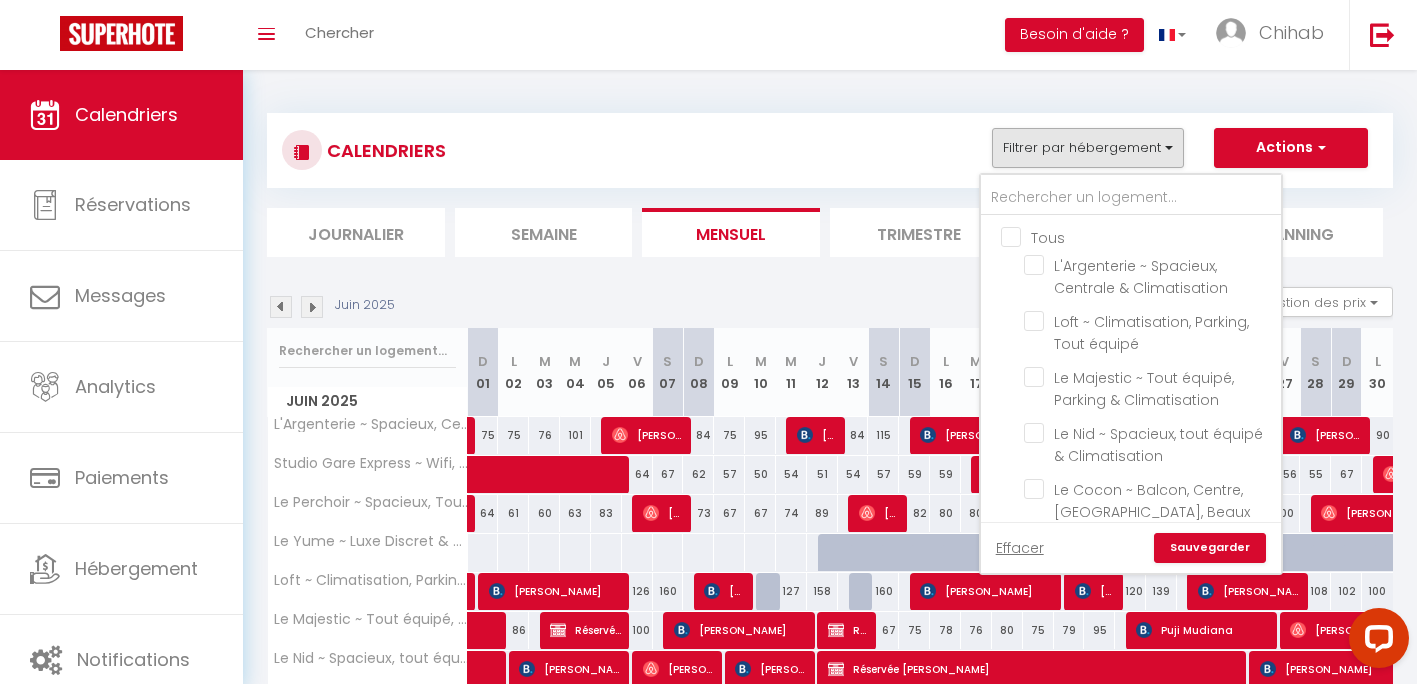 checkbox on "false" 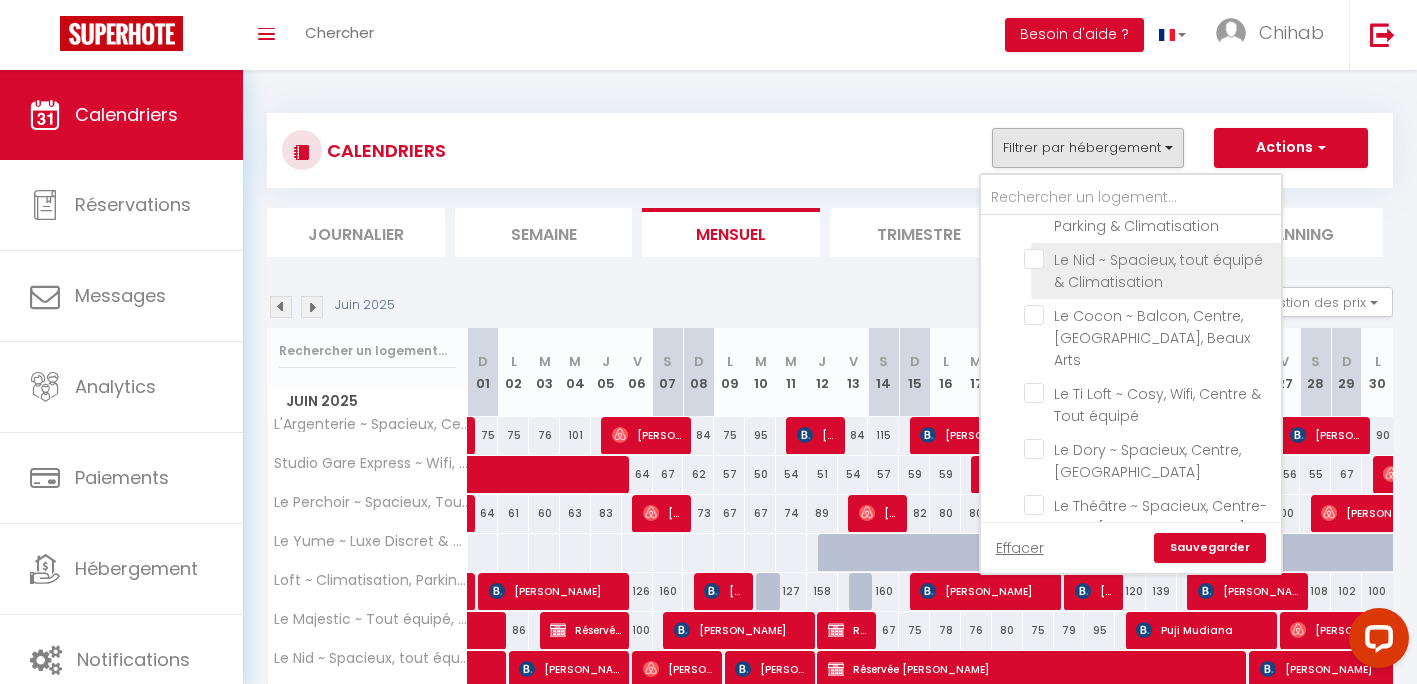 scroll, scrollTop: 555, scrollLeft: 0, axis: vertical 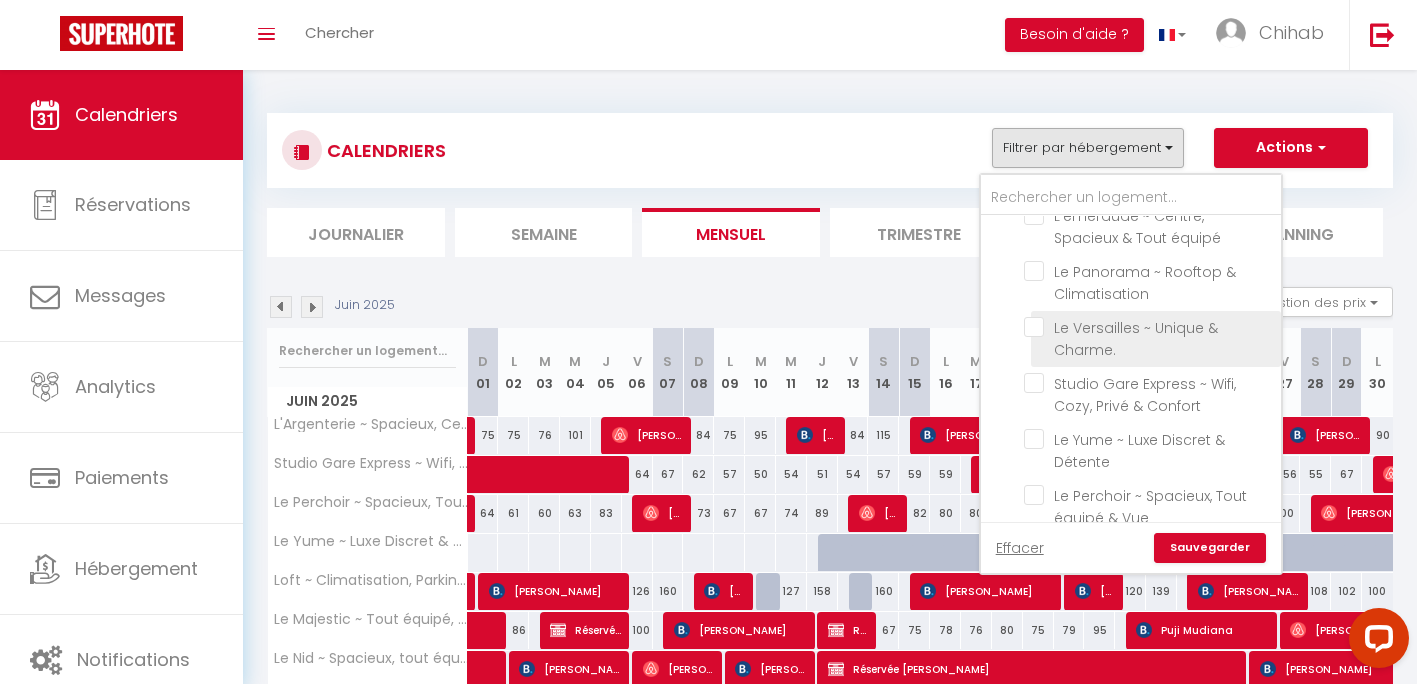 click on "Le Versailles ~ Unique & Charme." at bounding box center (1136, 339) 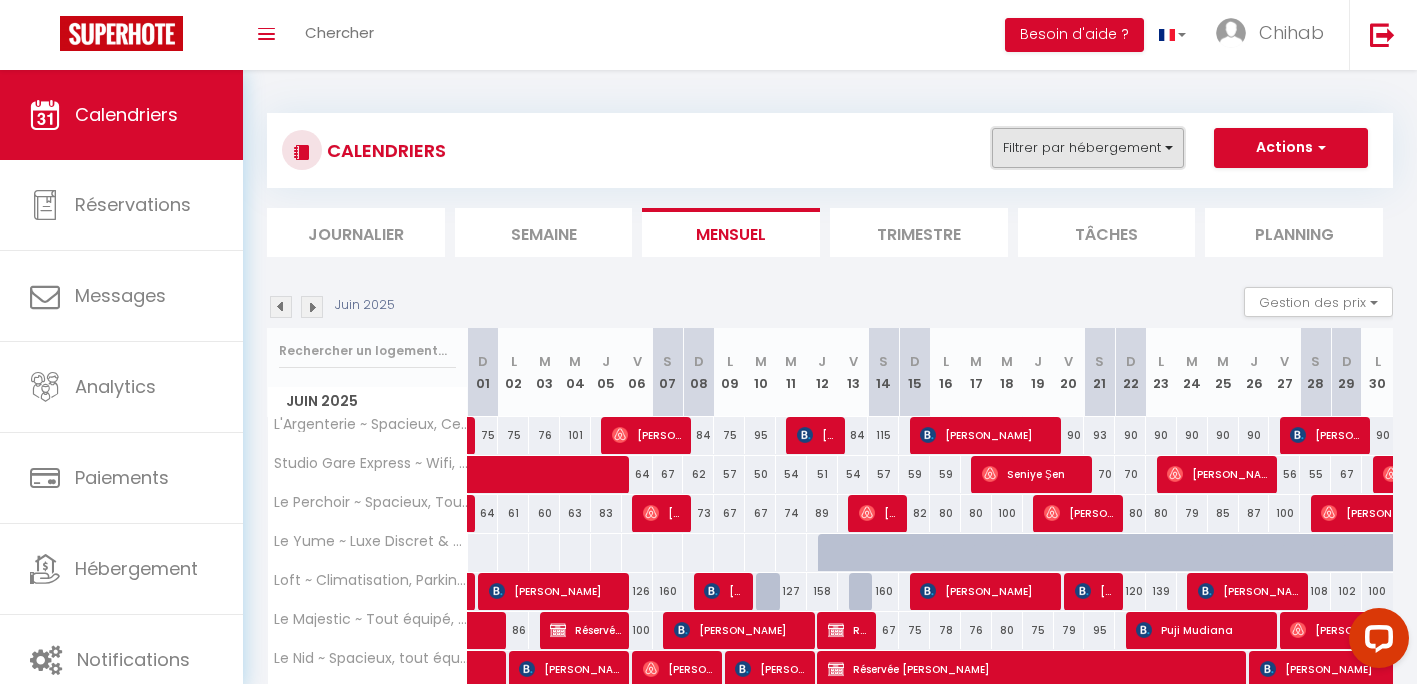 click on "Filtrer par hébergement" at bounding box center [1088, 148] 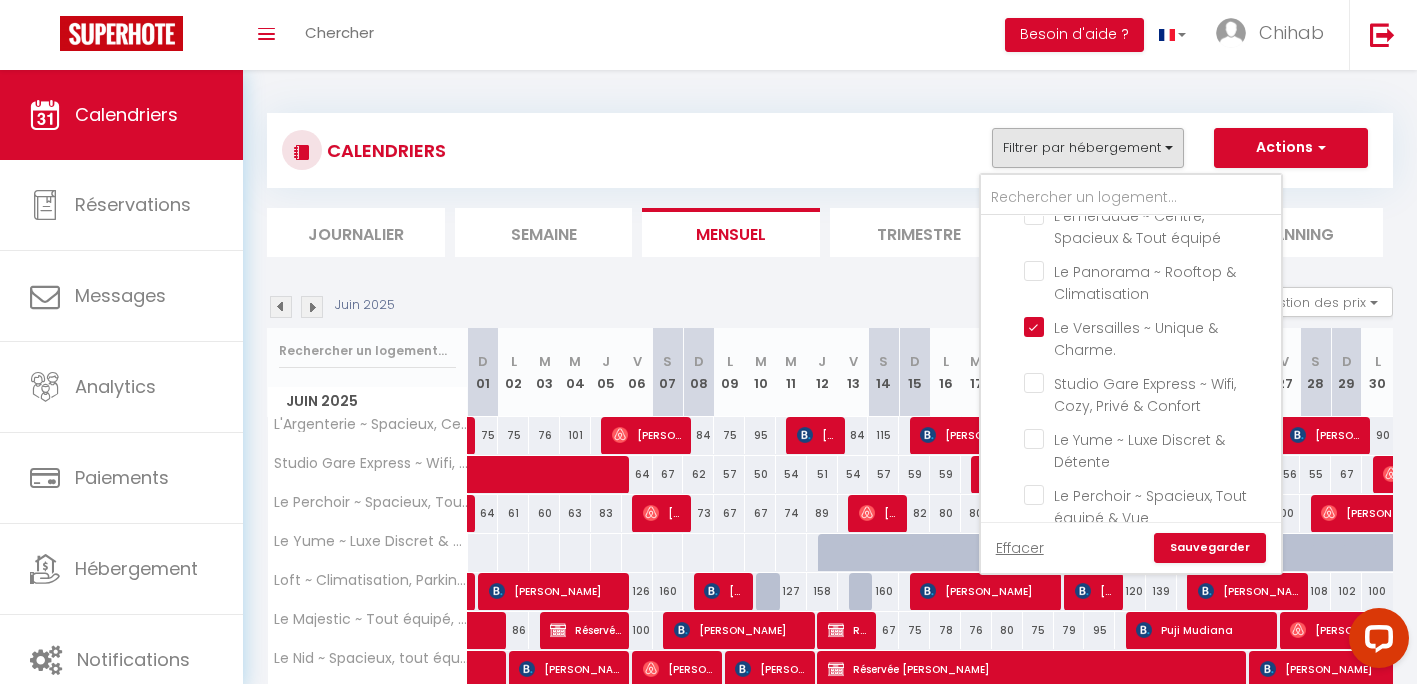 click on "Sauvegarder" at bounding box center [1210, 548] 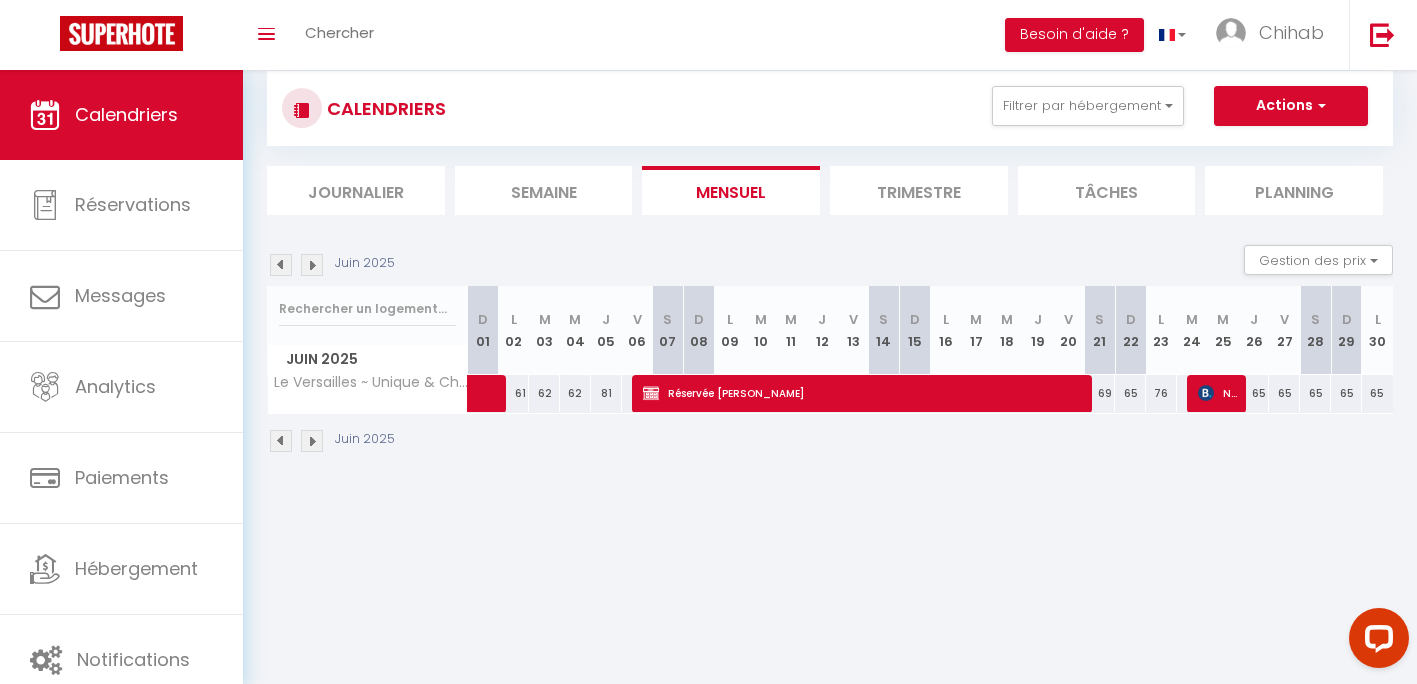 scroll, scrollTop: 70, scrollLeft: 0, axis: vertical 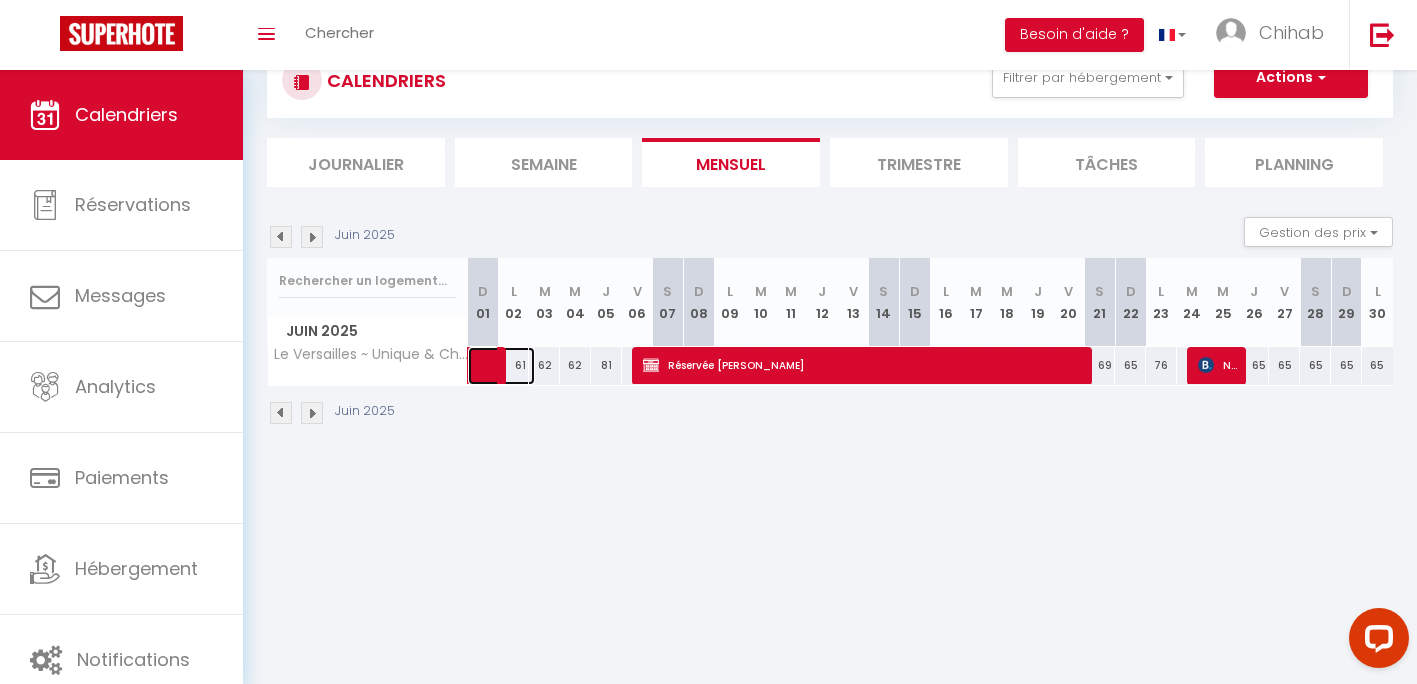 click at bounding box center [483, 366] 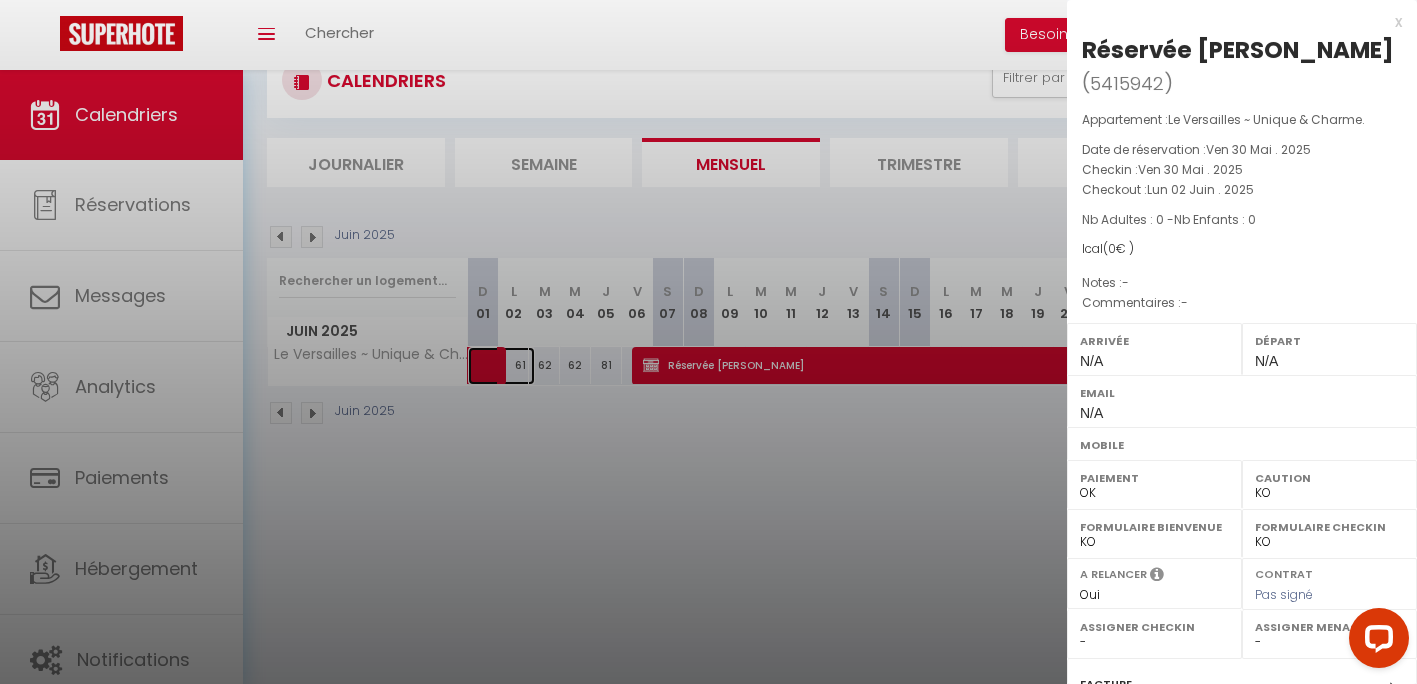 scroll, scrollTop: 0, scrollLeft: 0, axis: both 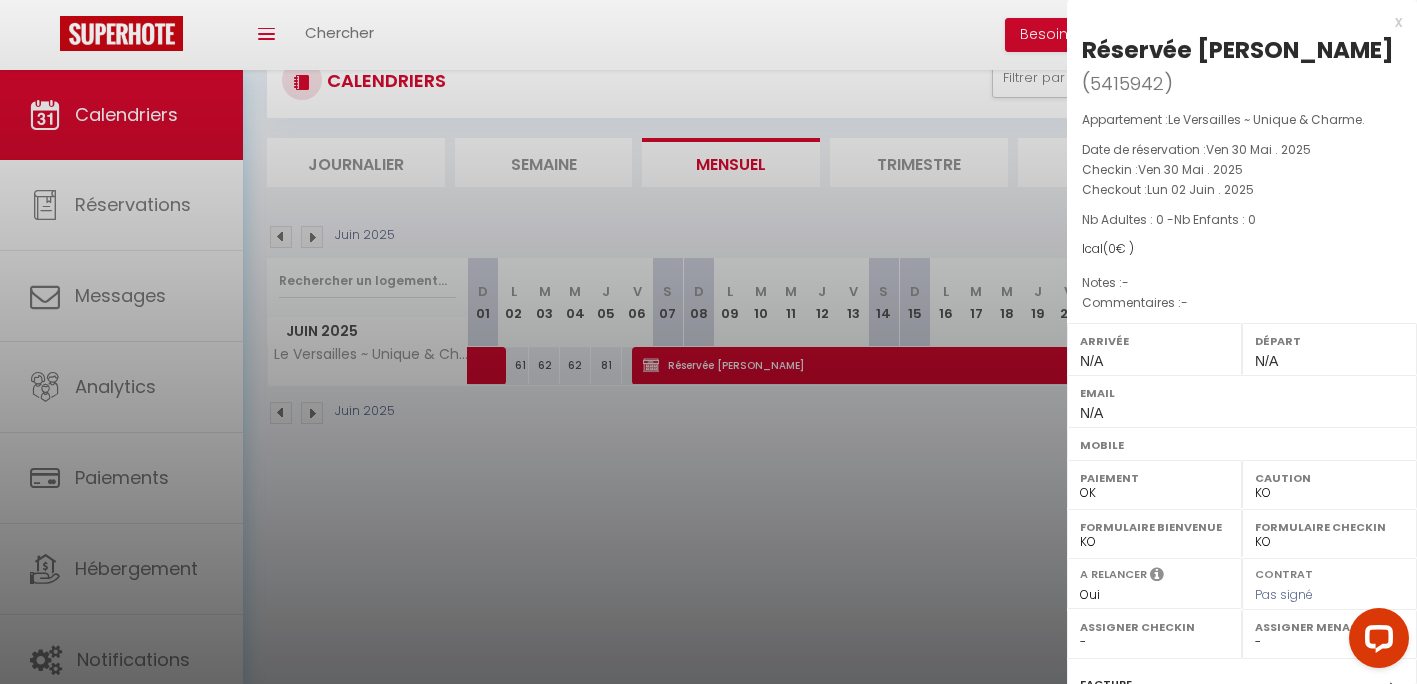 click at bounding box center (708, 342) 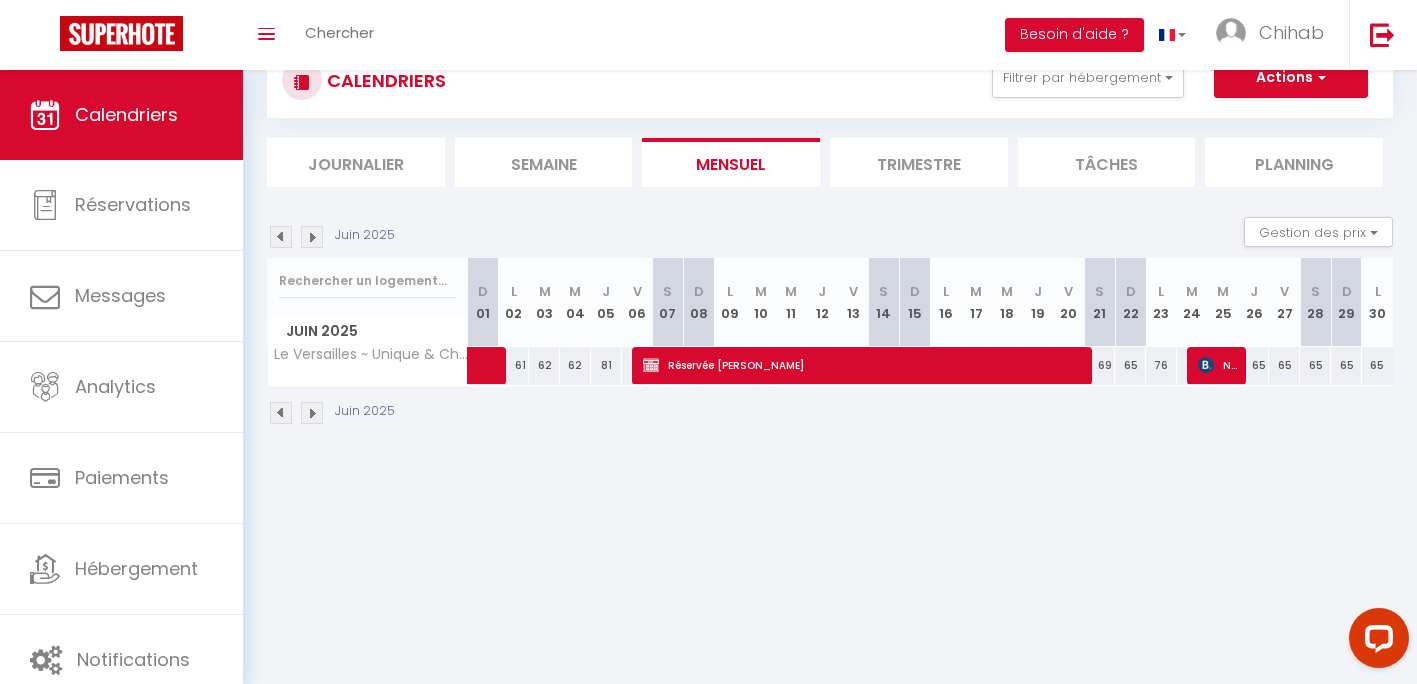 click on "Juin 2025
Gestion des prix
Nb Nuits minimum   Règles   Disponibilité" at bounding box center (830, 237) 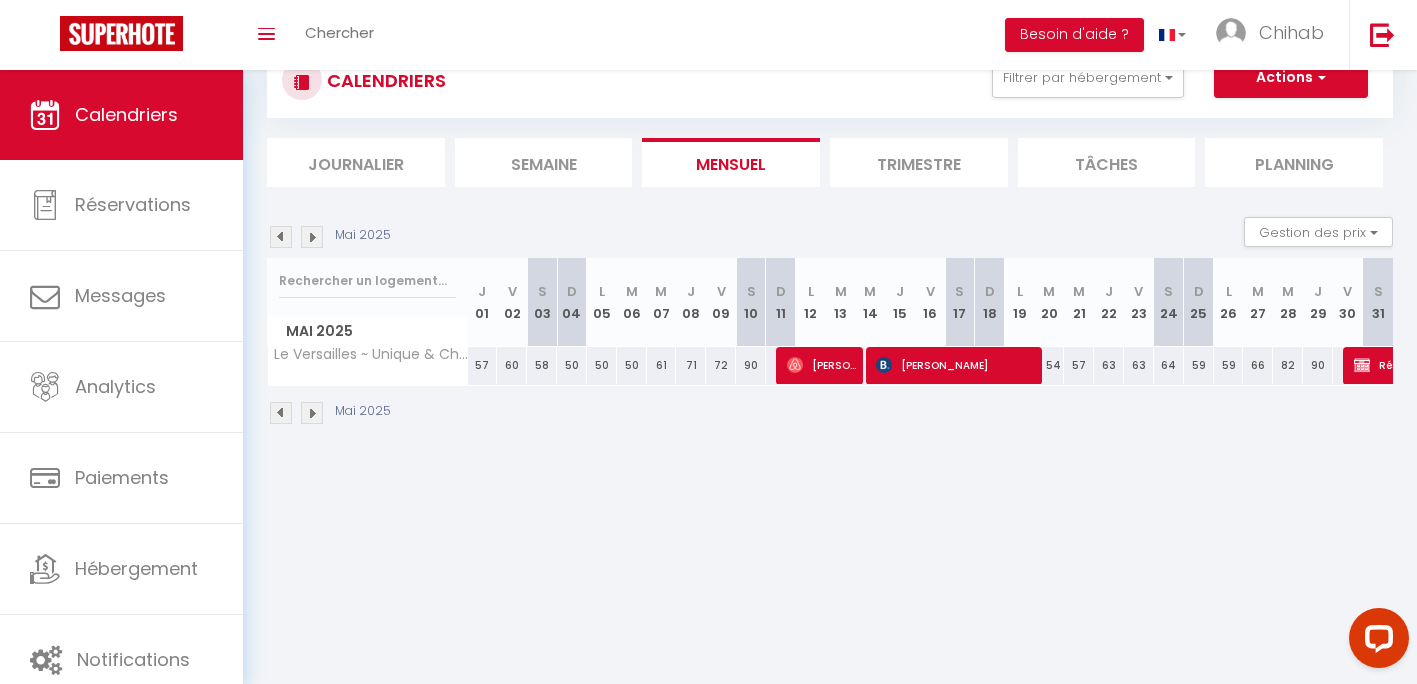 click at bounding box center [312, 237] 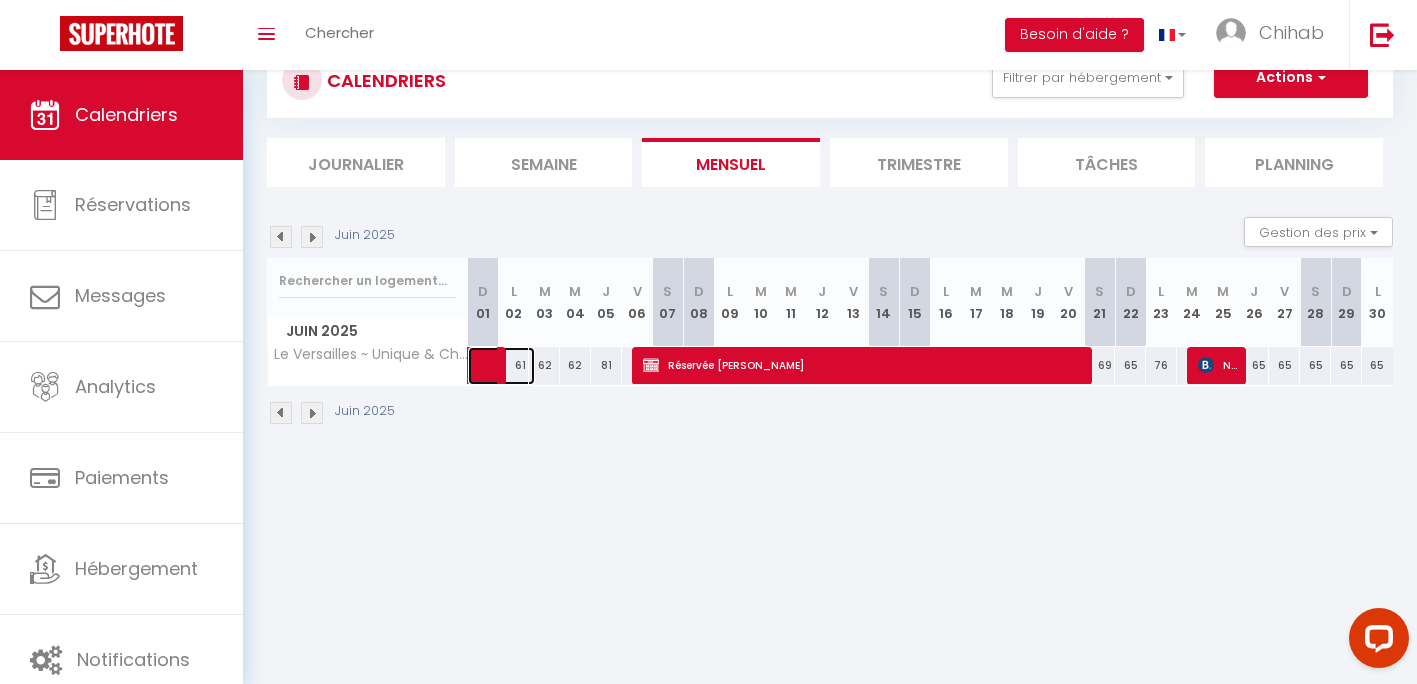 click at bounding box center (483, 366) 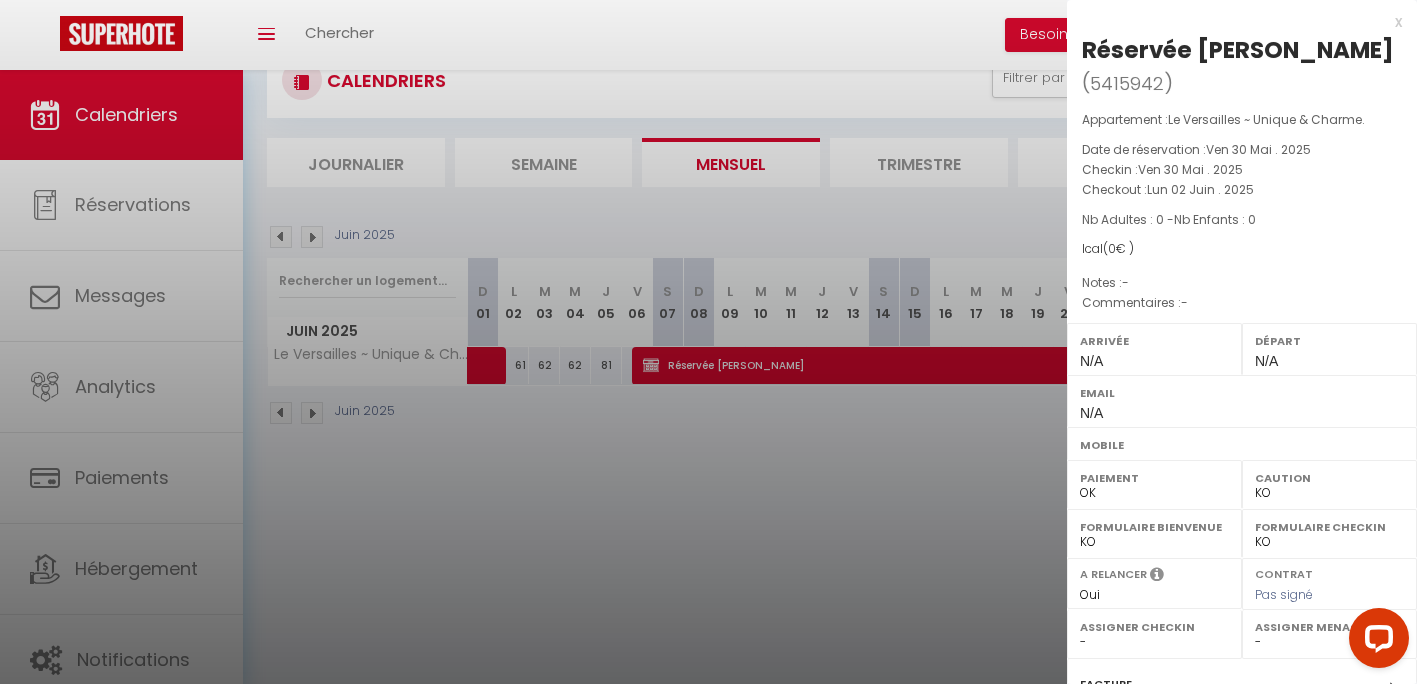 drag, startPoint x: 663, startPoint y: 393, endPoint x: 721, endPoint y: 387, distance: 58.30952 